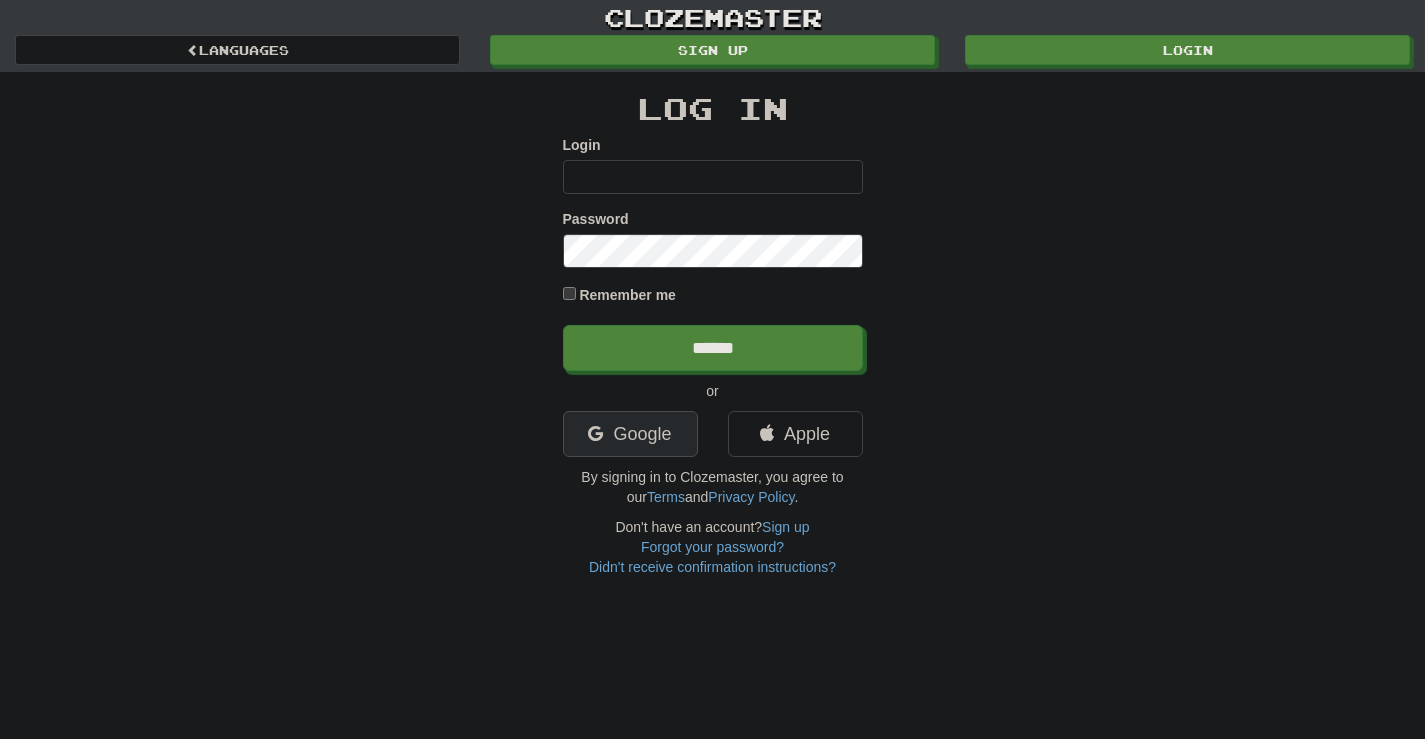 scroll, scrollTop: 0, scrollLeft: 0, axis: both 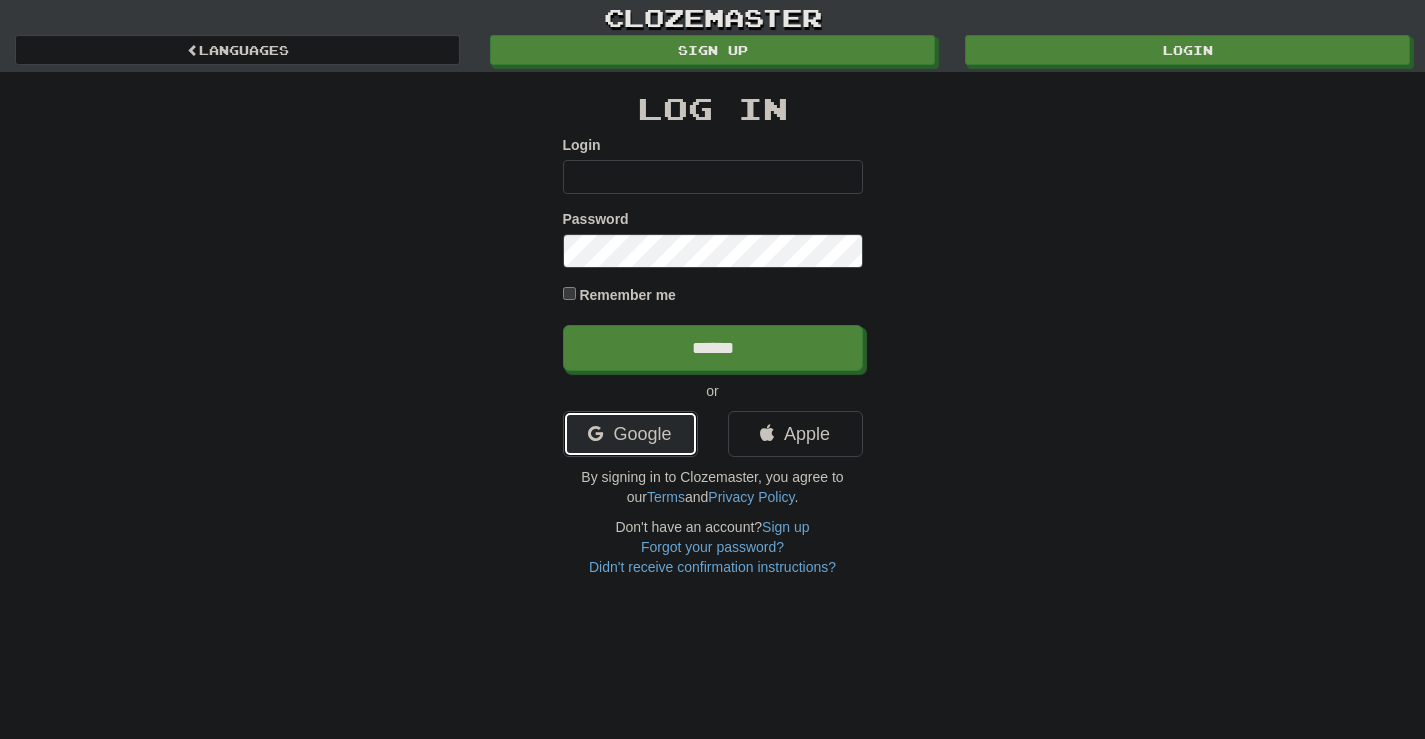 click on "Google" at bounding box center (630, 434) 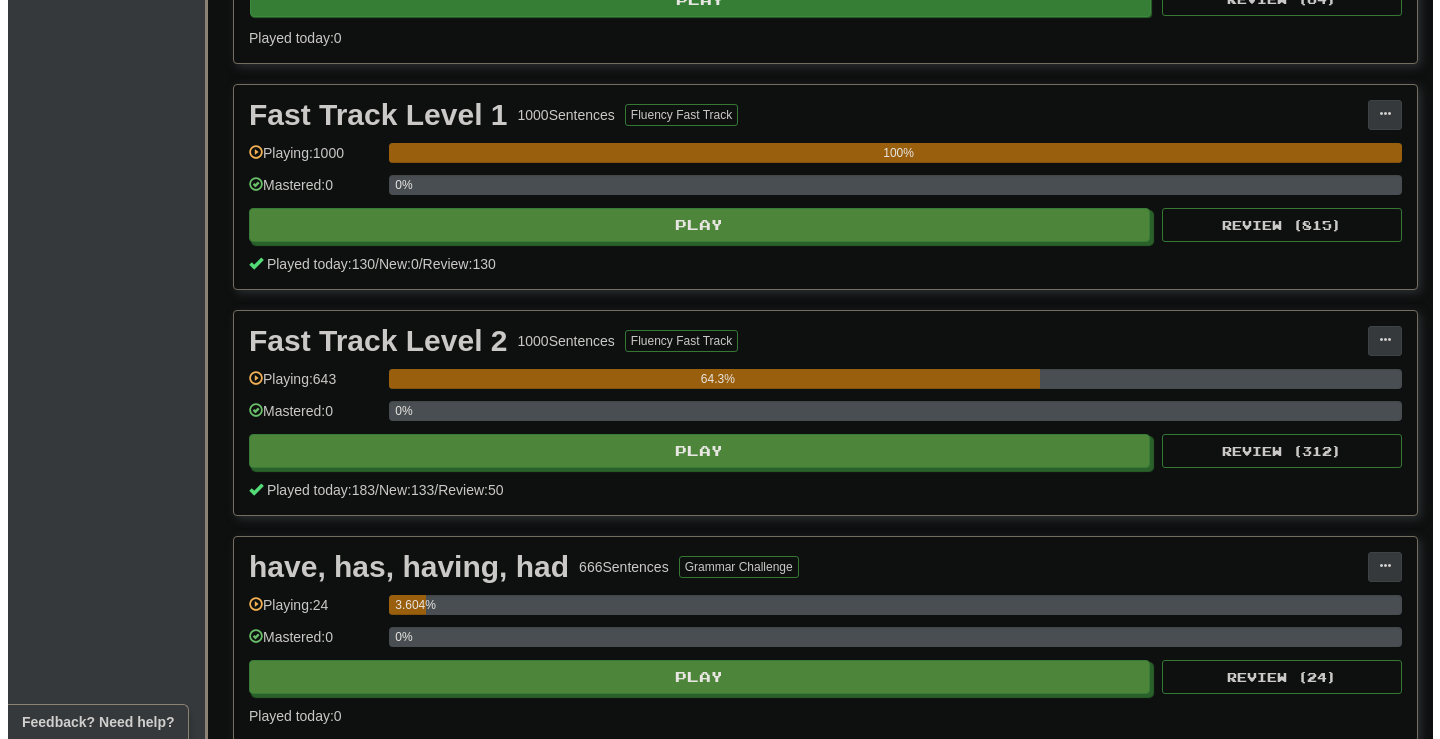 scroll, scrollTop: 1300, scrollLeft: 0, axis: vertical 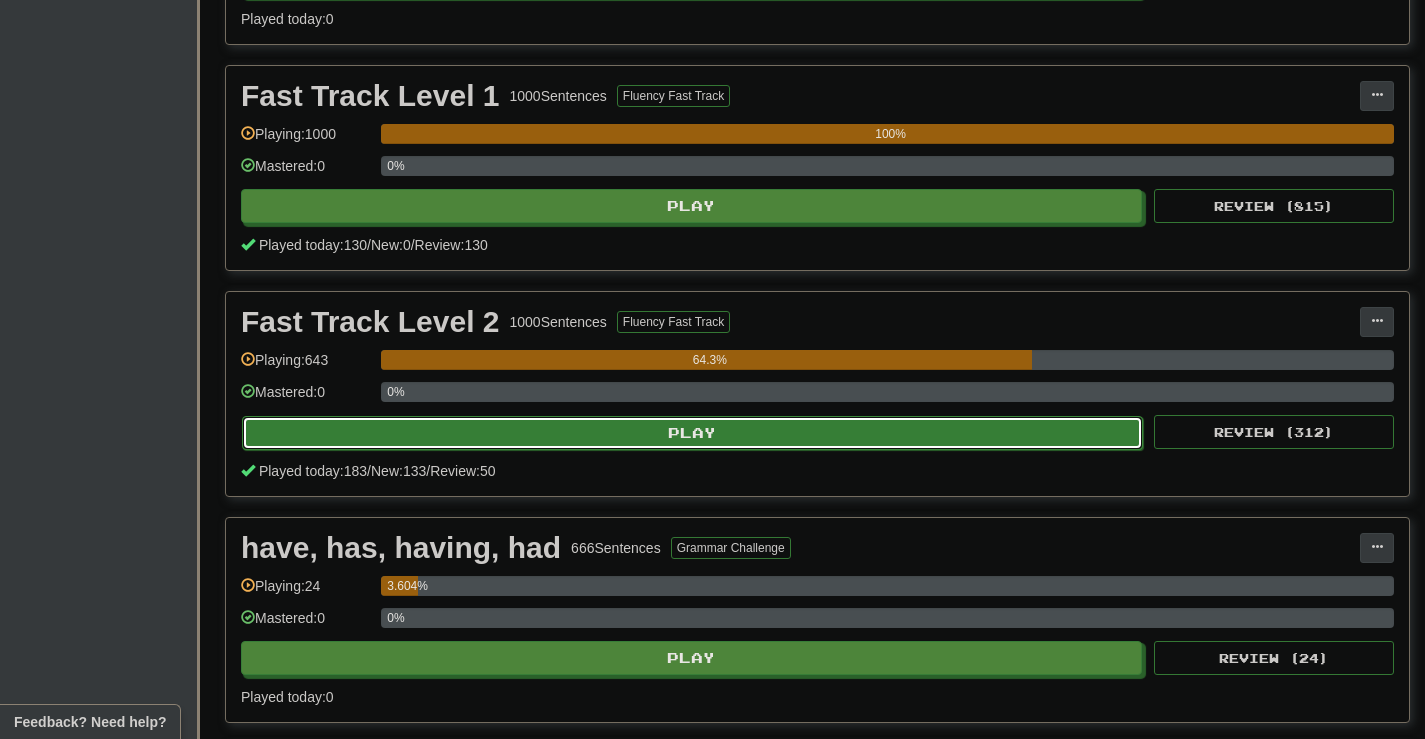 click on "Play" at bounding box center (692, 433) 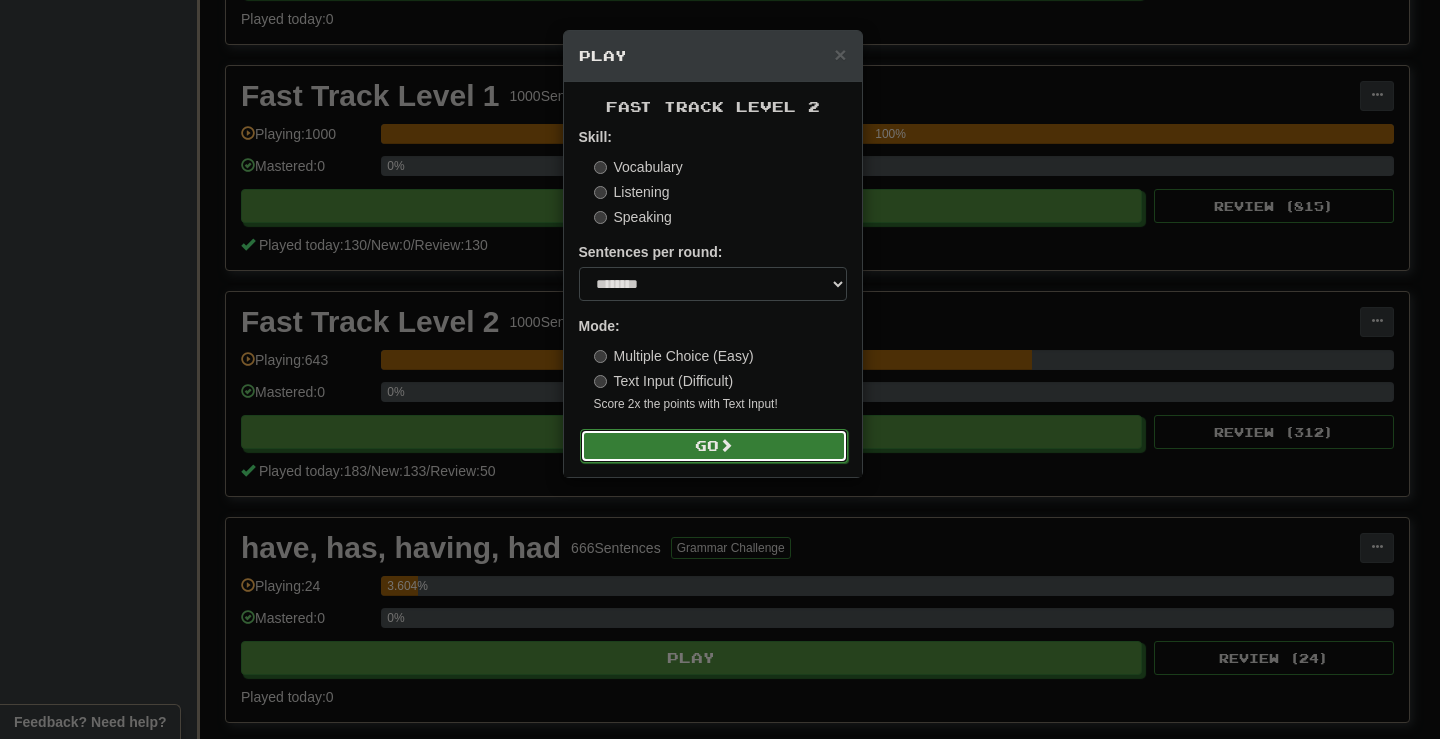 click on "Go" at bounding box center [714, 446] 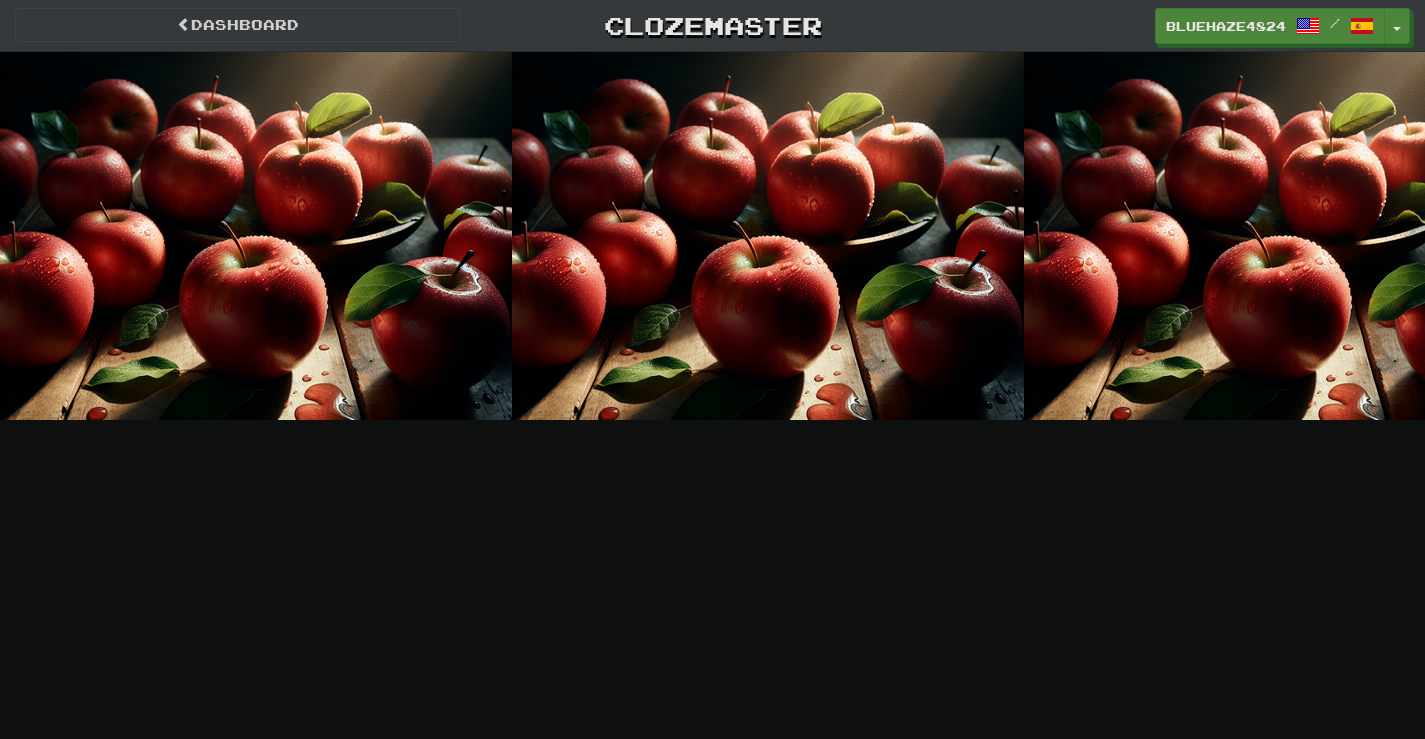 scroll, scrollTop: 0, scrollLeft: 0, axis: both 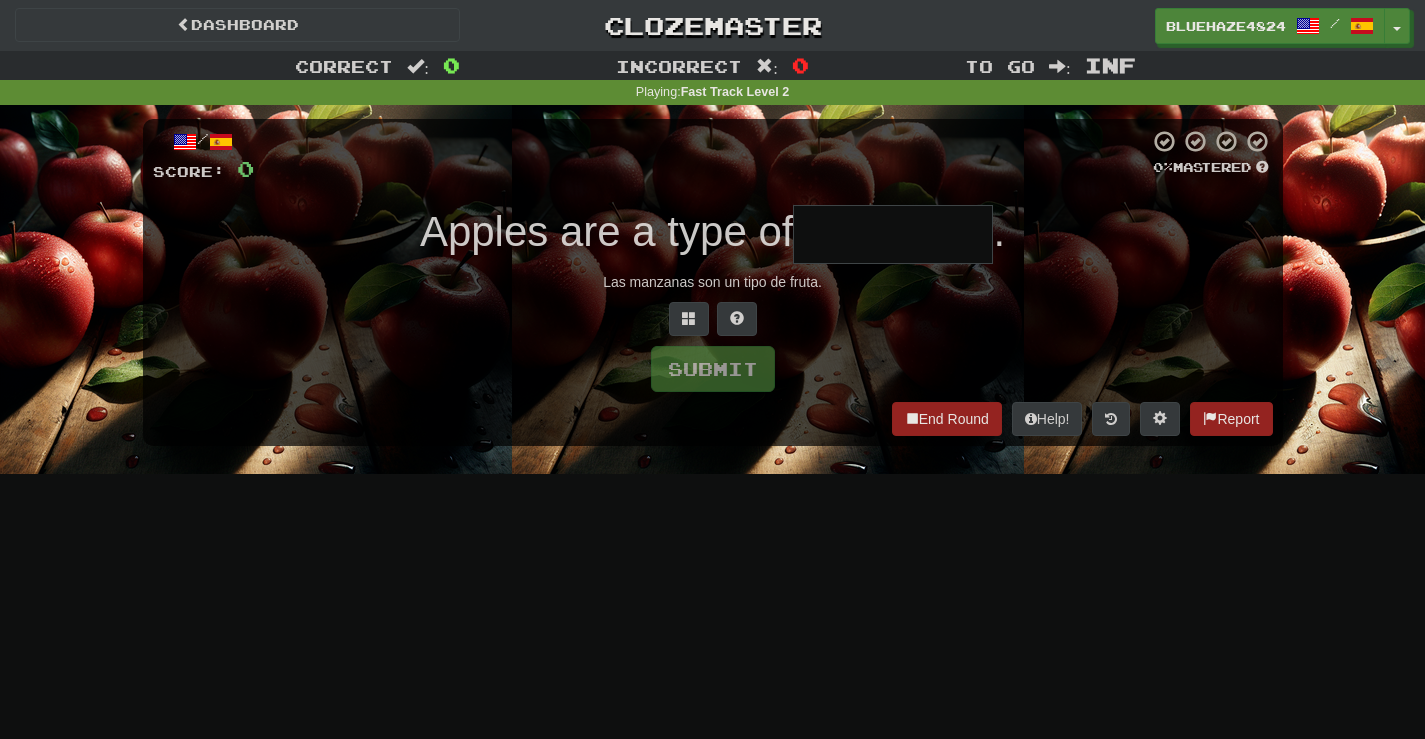 click at bounding box center [893, 234] 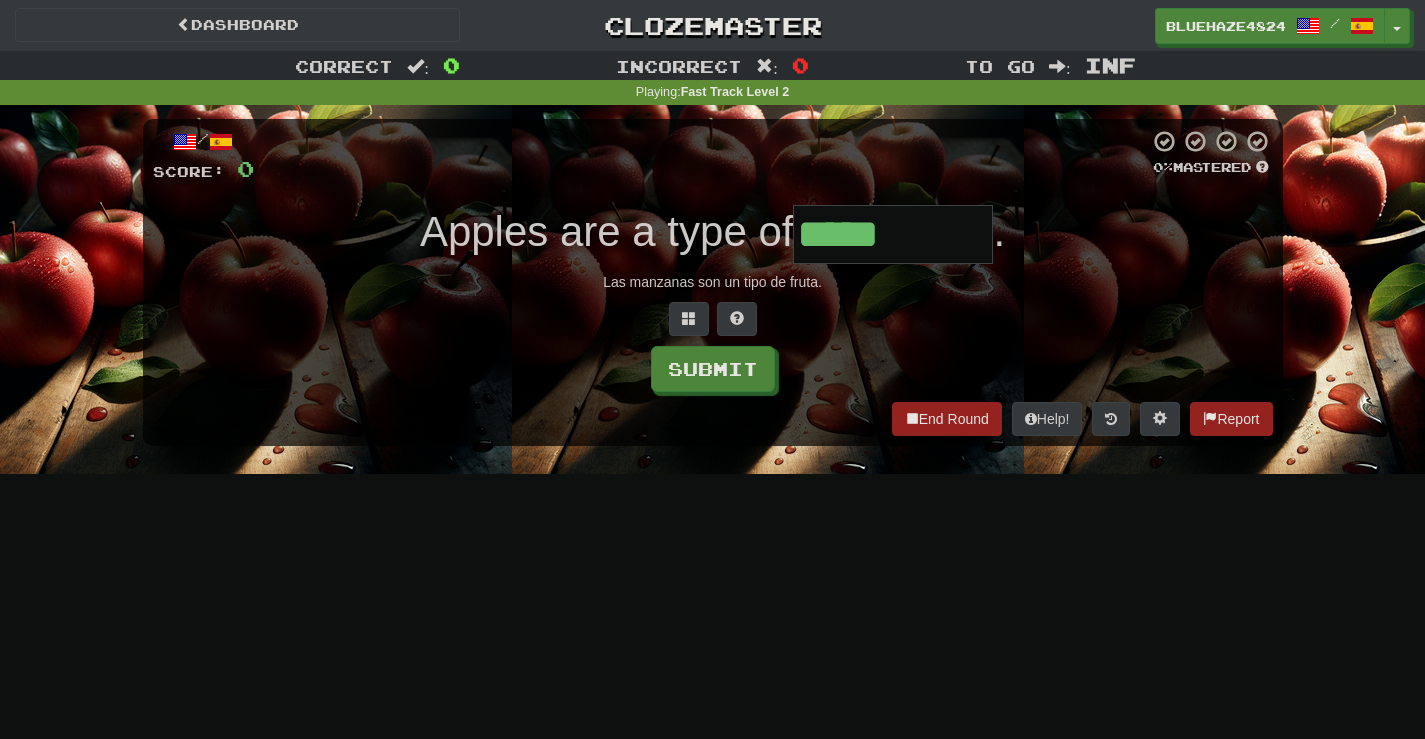 type on "*****" 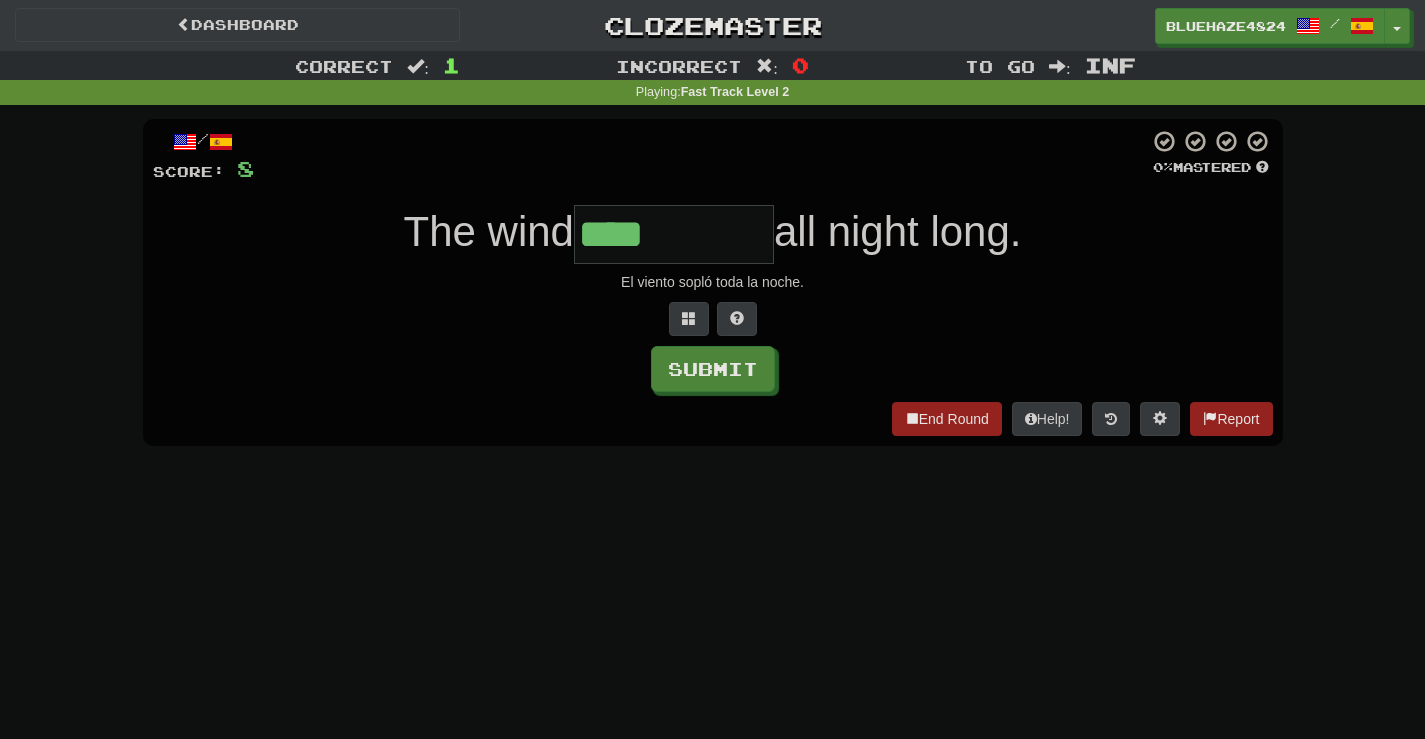 type on "****" 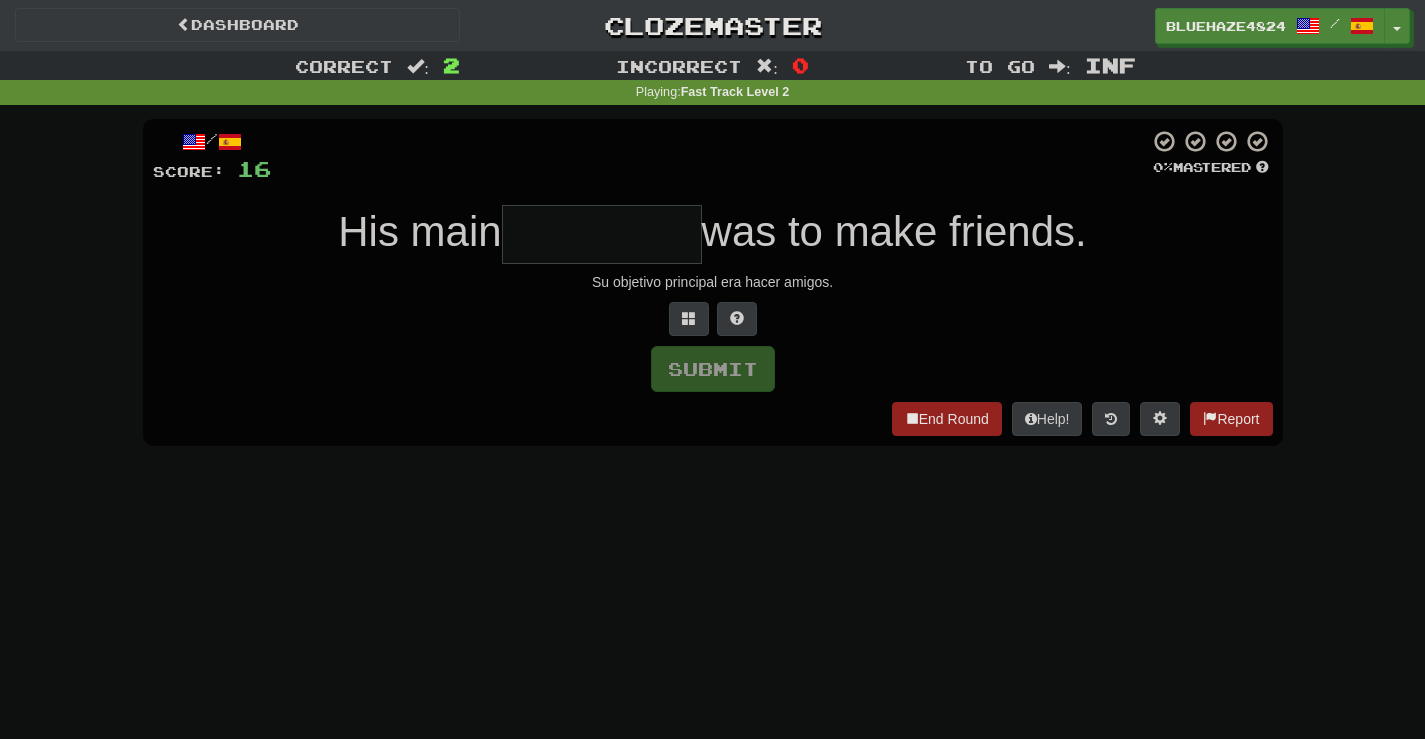 type on "*" 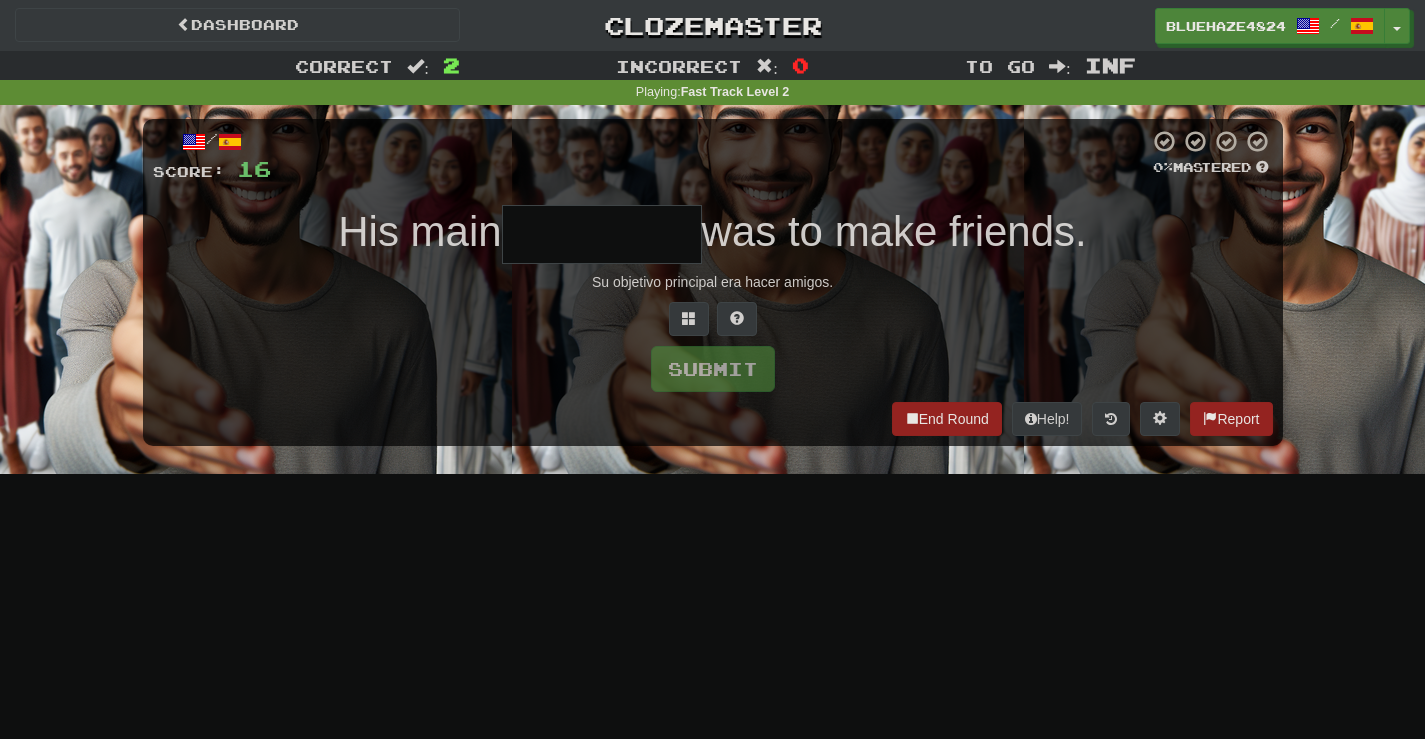 type on "*" 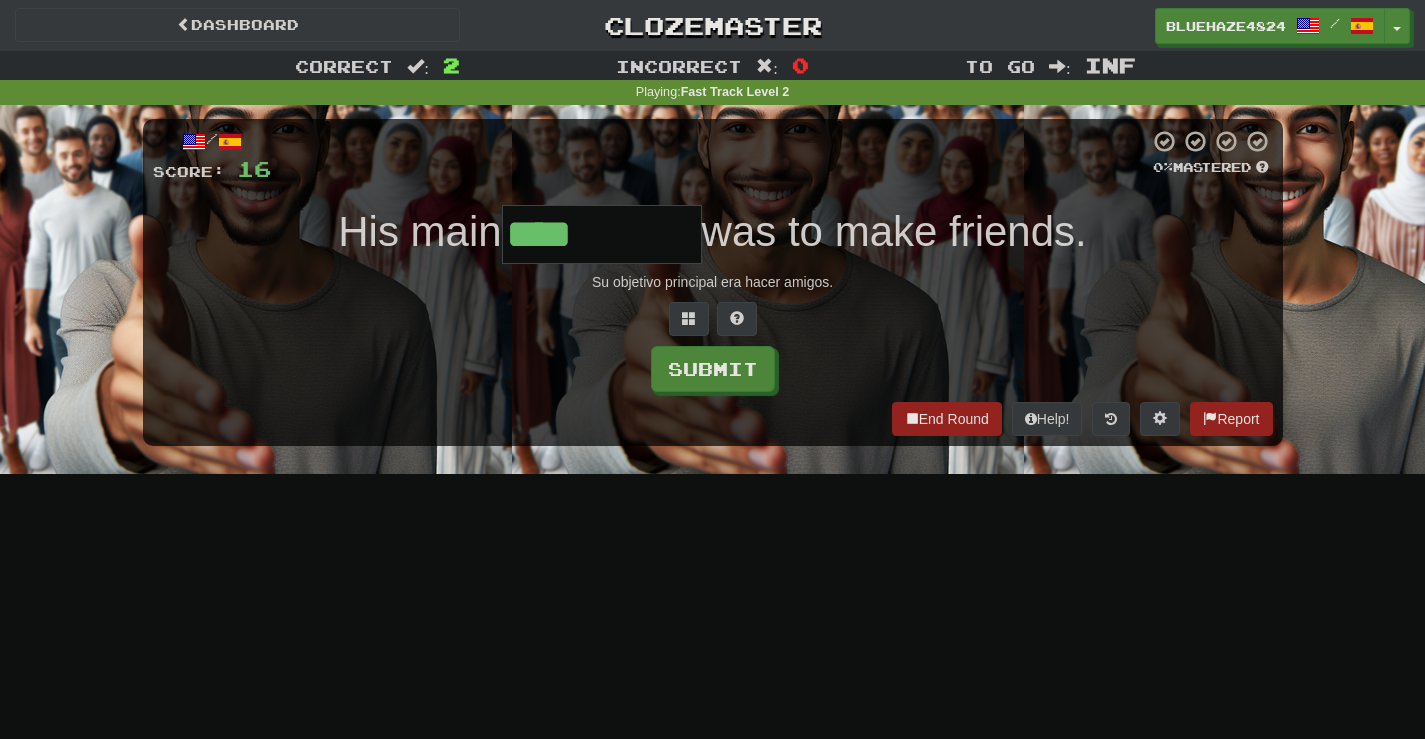 type on "****" 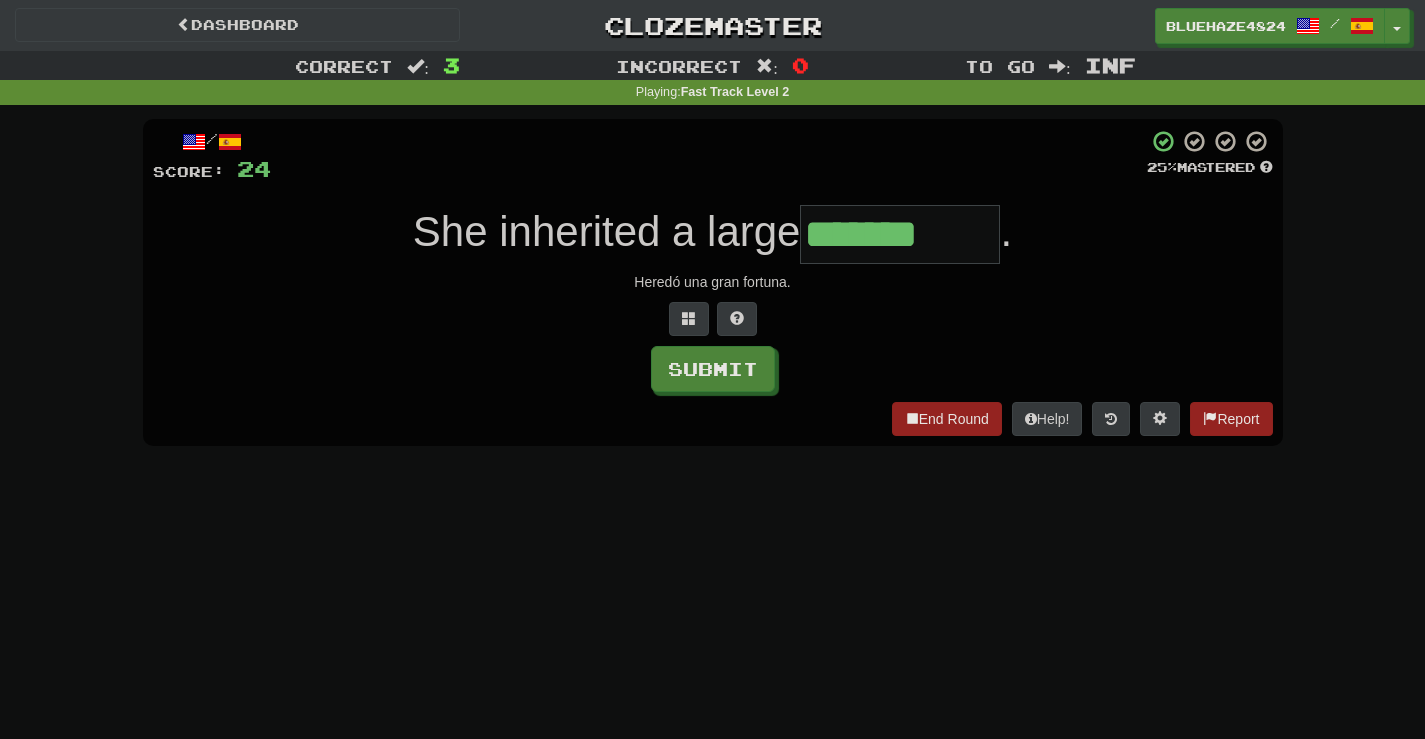 type on "*******" 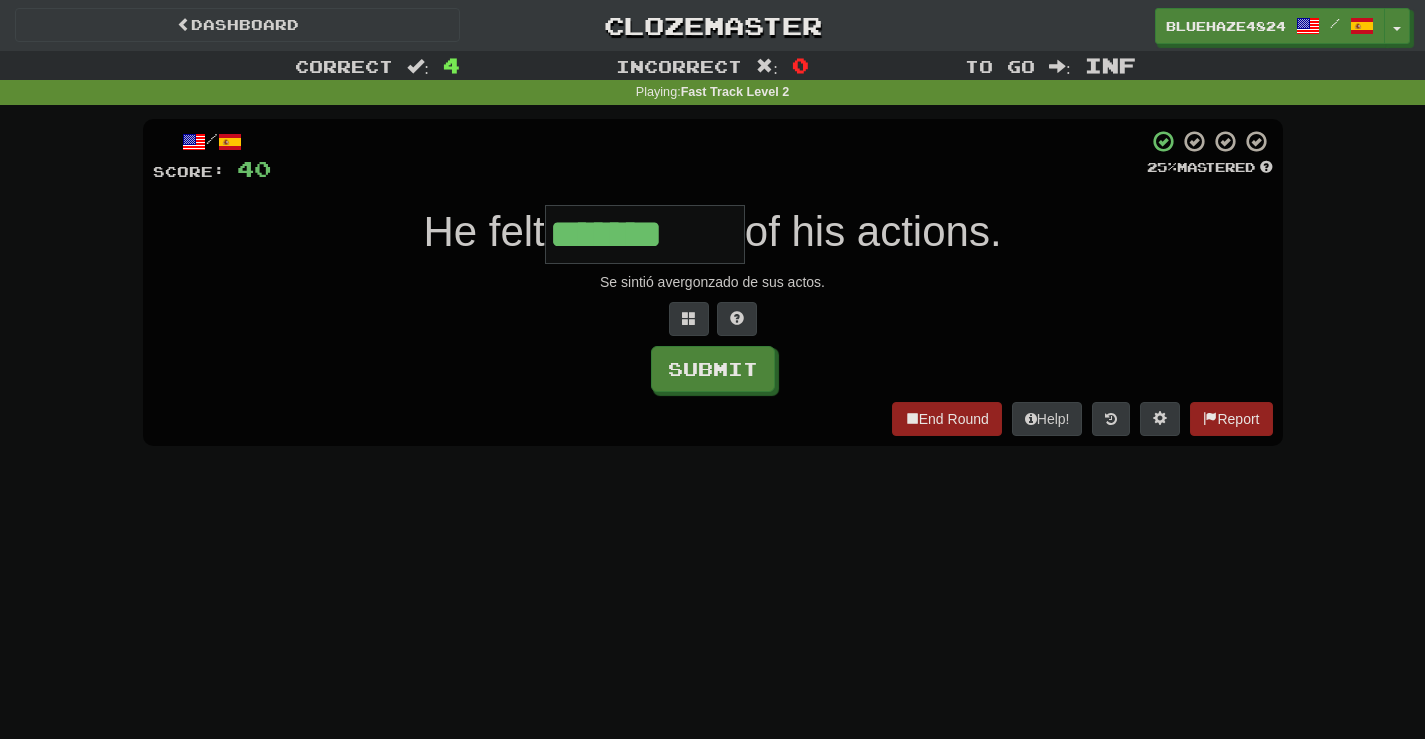 type on "*******" 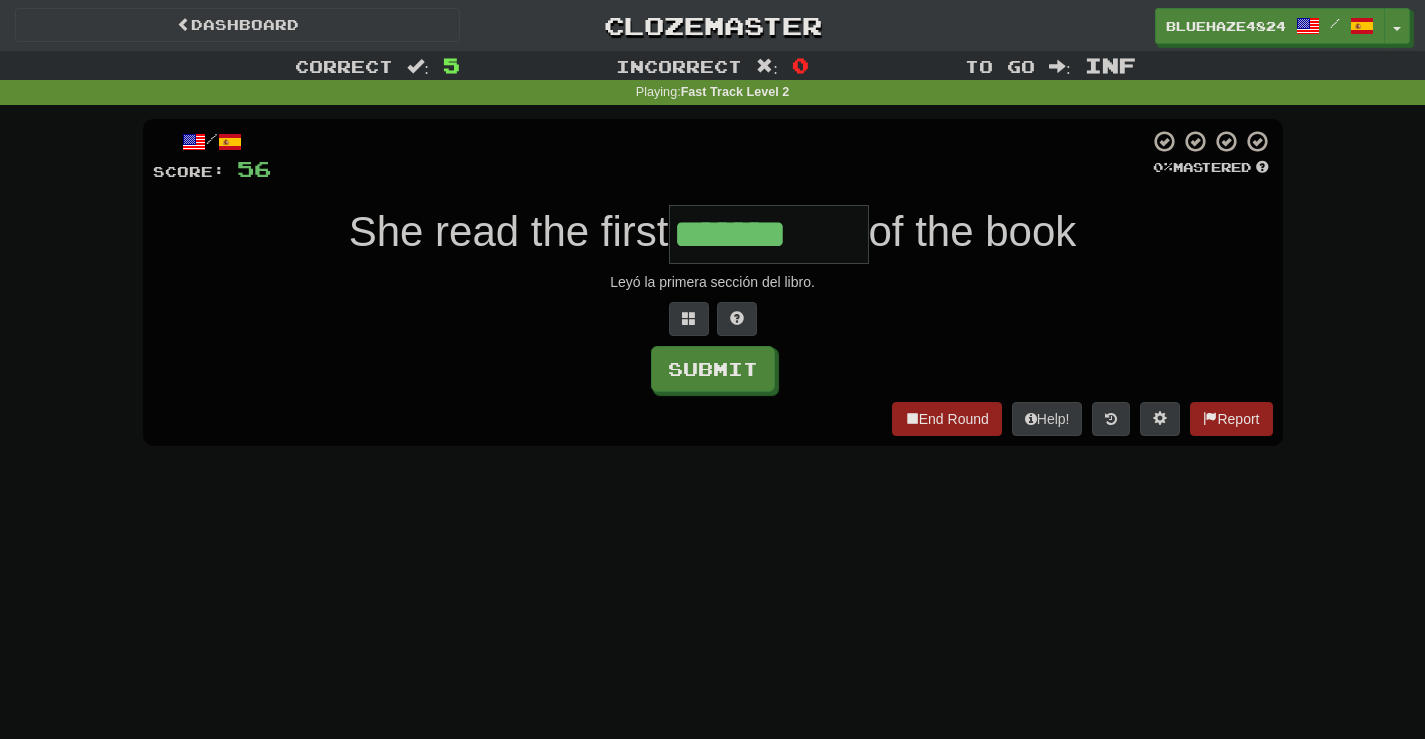 type on "*******" 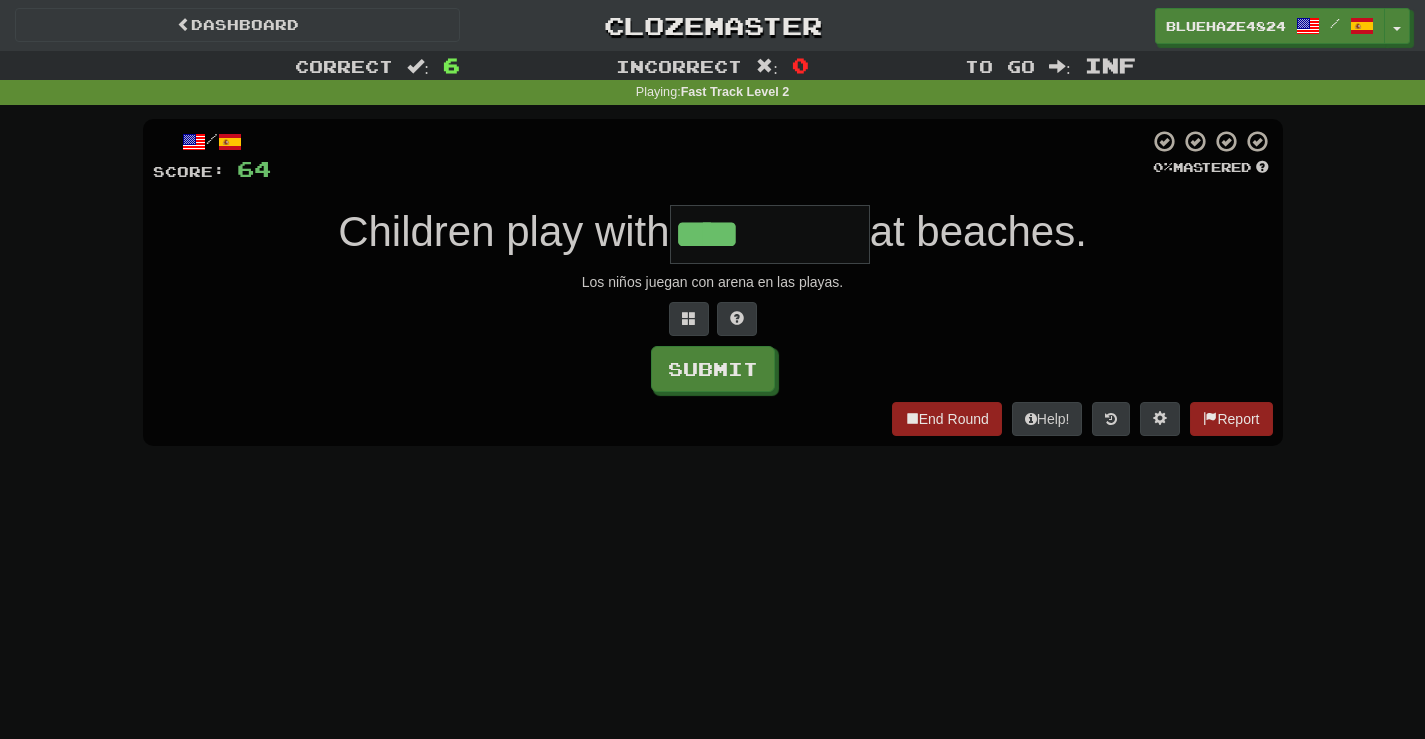 type on "****" 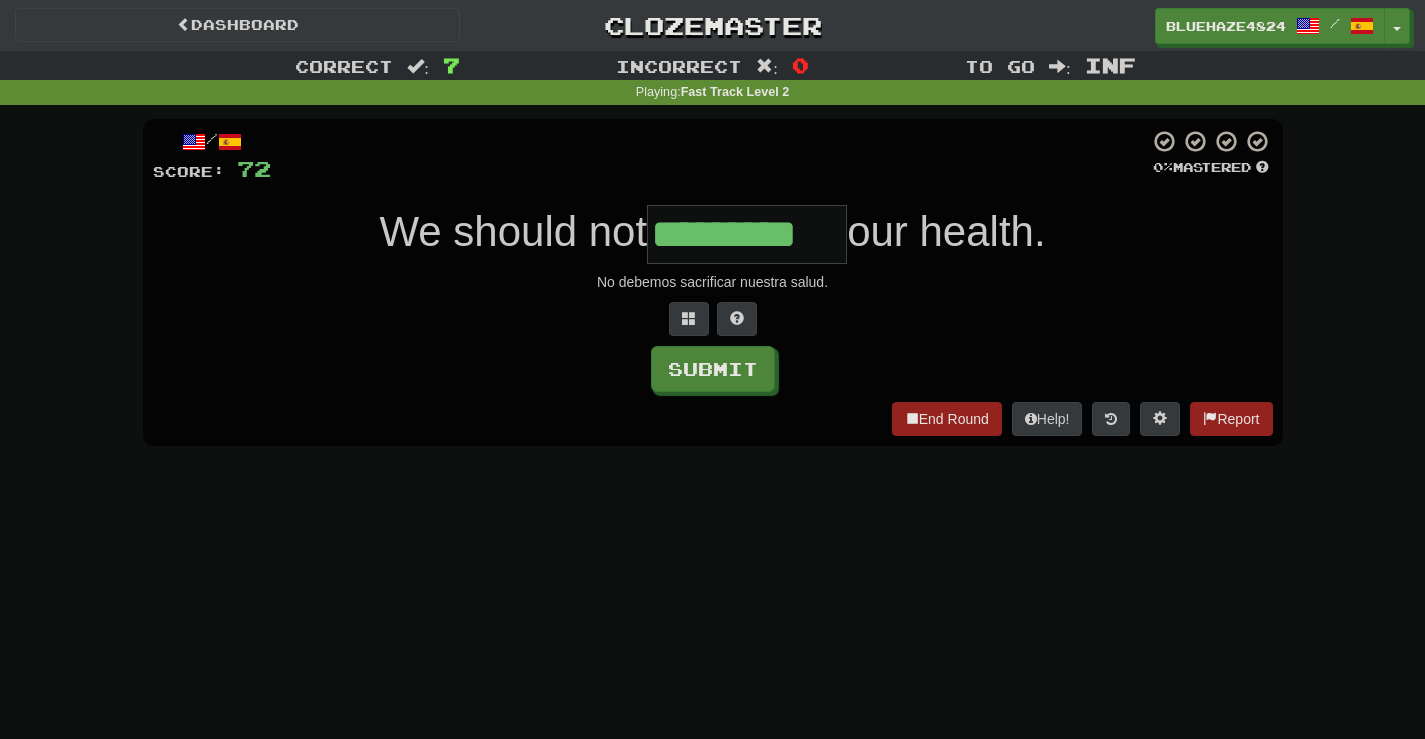 type on "*********" 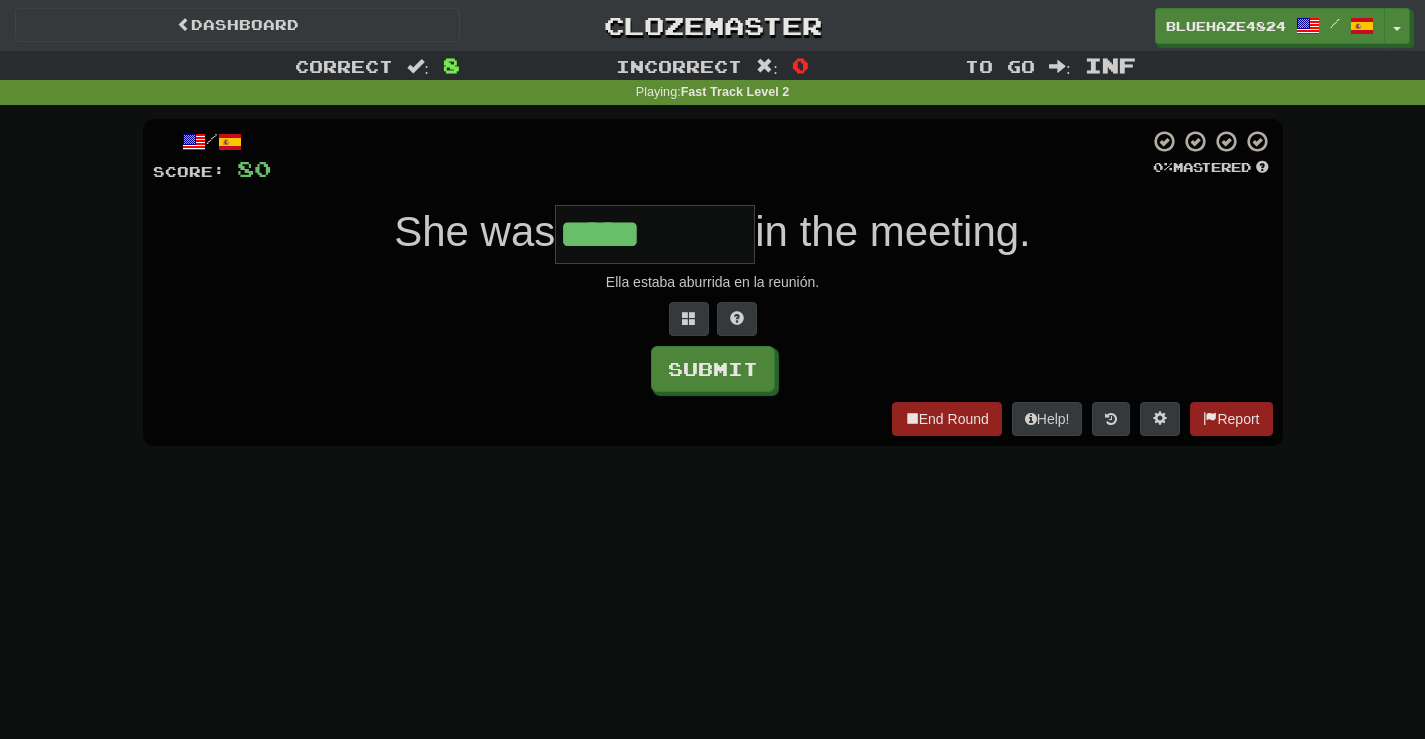 type on "*****" 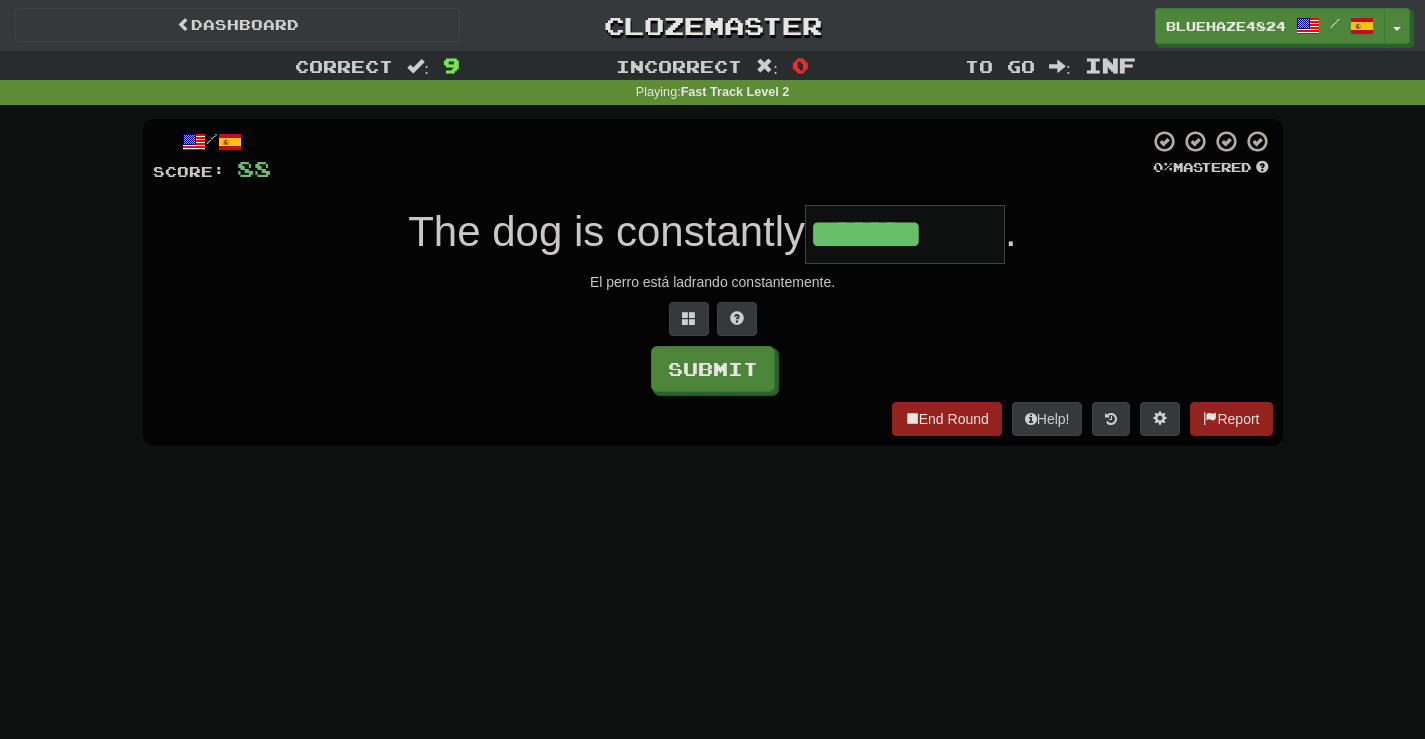 type on "*******" 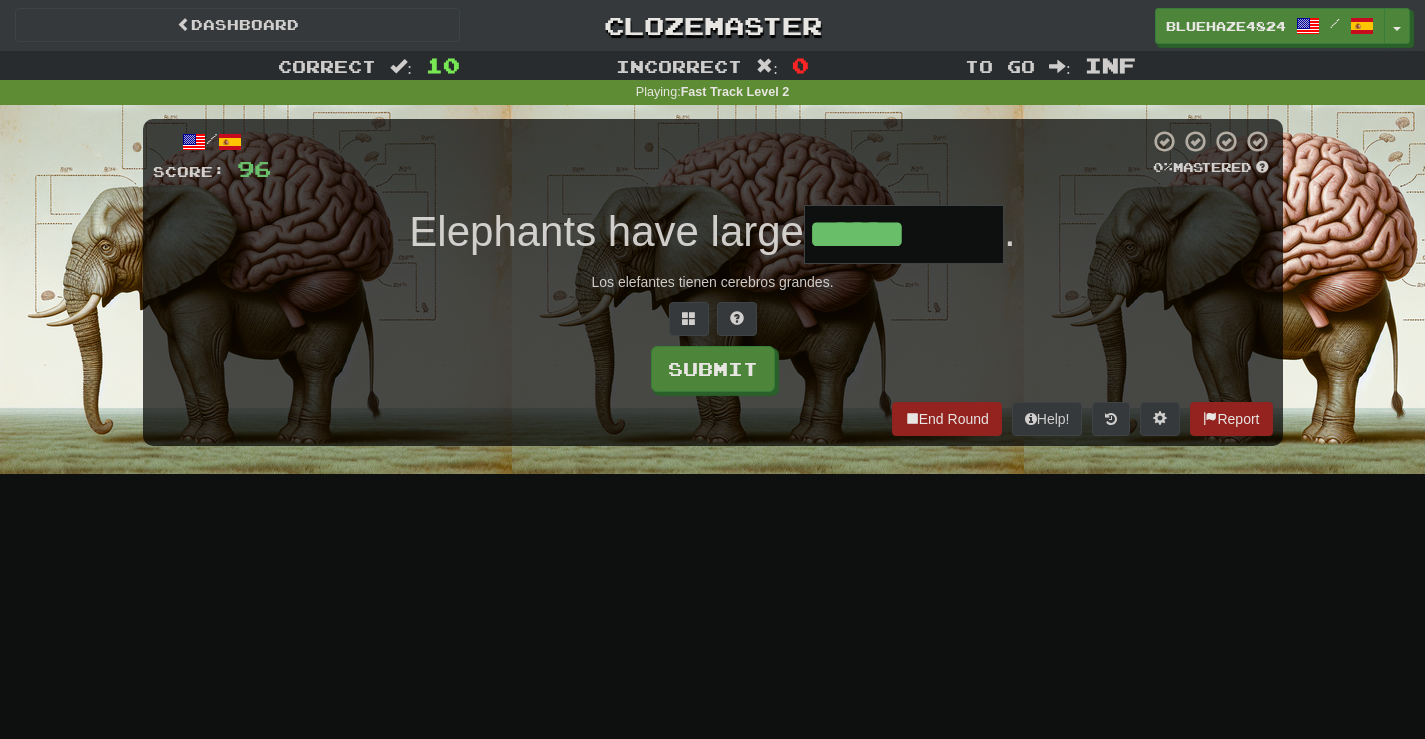 type on "******" 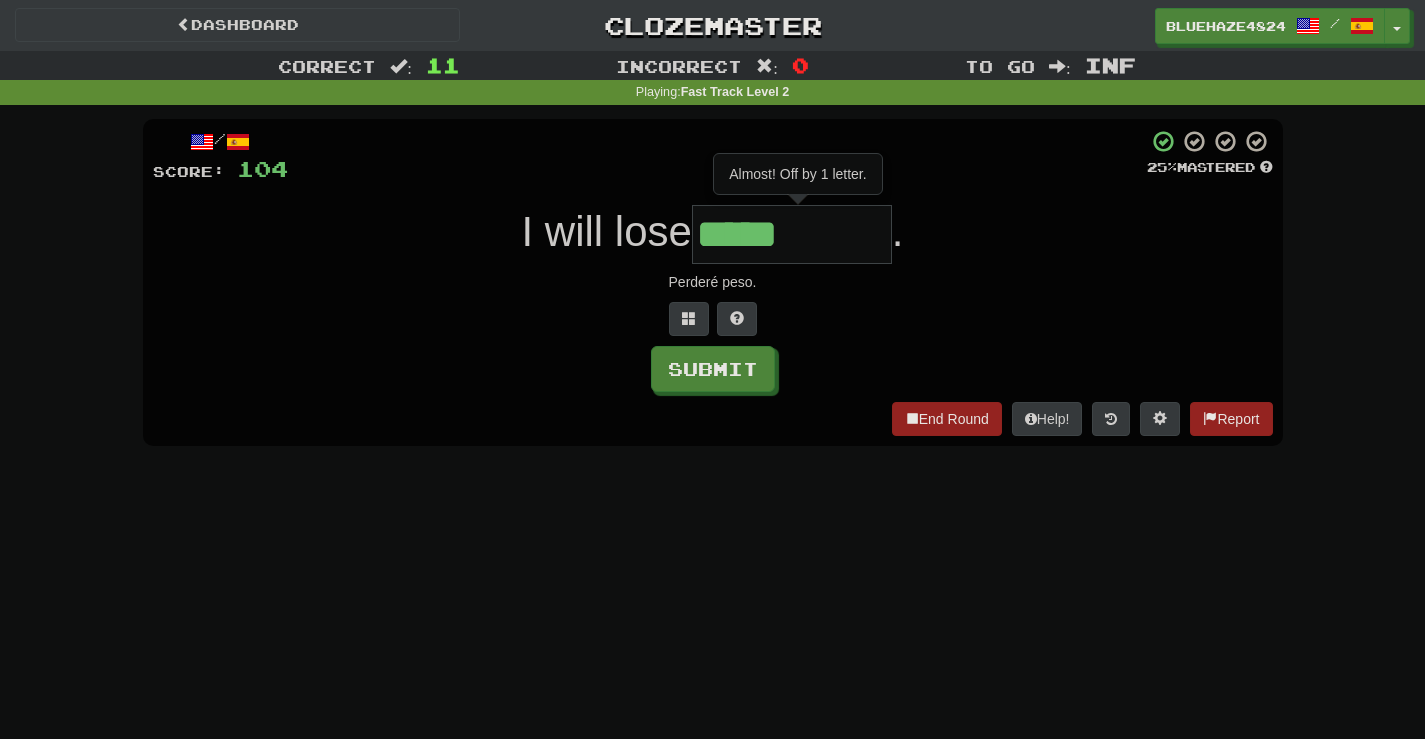 type on "******" 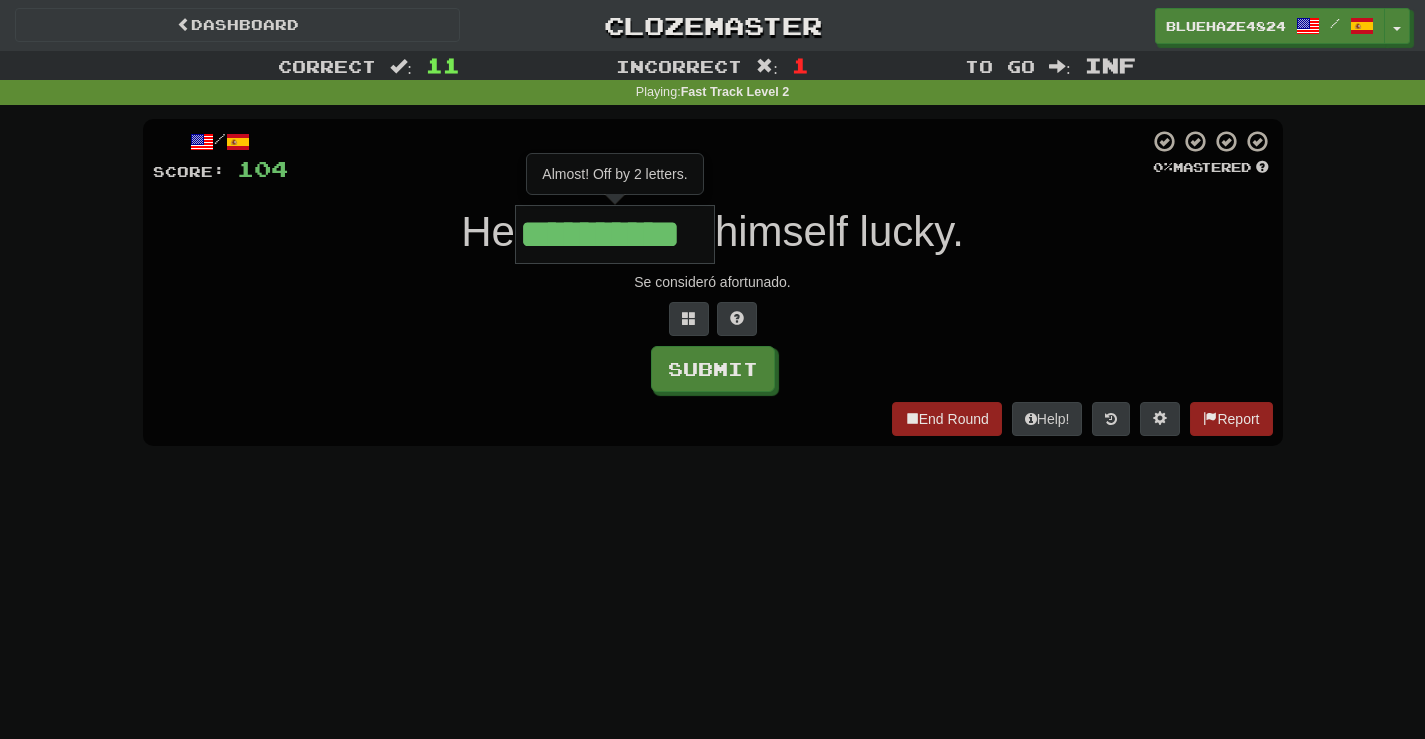 scroll, scrollTop: 0, scrollLeft: 13, axis: horizontal 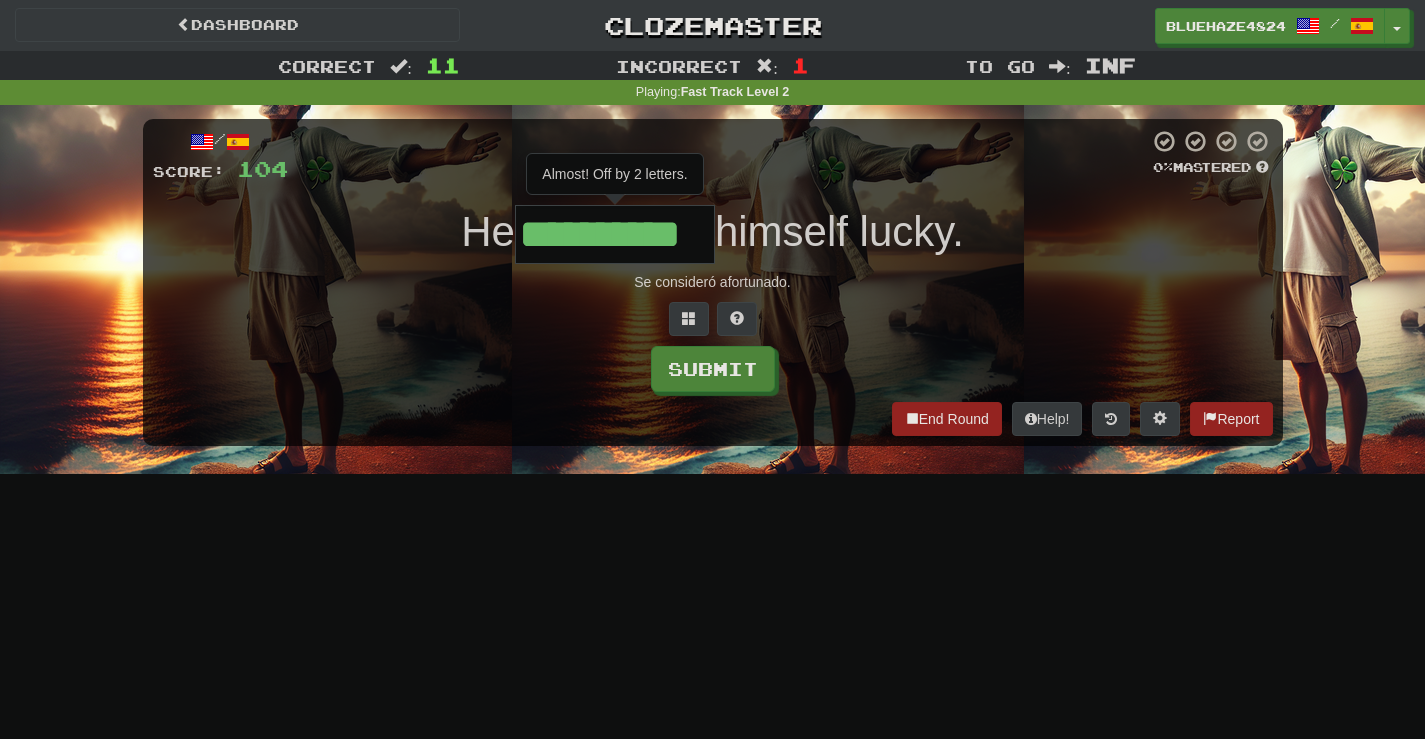 type on "**********" 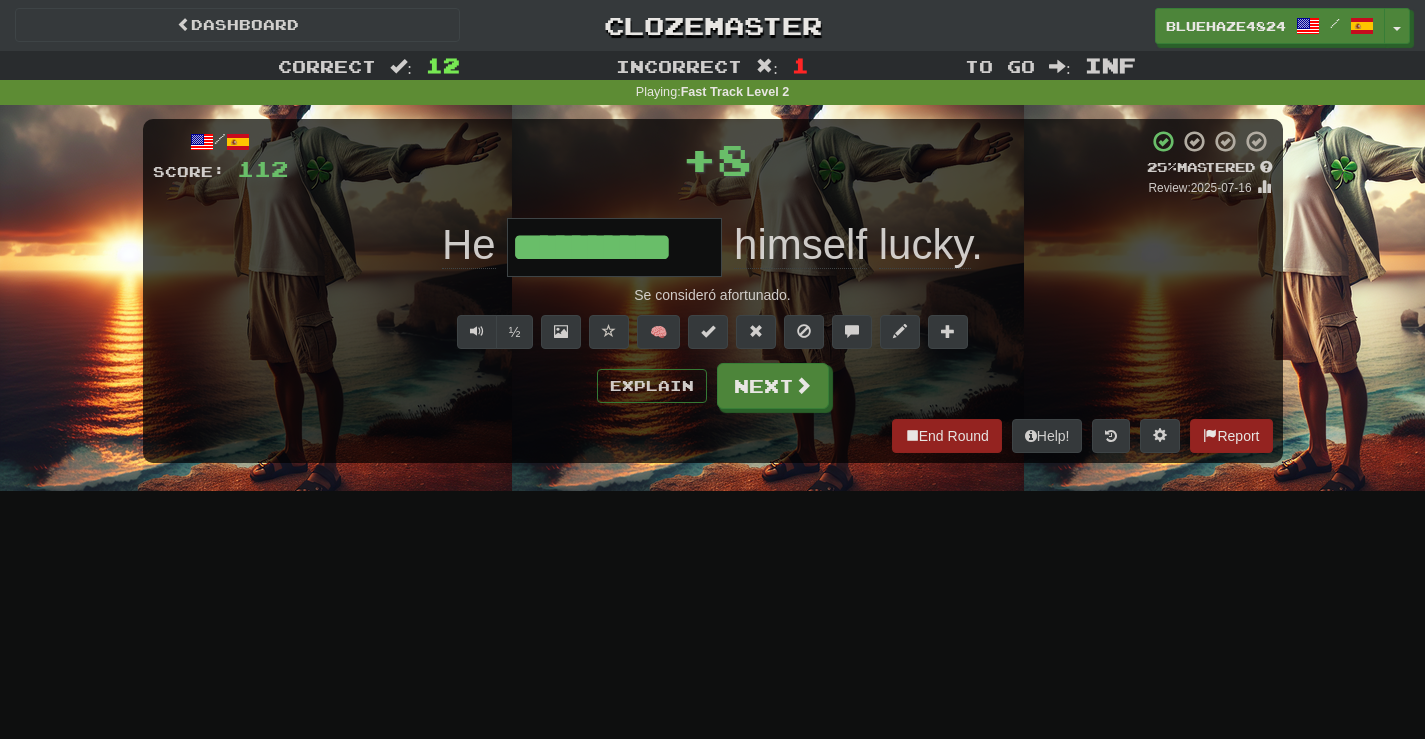 scroll, scrollTop: 0, scrollLeft: 0, axis: both 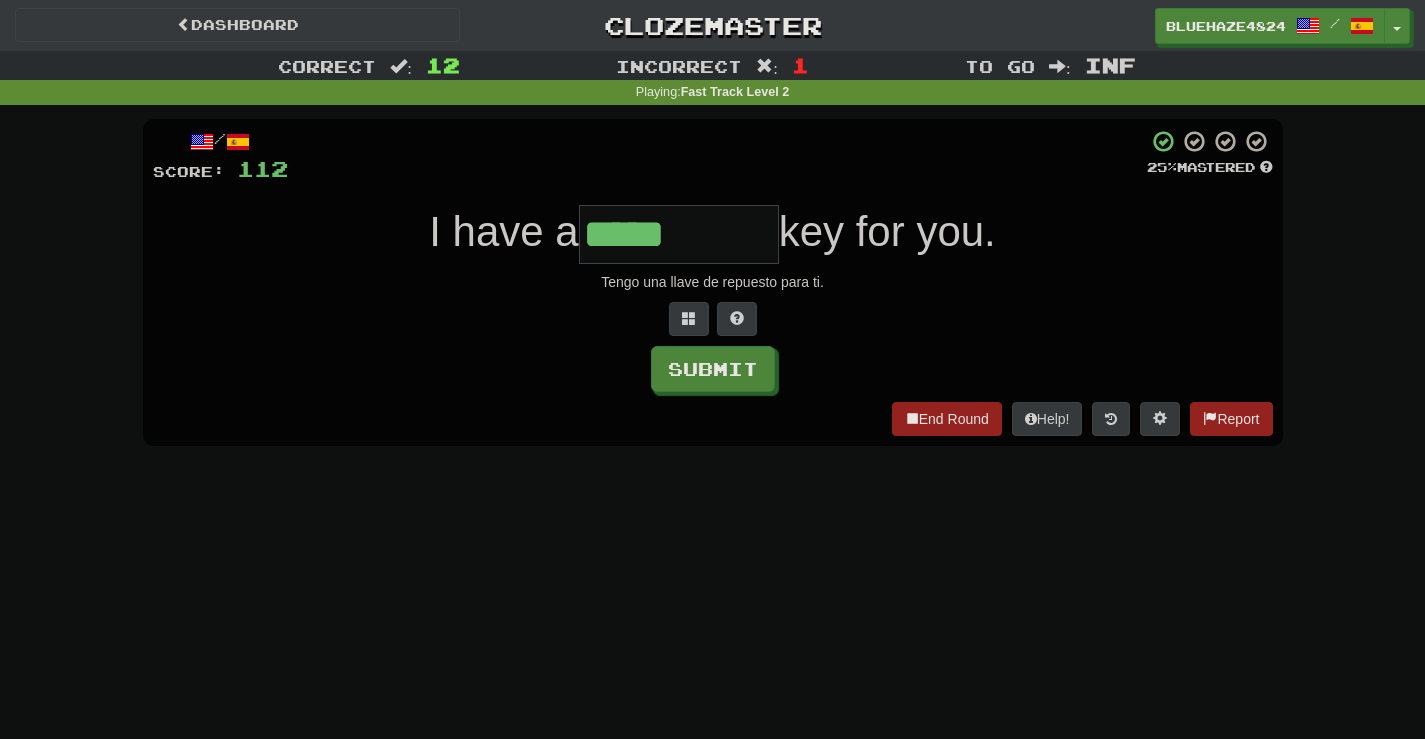 type on "*****" 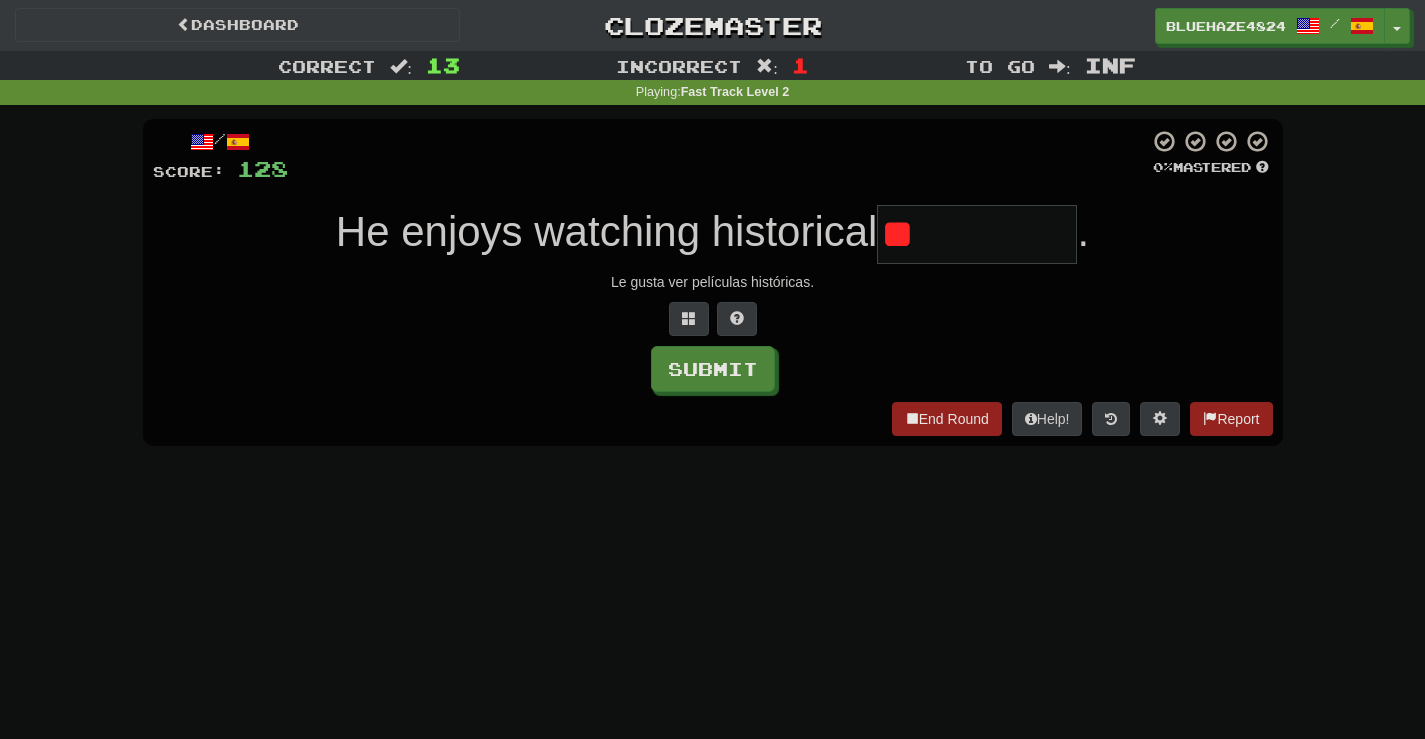 type on "*" 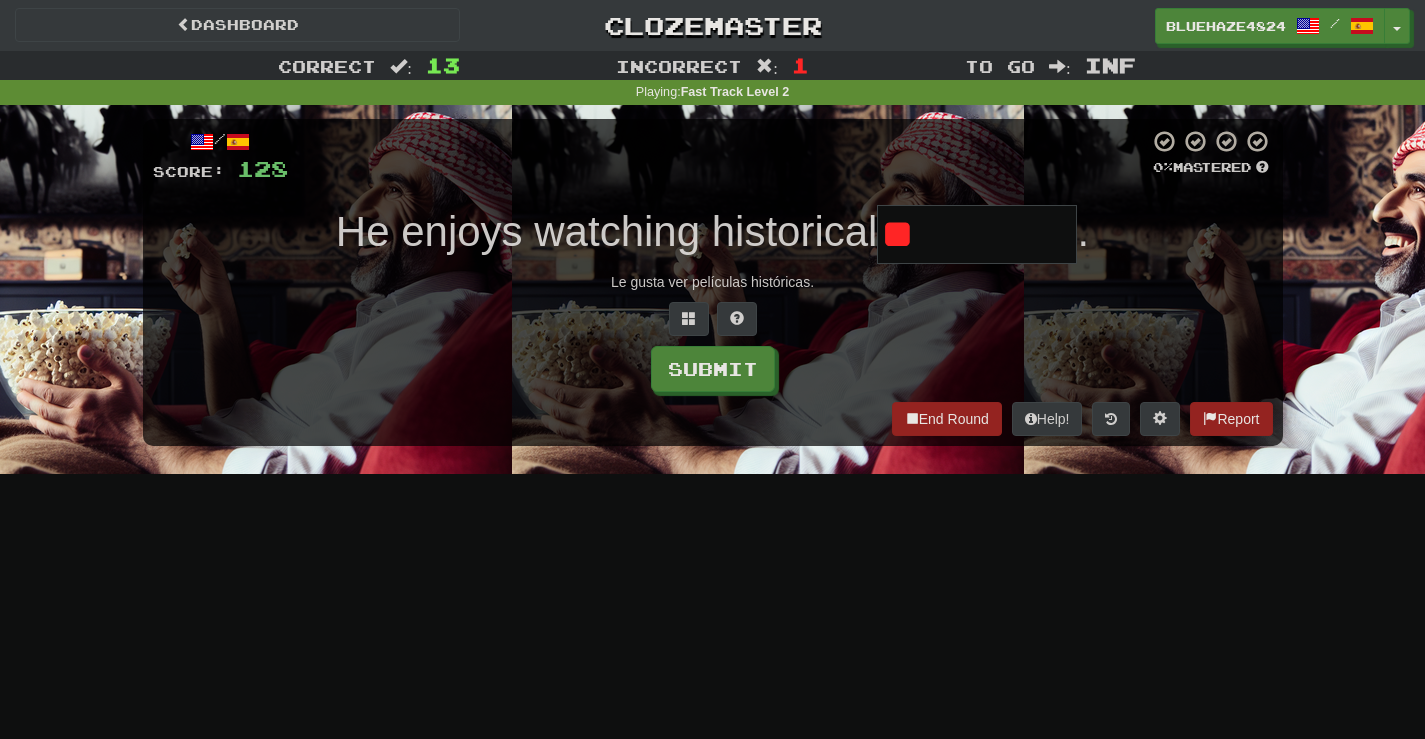 type on "*" 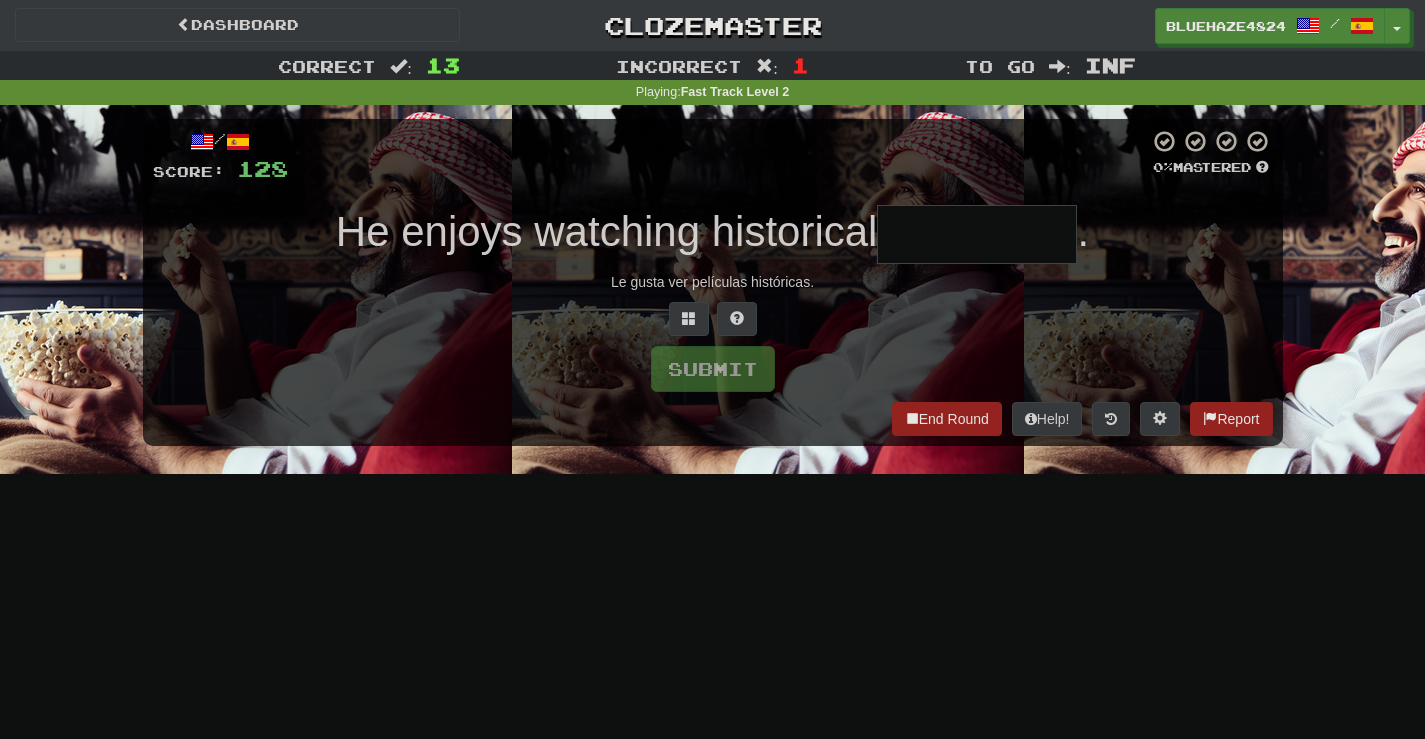 type on "*" 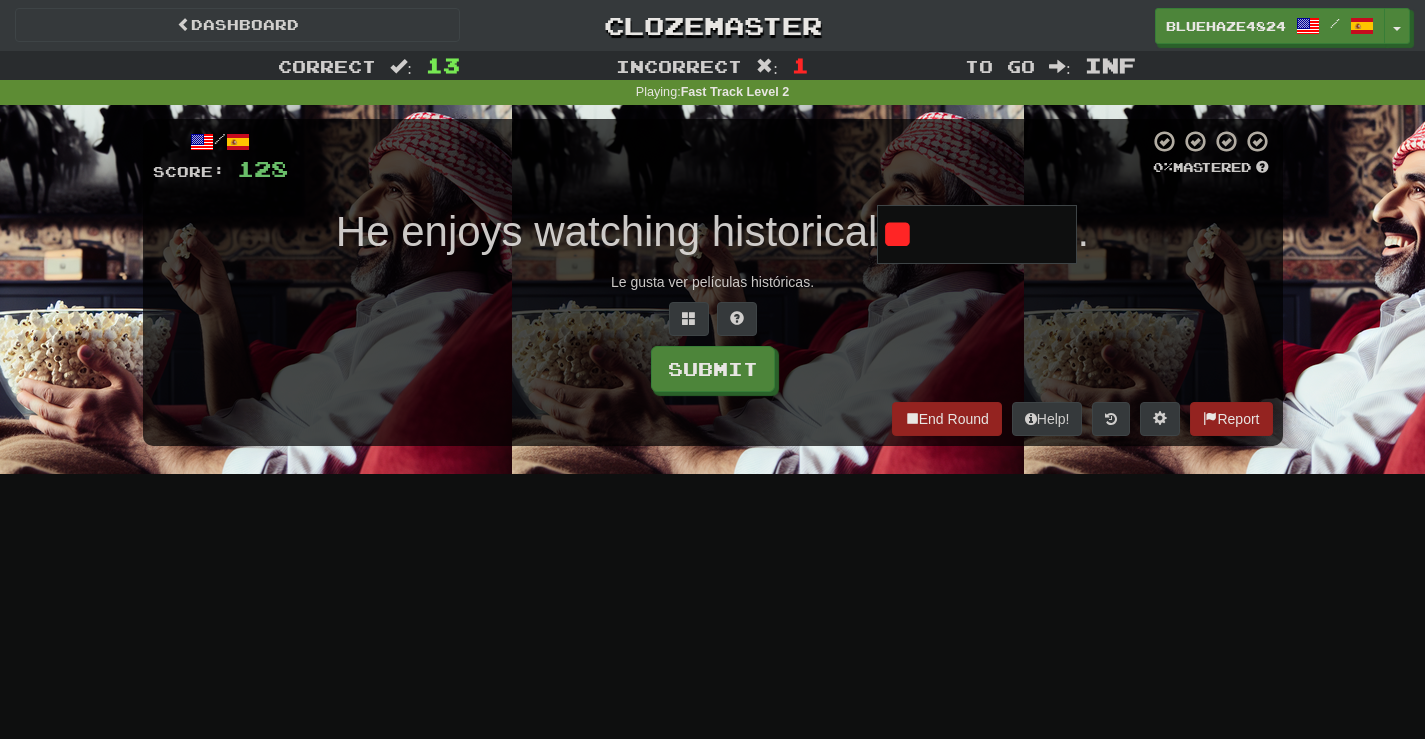 type on "*" 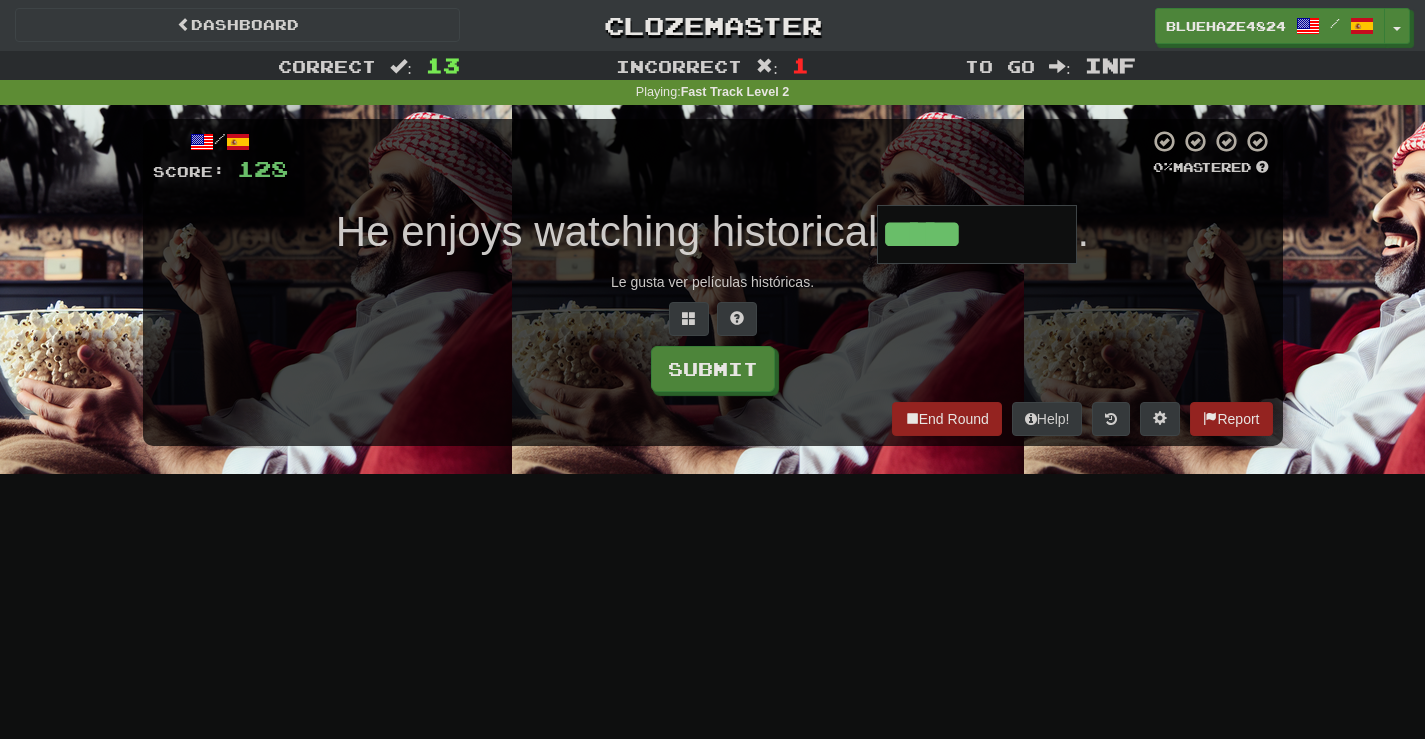 type on "*****" 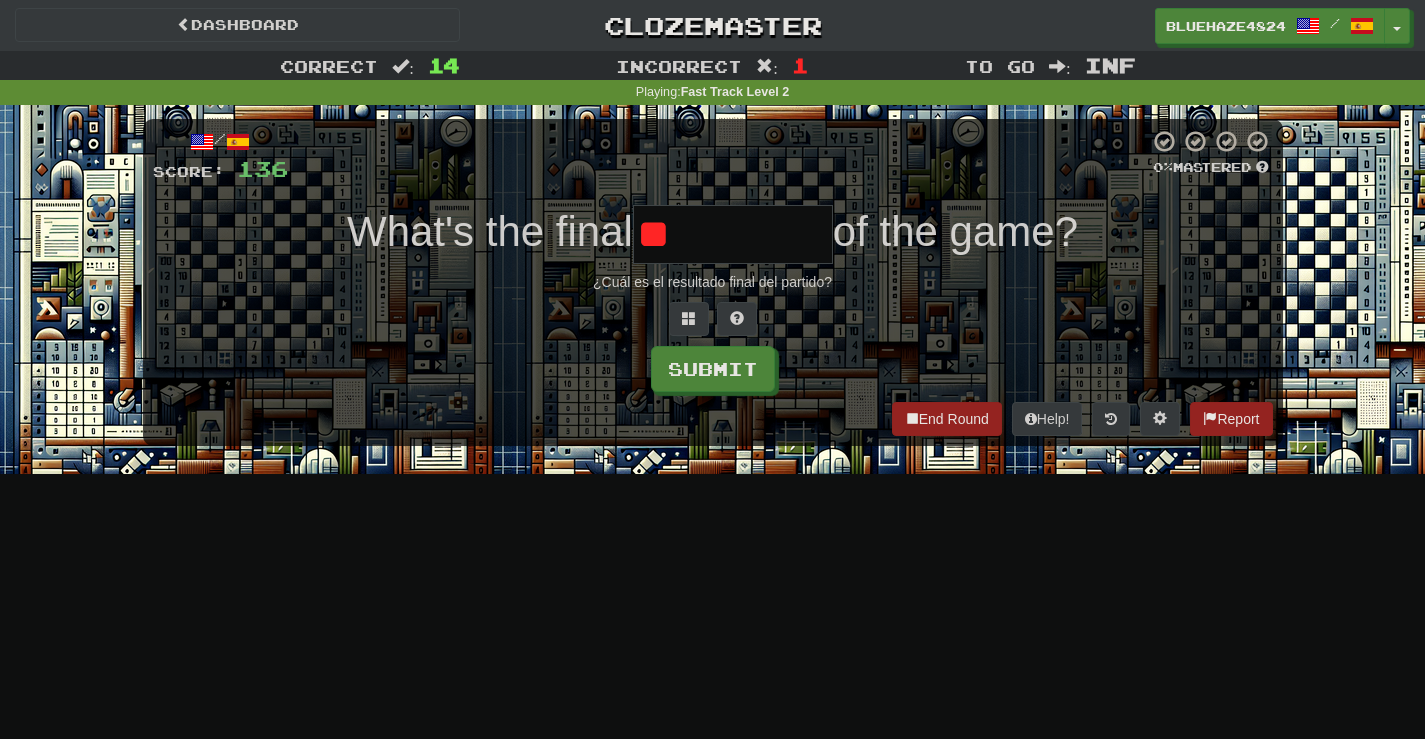 type on "*" 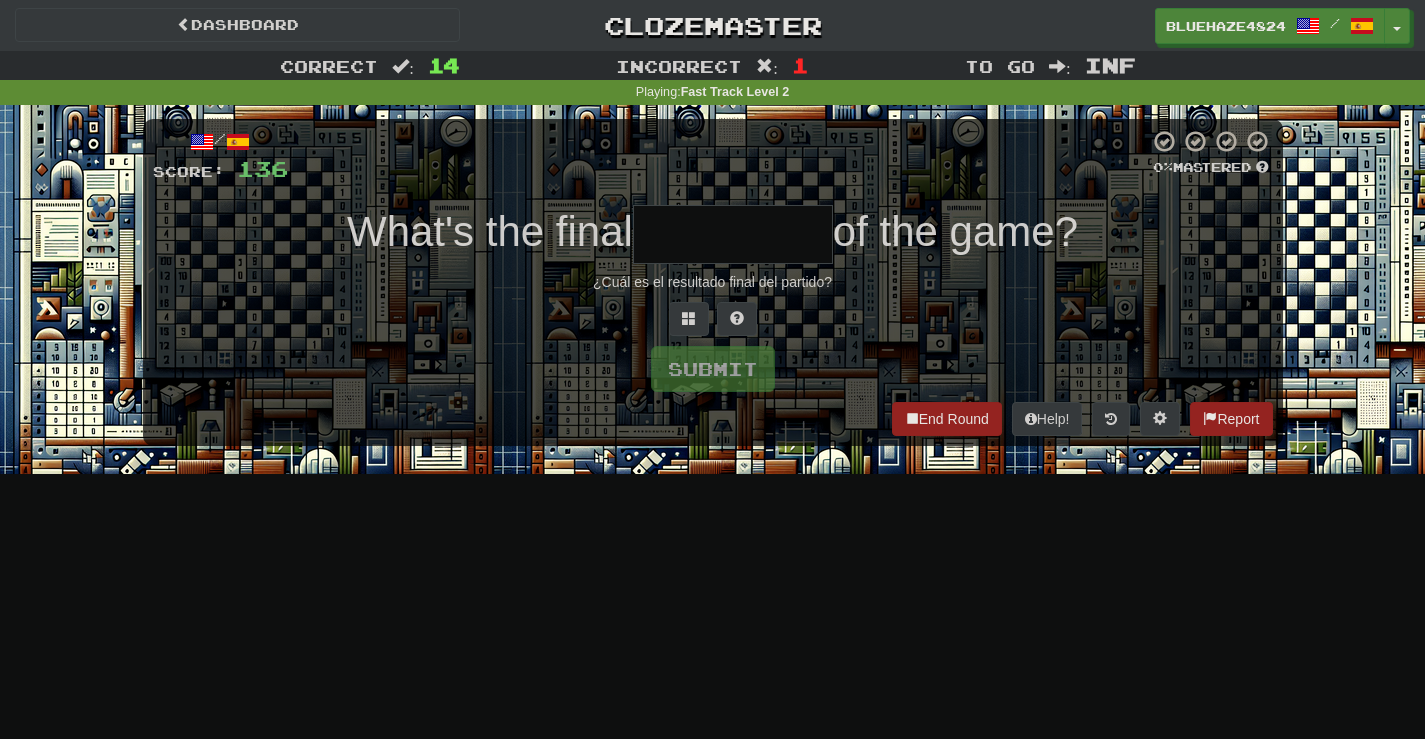 type on "*" 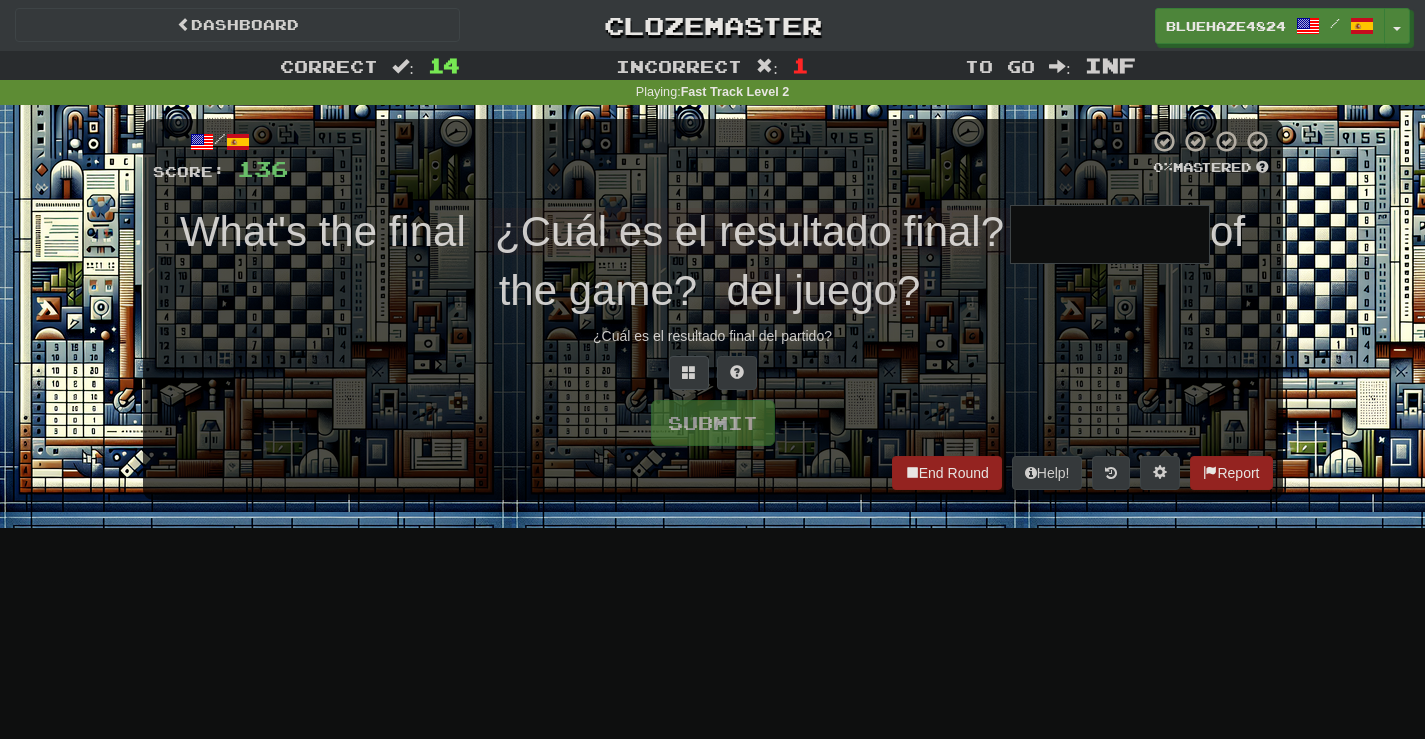 click on "of the game?    del juego?" at bounding box center (872, 261) 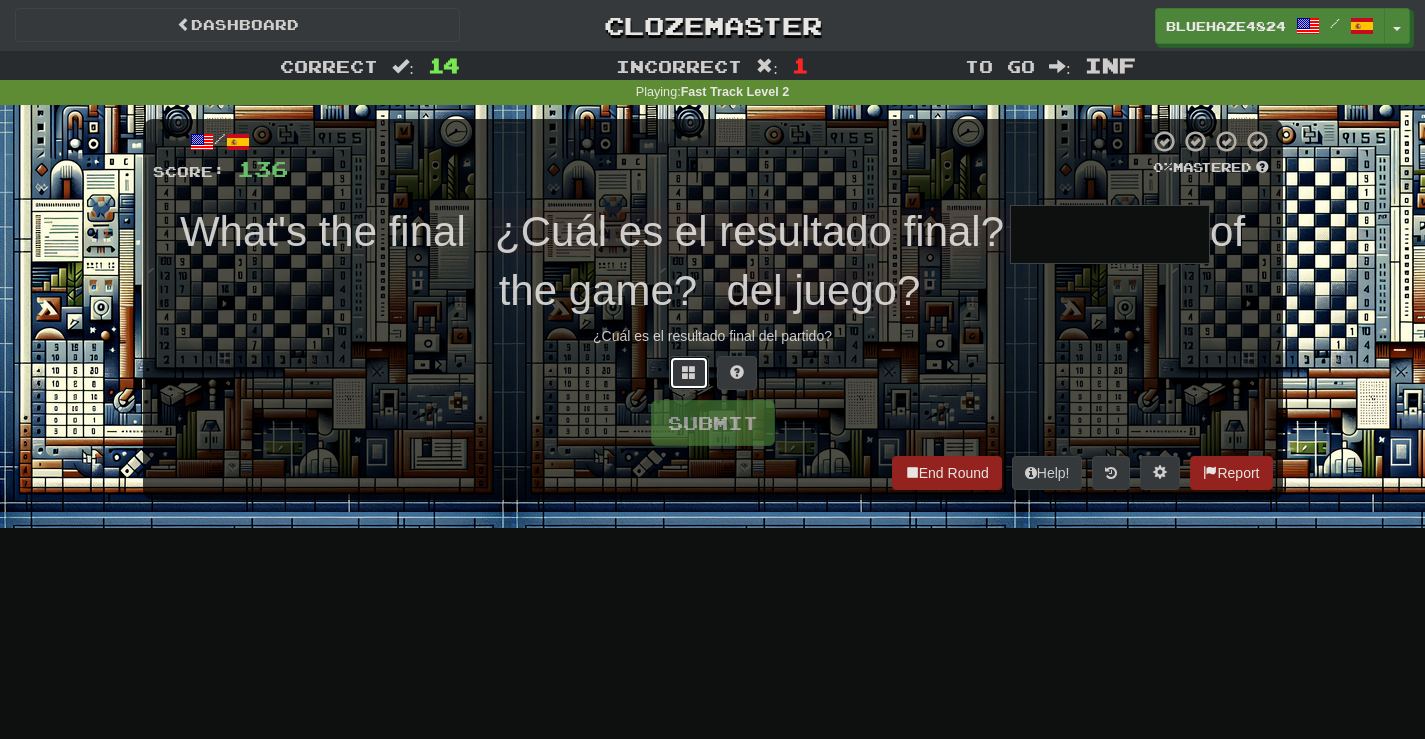 click at bounding box center [689, 372] 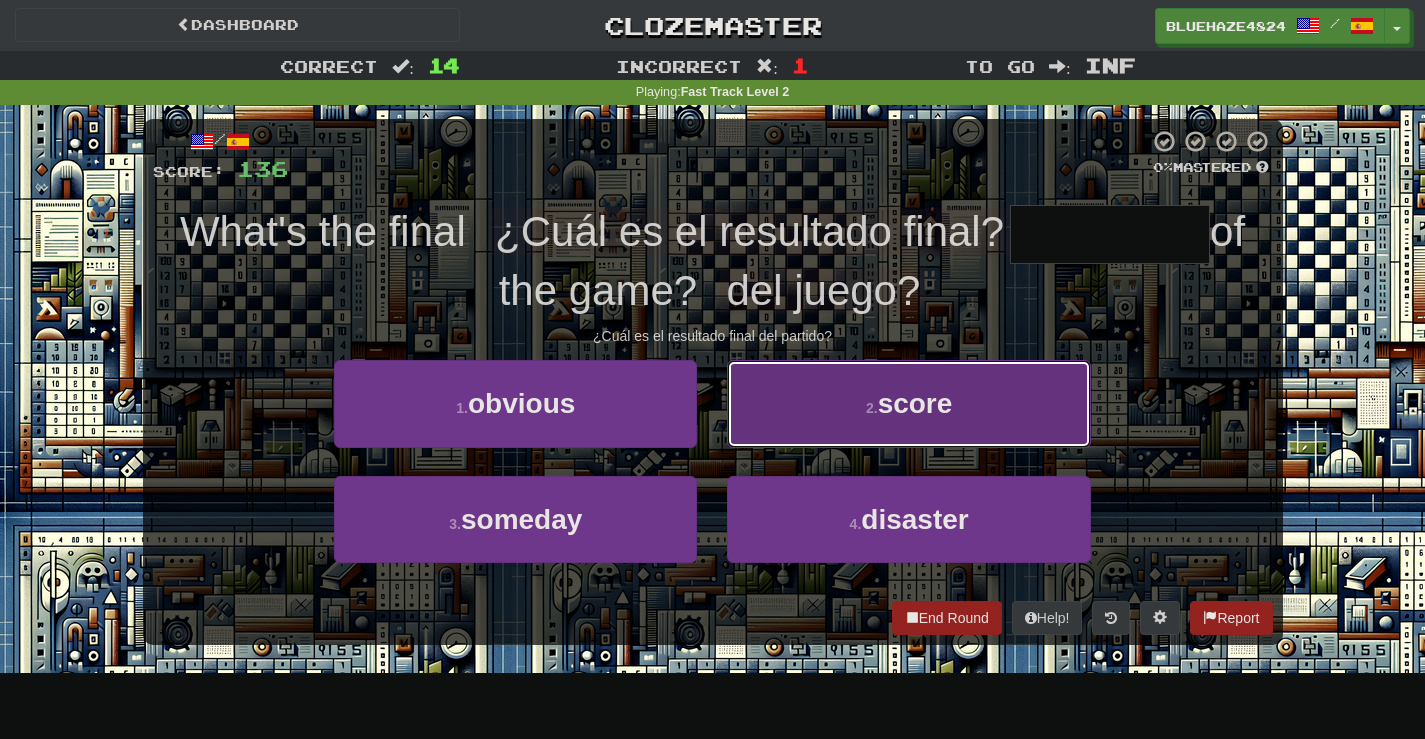 click on "score" at bounding box center [915, 403] 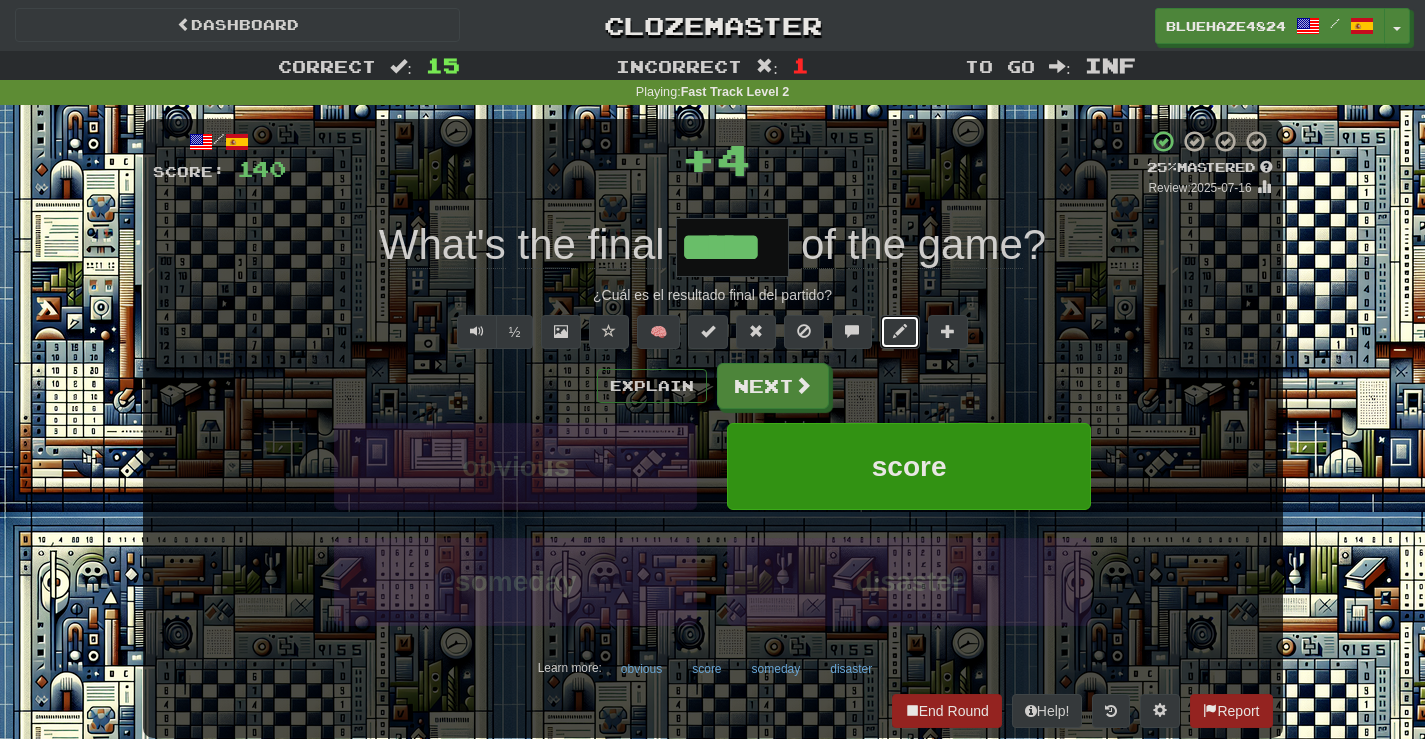 click at bounding box center [900, 331] 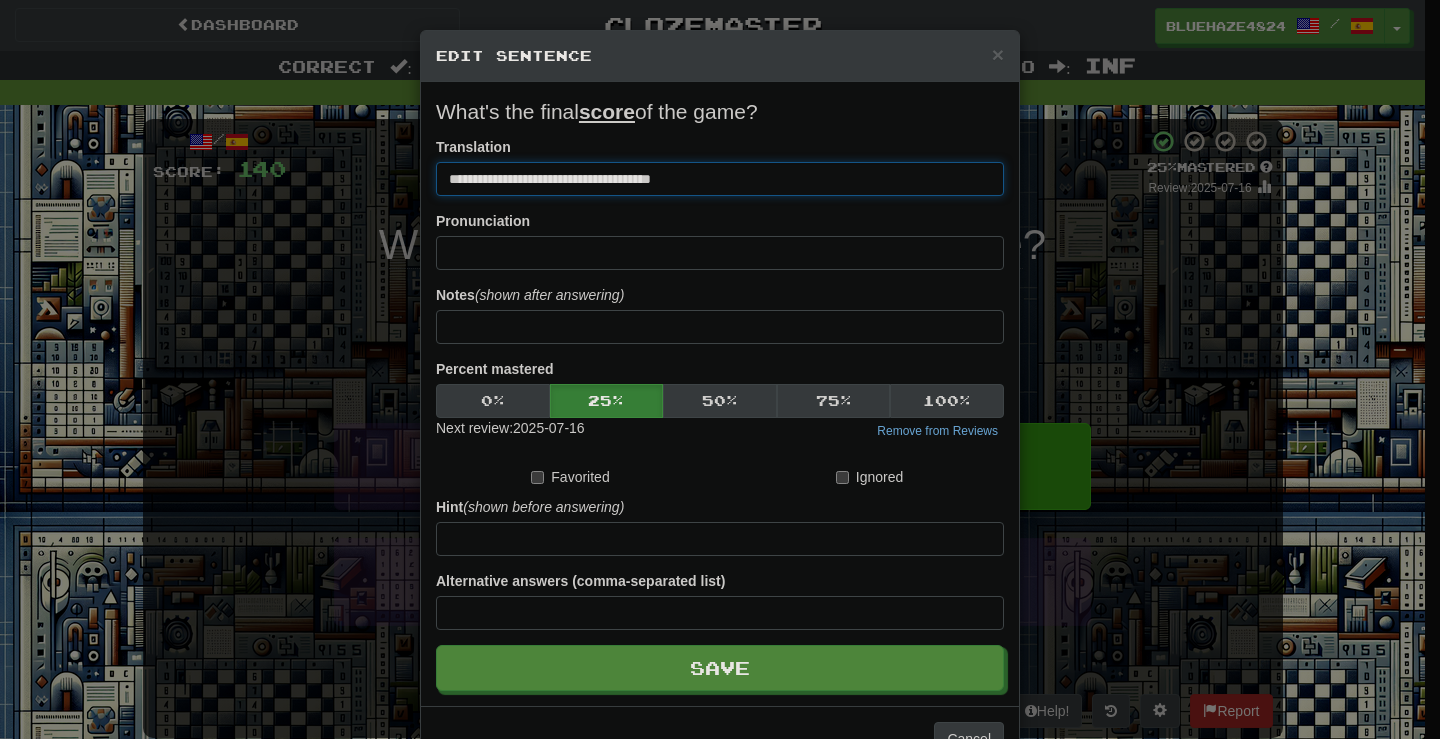 drag, startPoint x: 573, startPoint y: 179, endPoint x: 478, endPoint y: 179, distance: 95 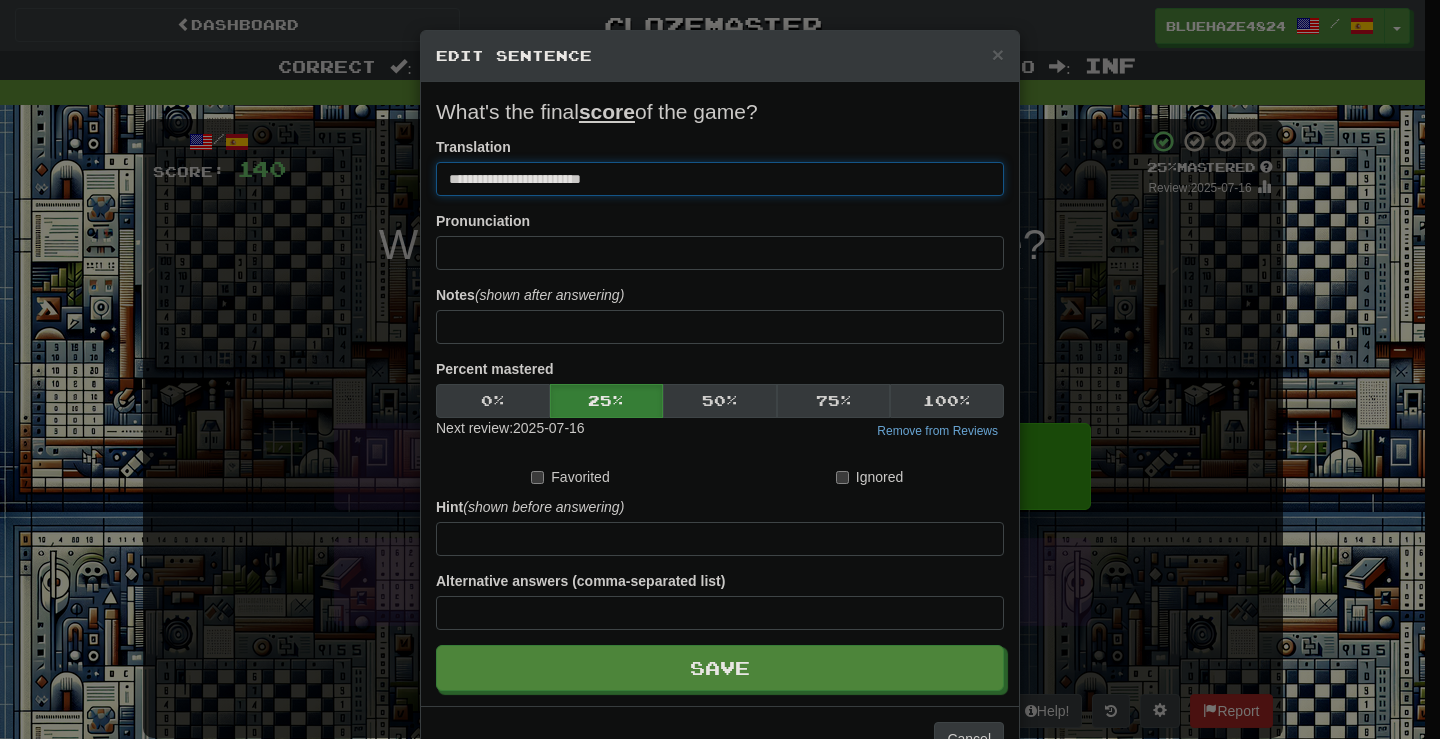 click on "**********" at bounding box center [720, 179] 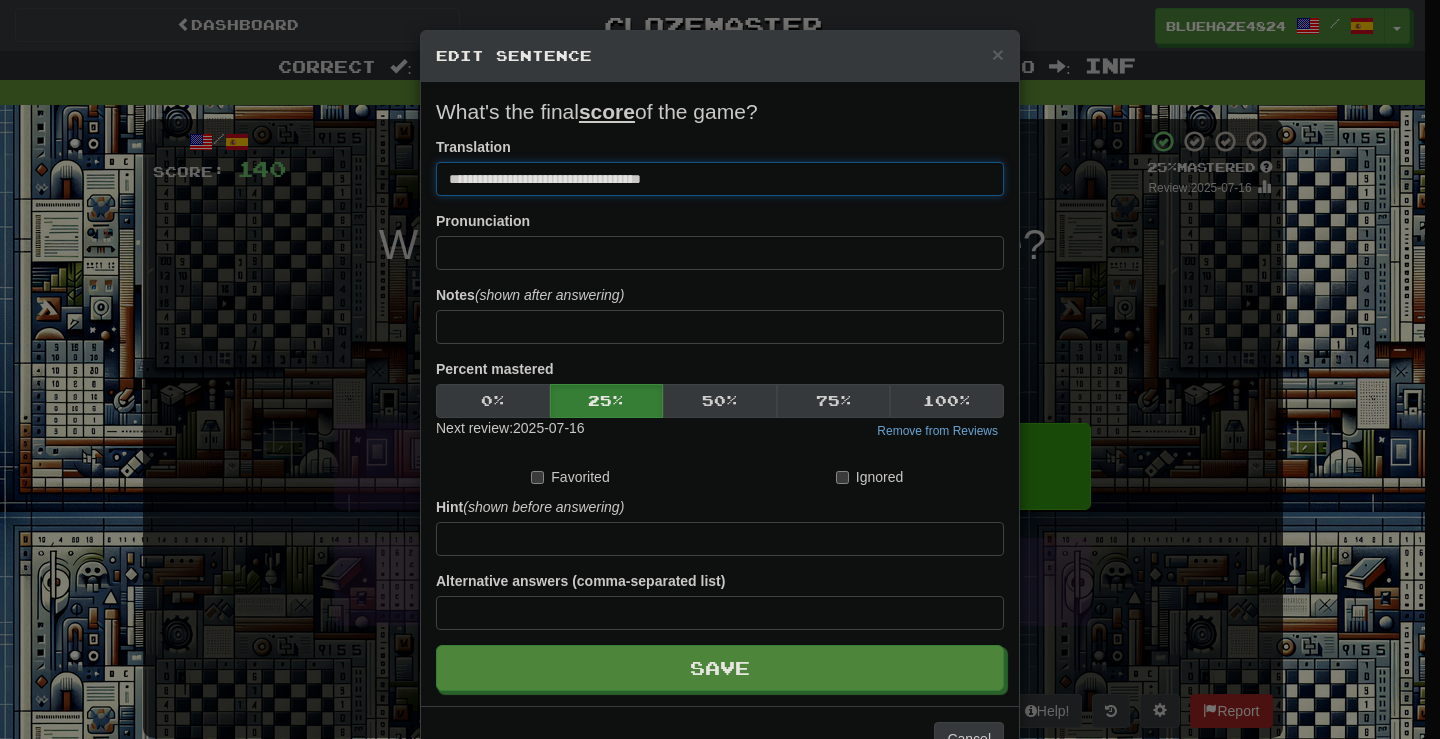 drag, startPoint x: 665, startPoint y: 172, endPoint x: 624, endPoint y: 178, distance: 41.4367 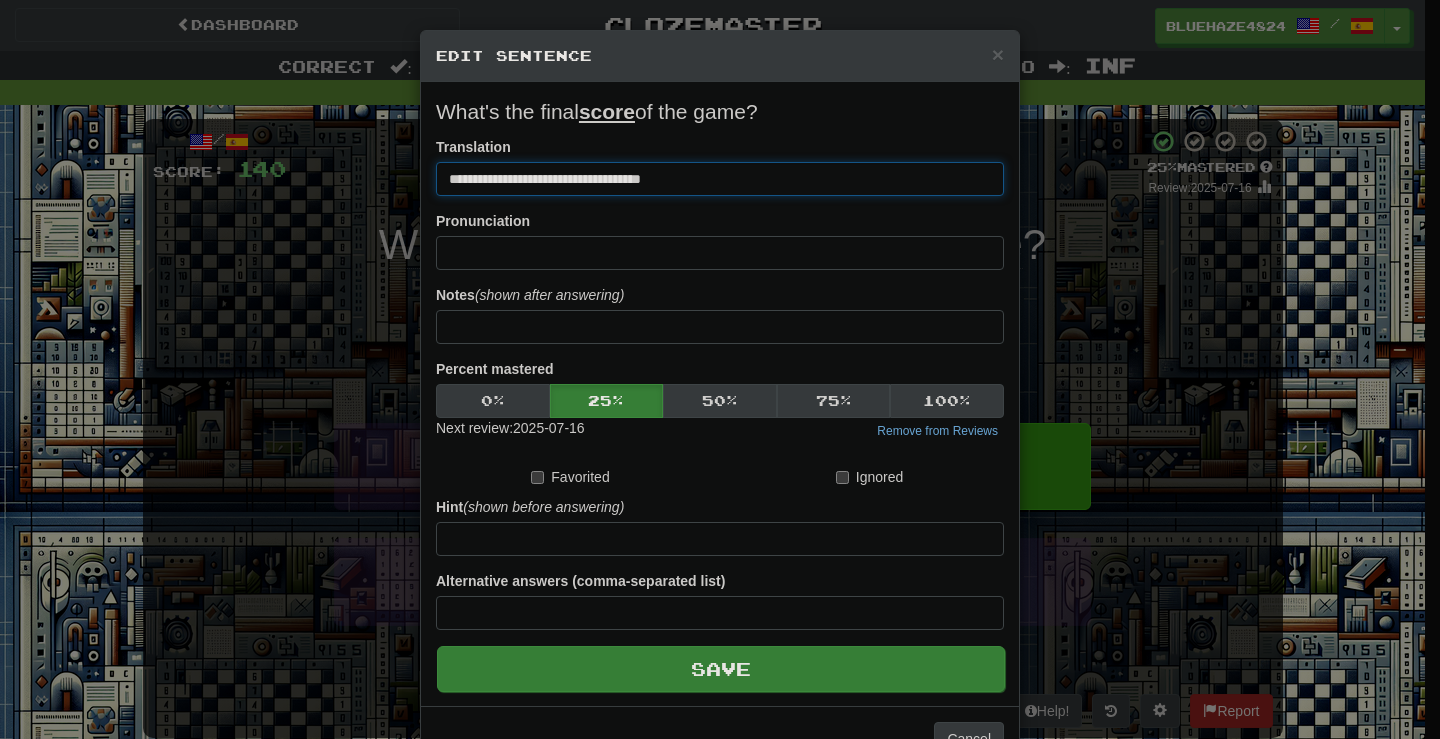 type on "**********" 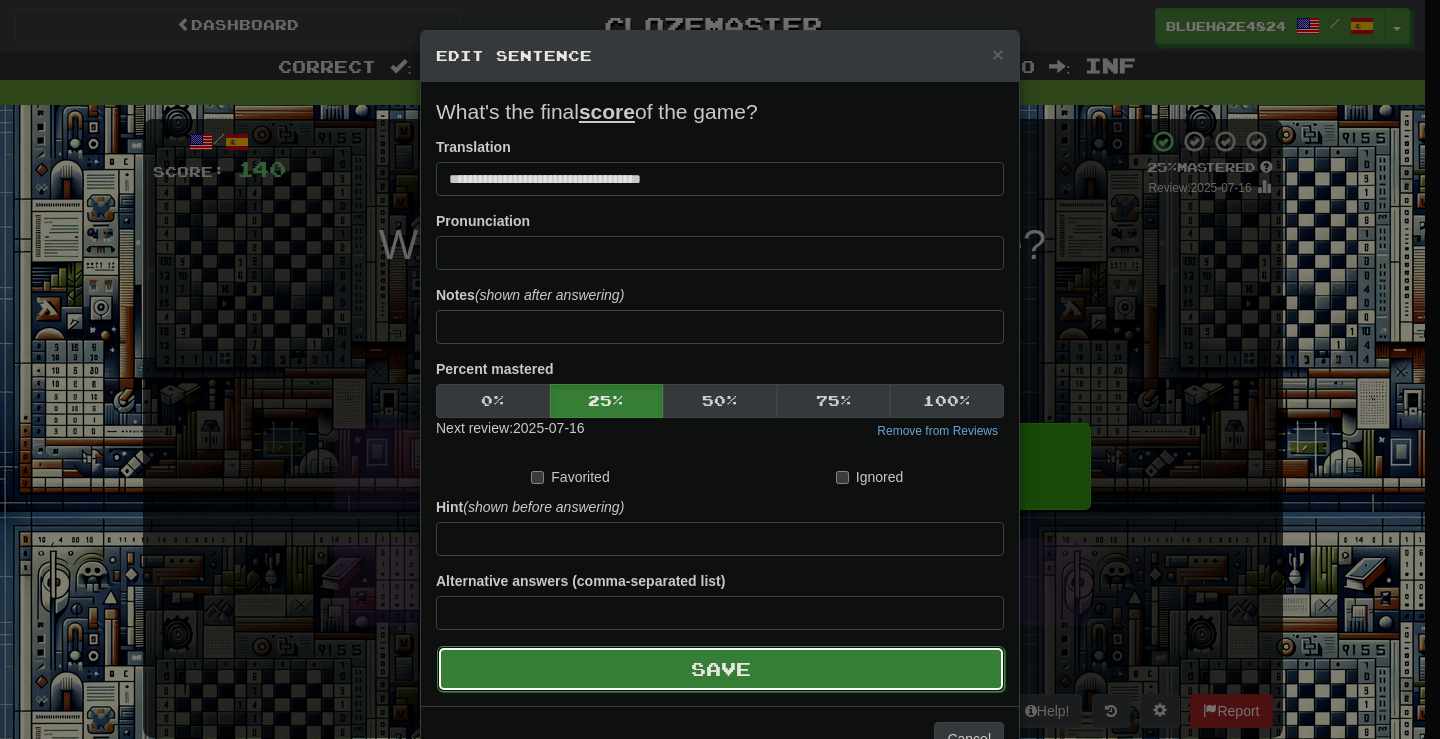 click on "Save" at bounding box center [721, 669] 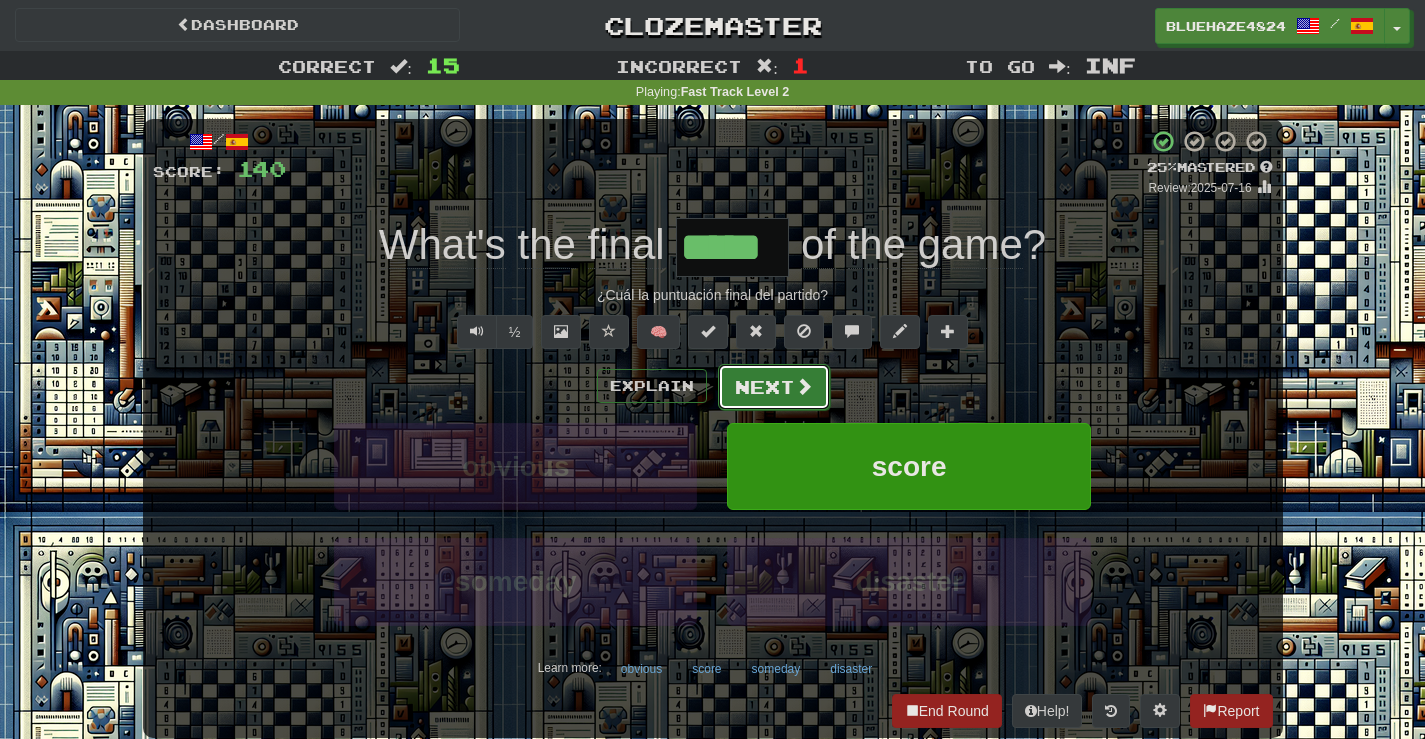 click on "Next" at bounding box center (774, 387) 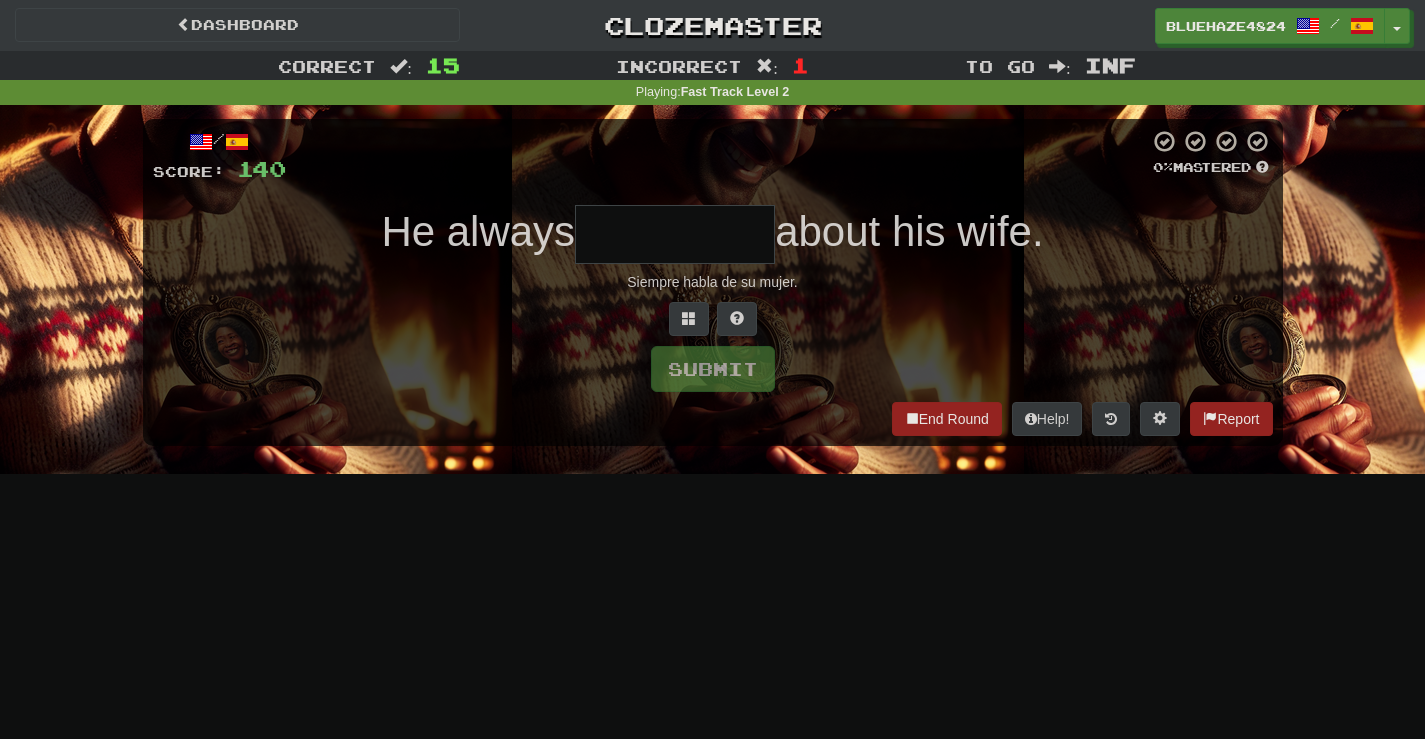 click at bounding box center (675, 234) 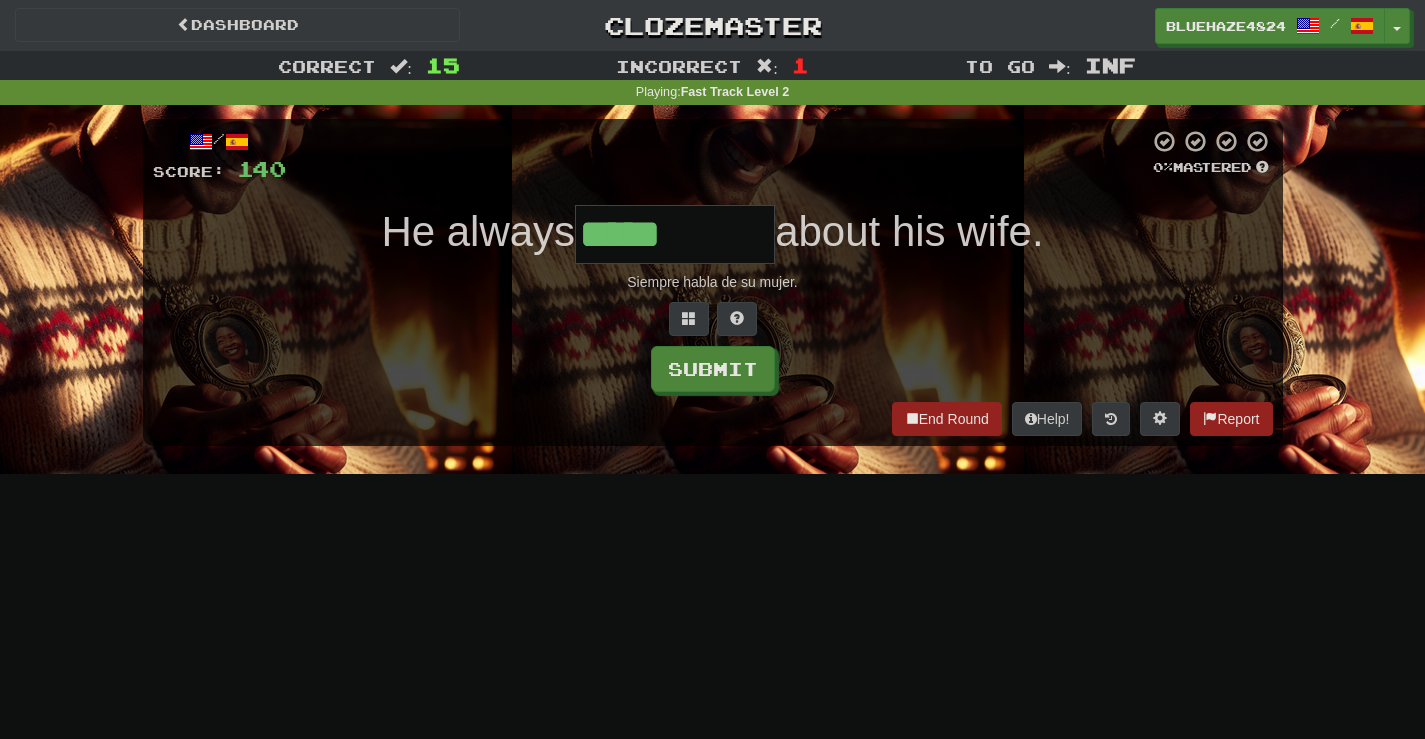type on "*****" 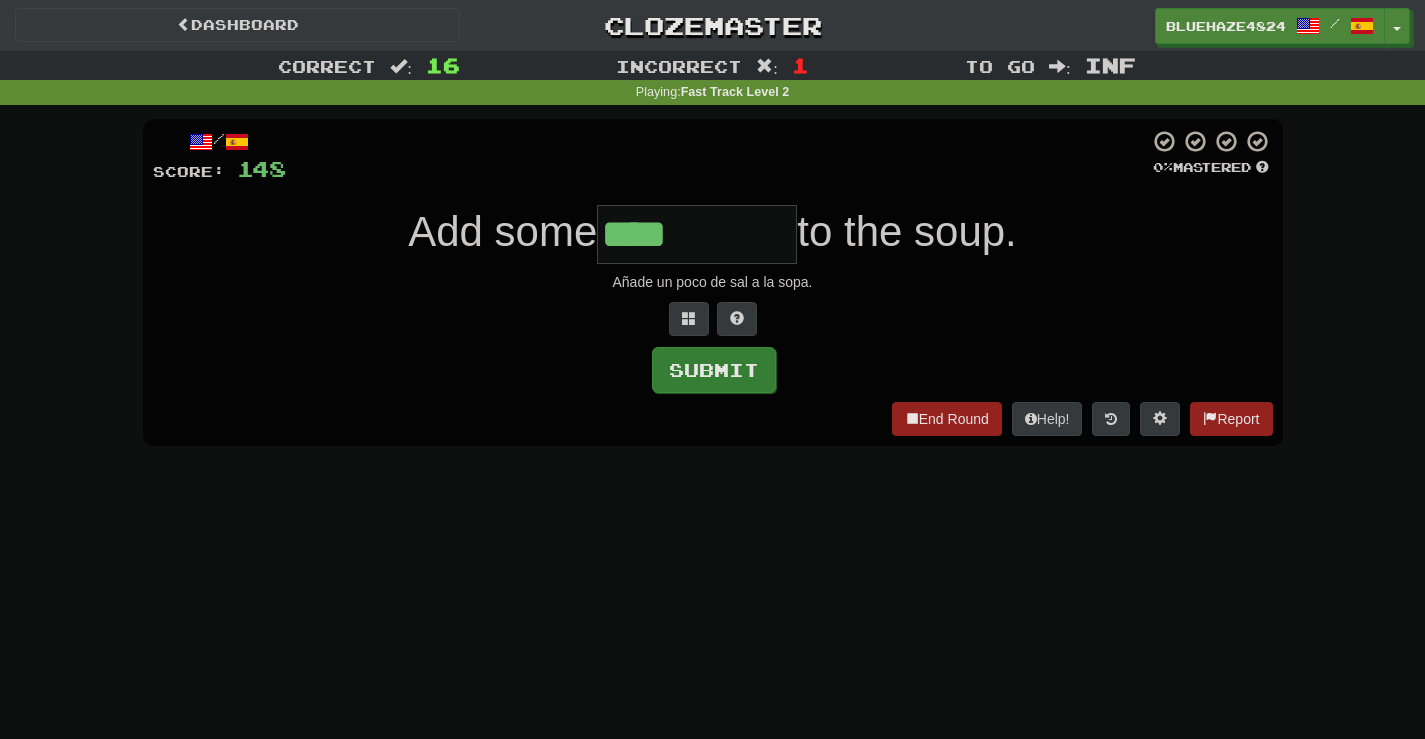 type on "****" 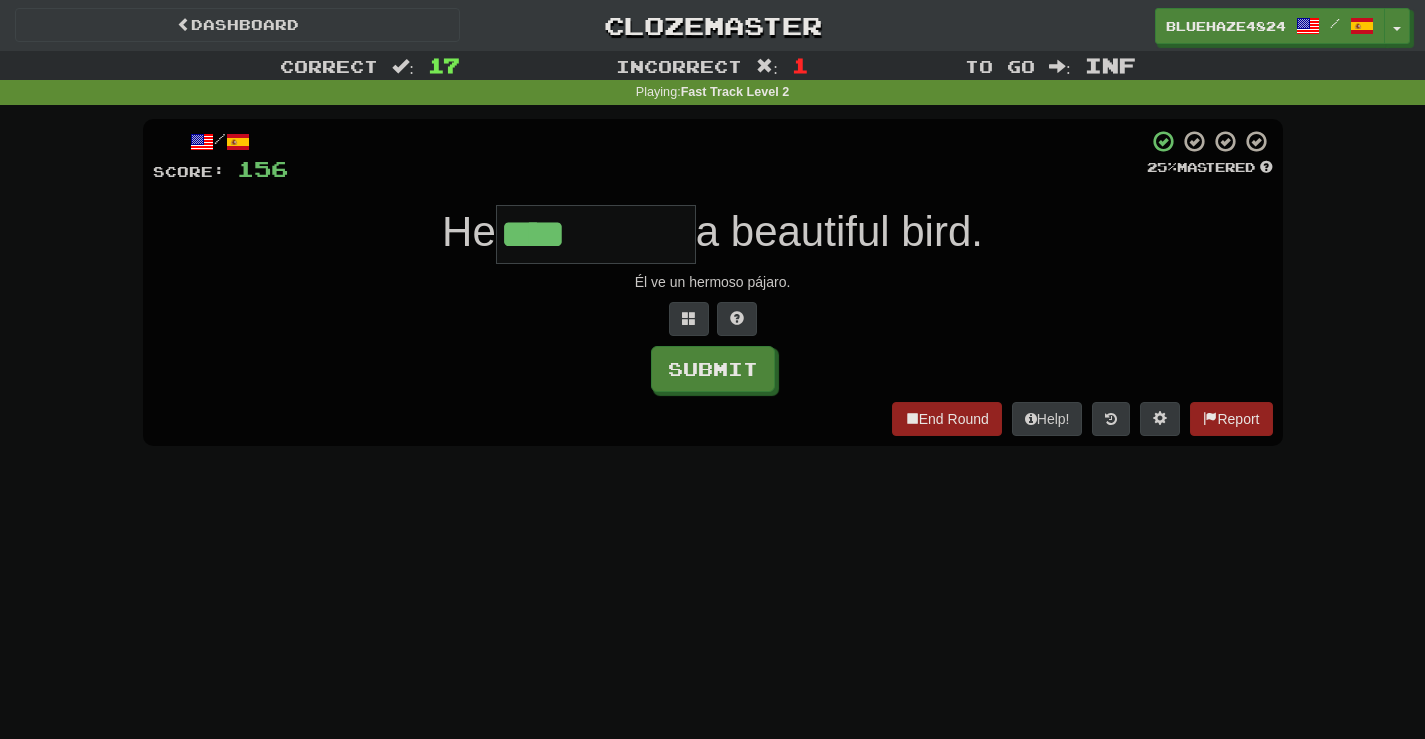 type on "****" 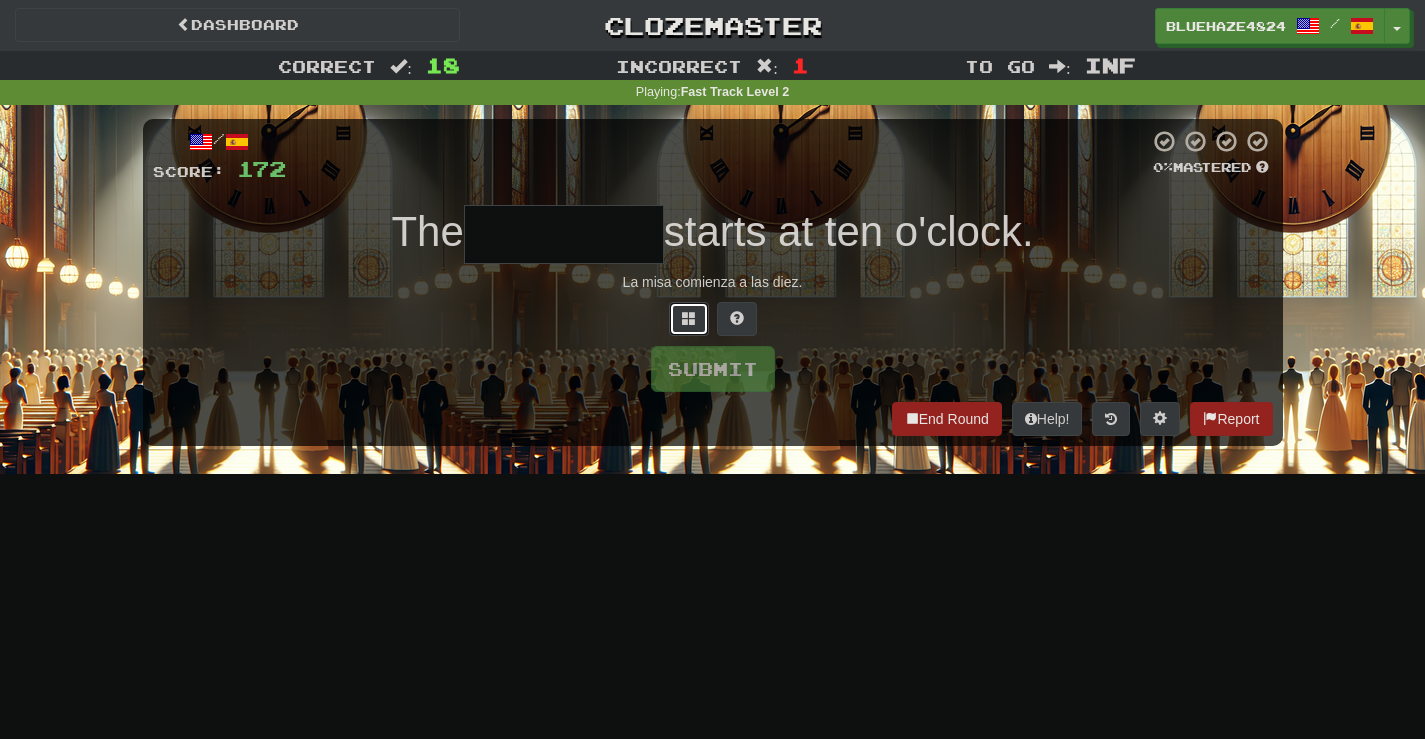 click at bounding box center [689, 318] 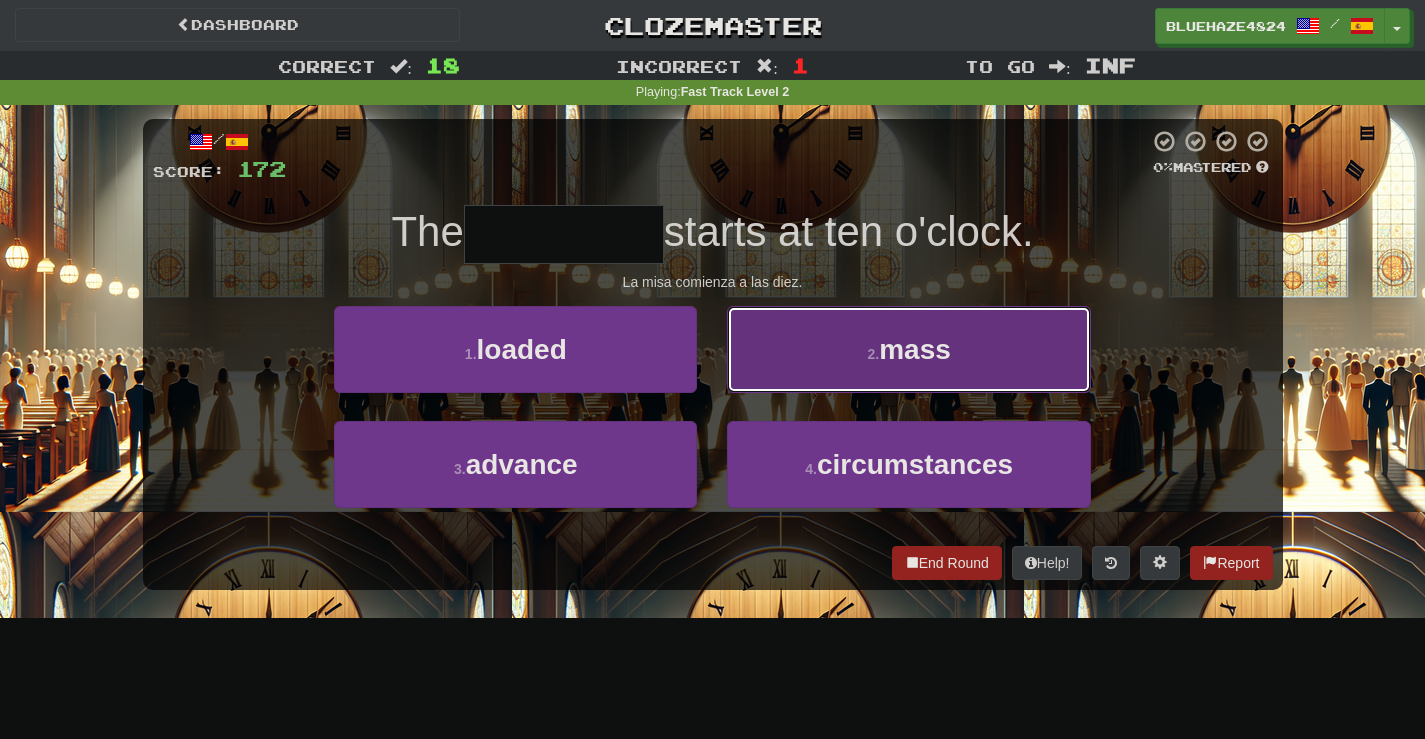 click on "mass" at bounding box center [915, 349] 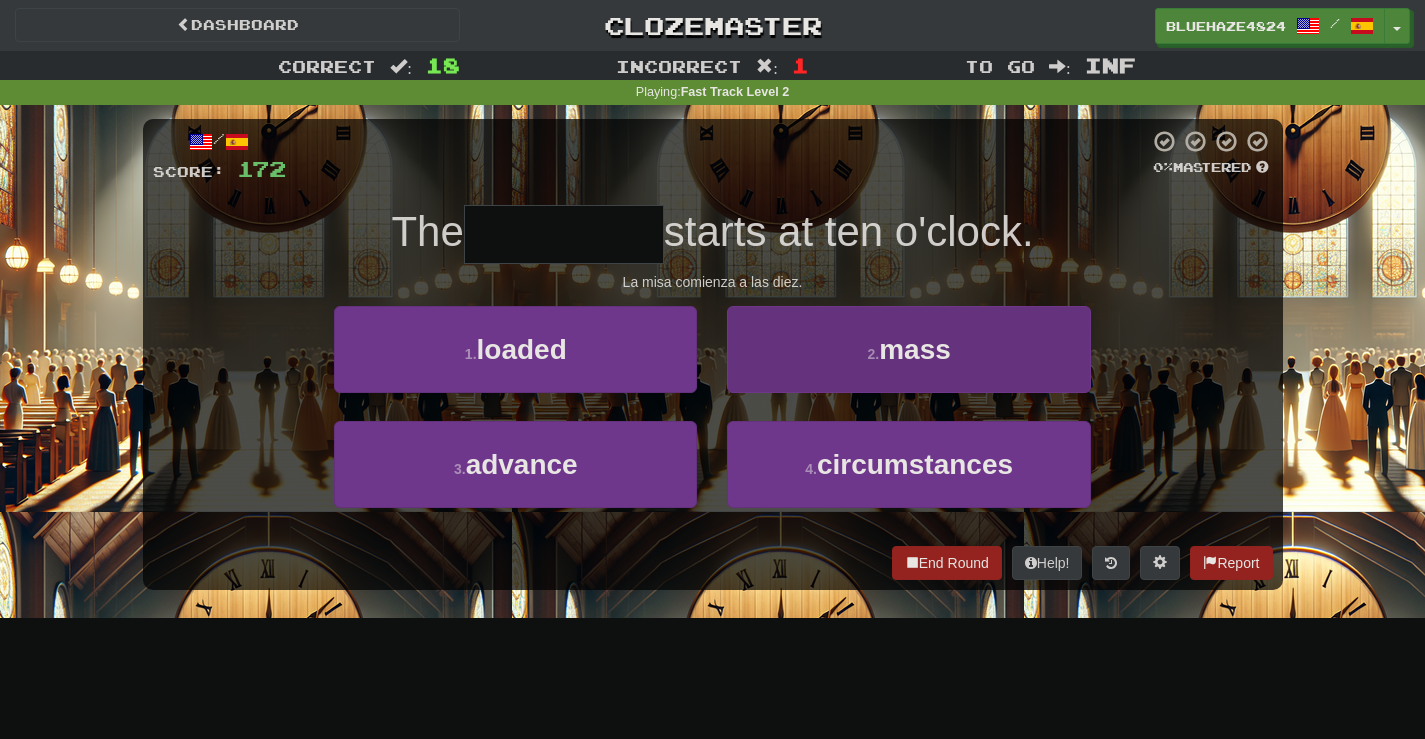 type on "****" 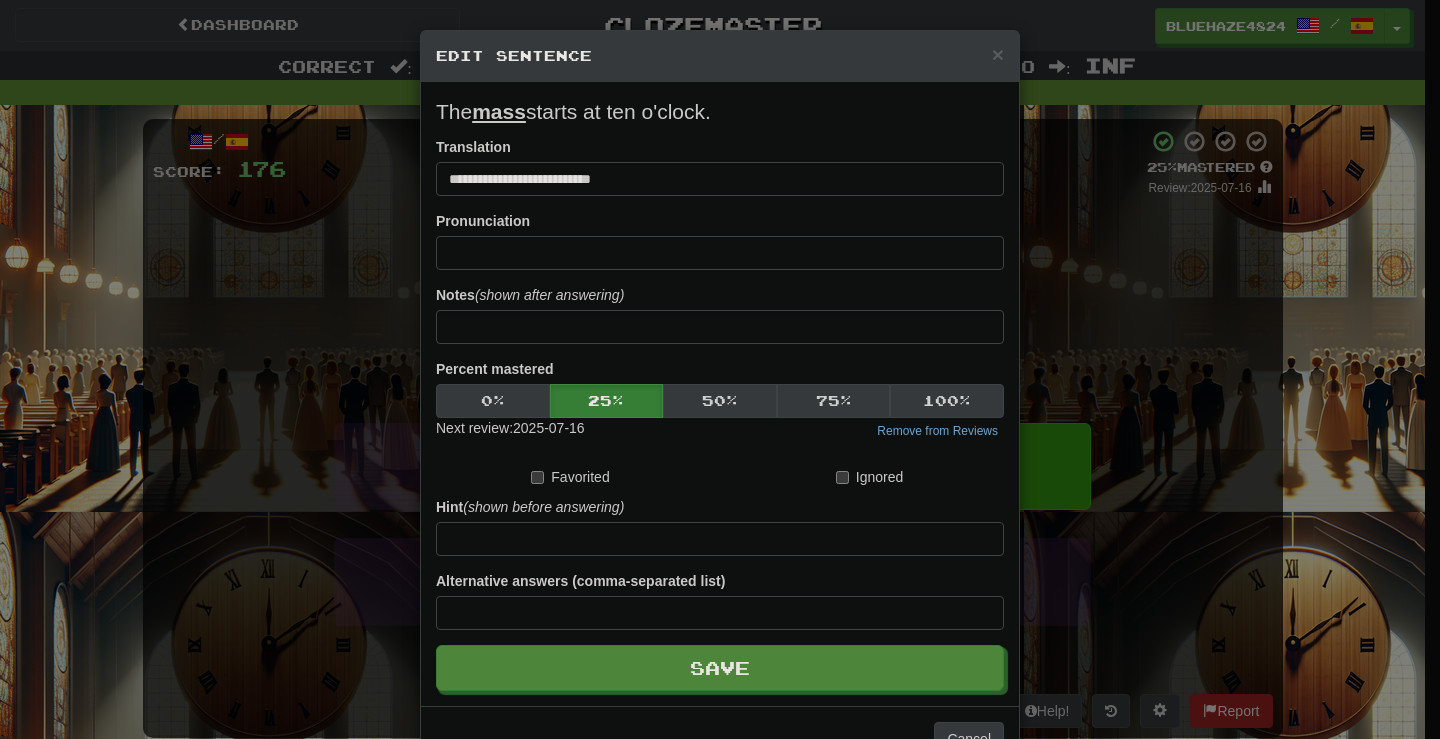 click on "Edit Sentence" at bounding box center [720, 56] 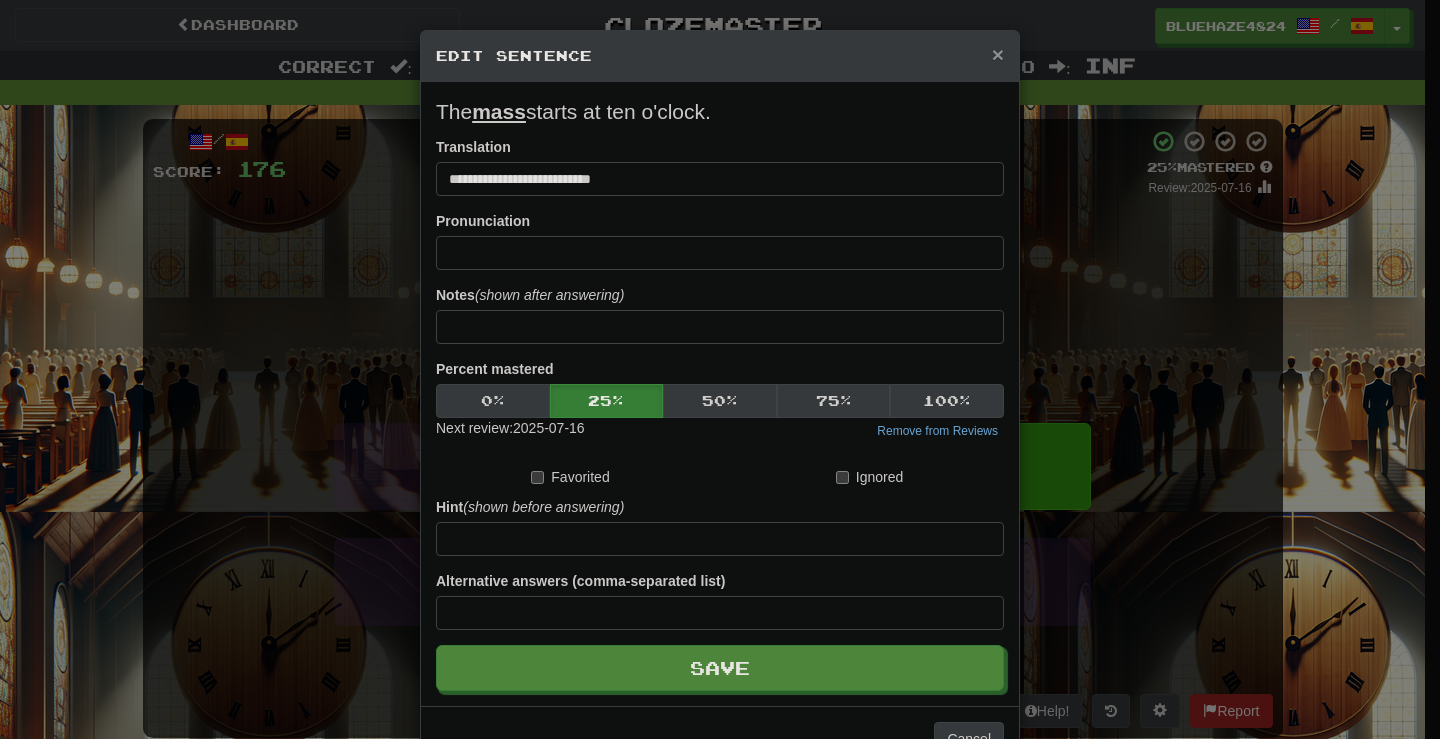 click on "×" at bounding box center [998, 54] 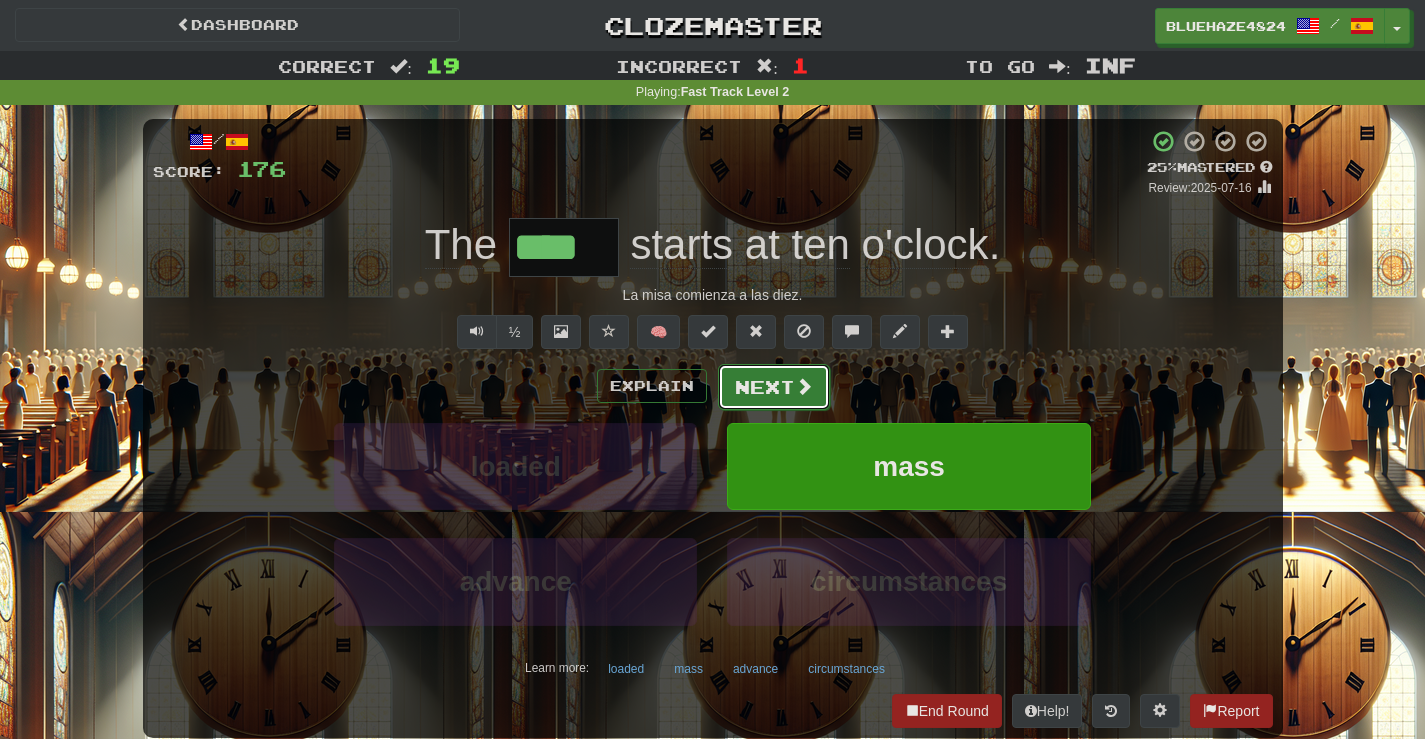 click on "Next" at bounding box center (774, 387) 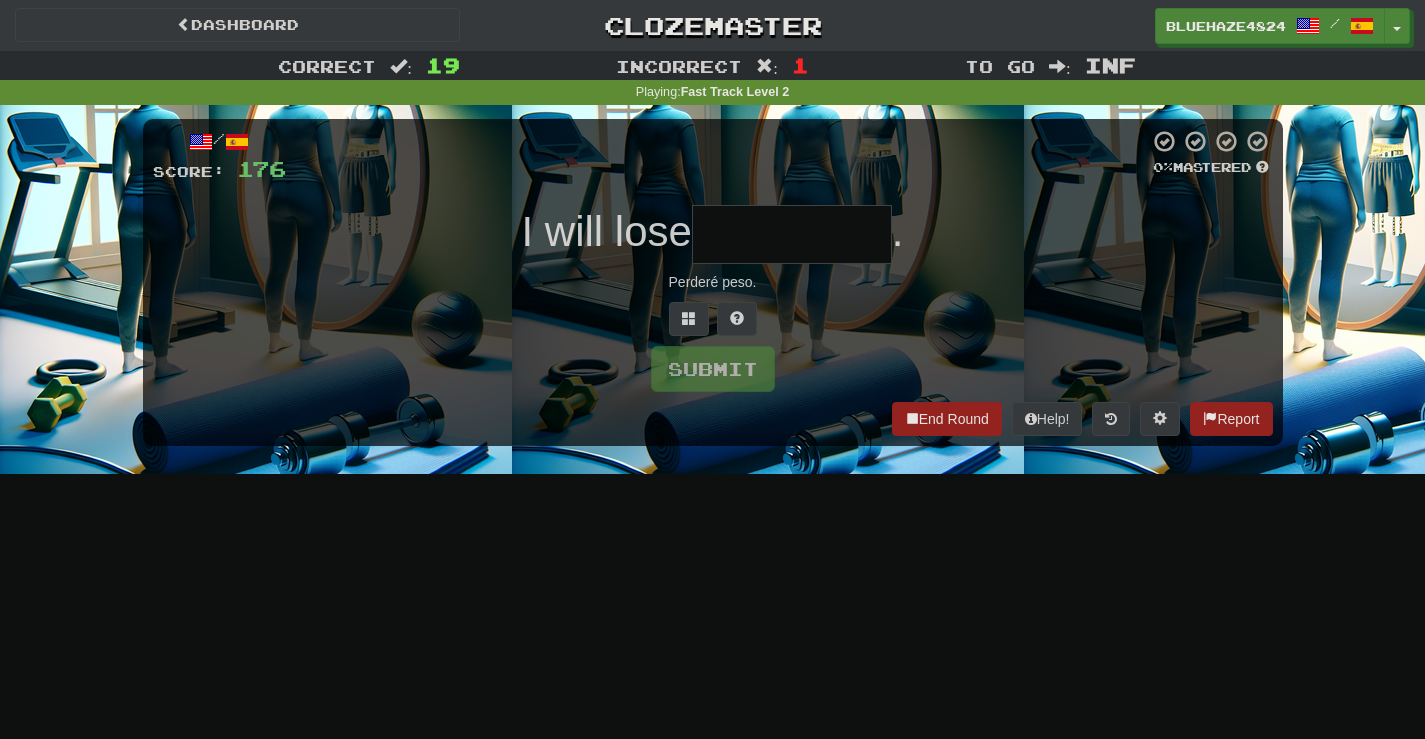 click at bounding box center [792, 234] 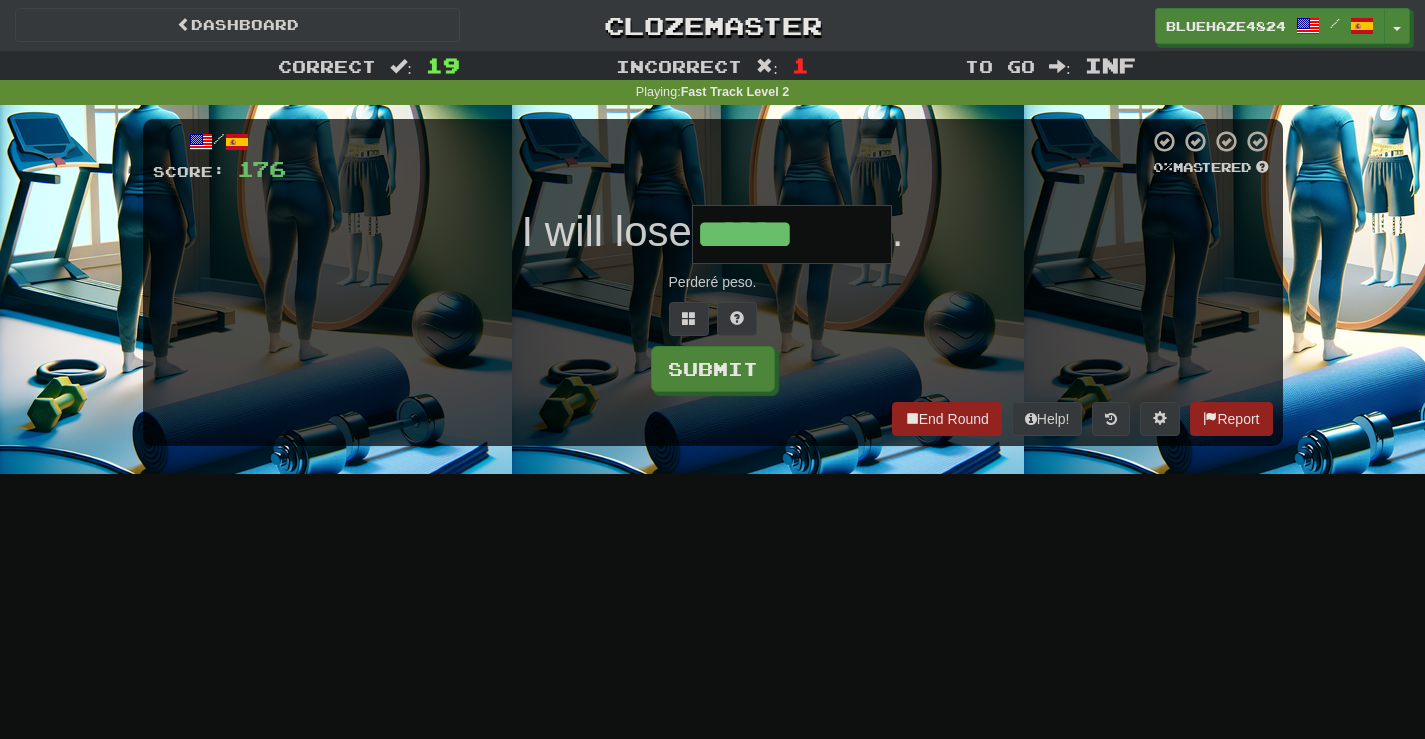 type on "******" 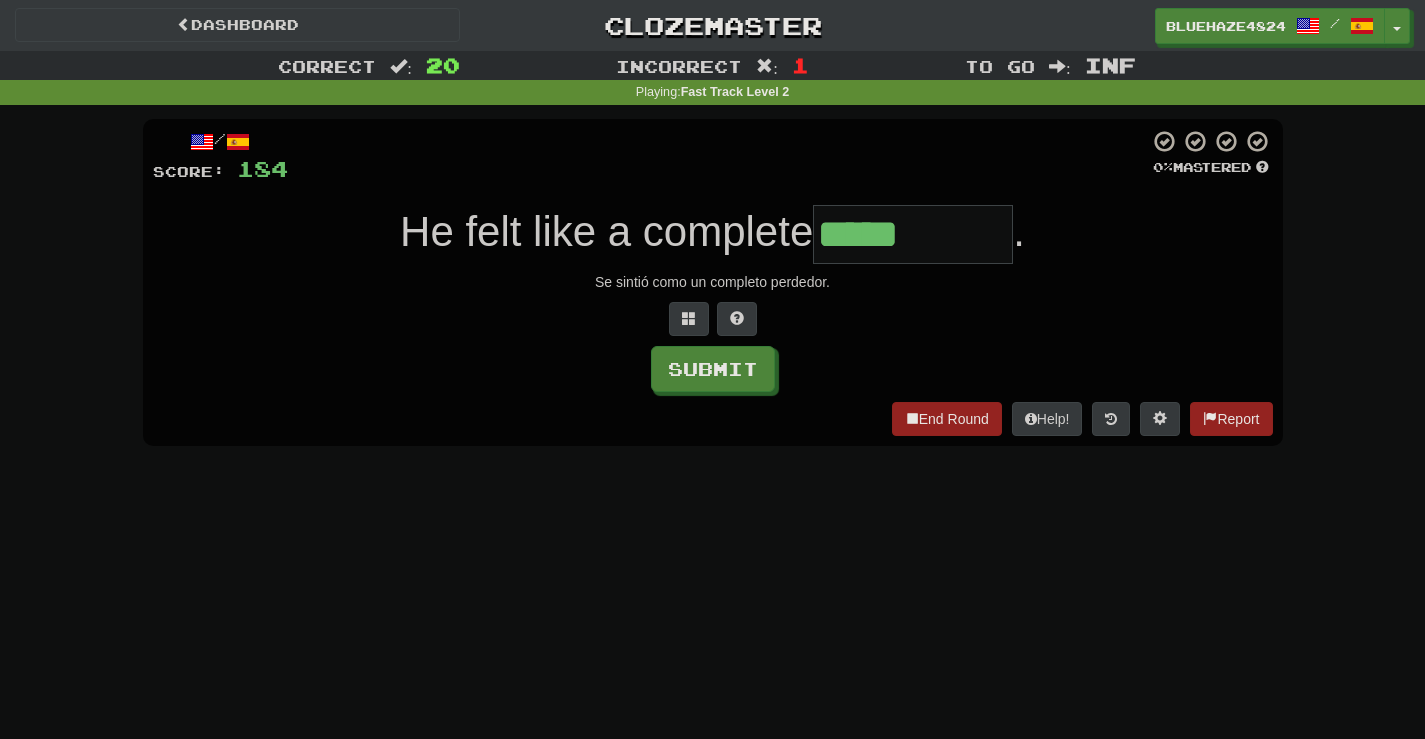 type on "*****" 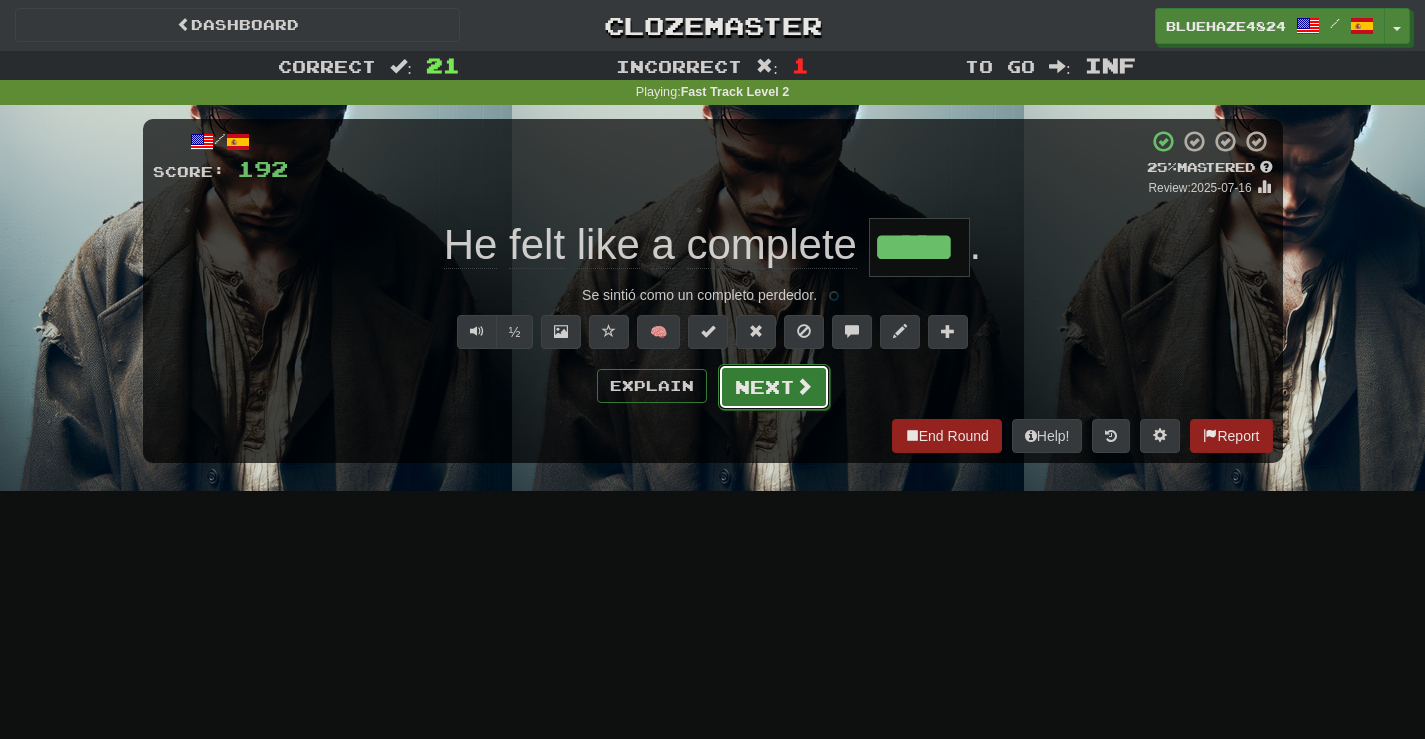 click on "Next" at bounding box center [774, 387] 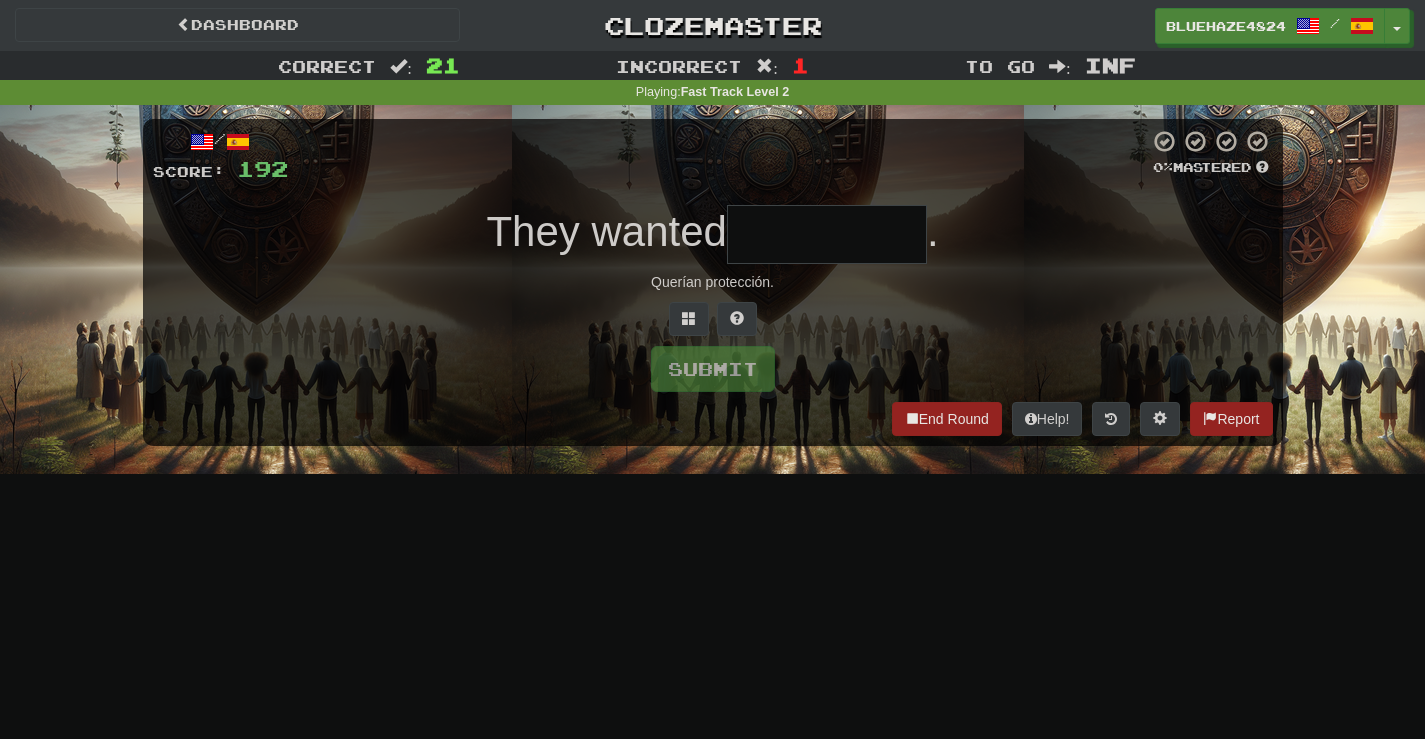 click at bounding box center [827, 234] 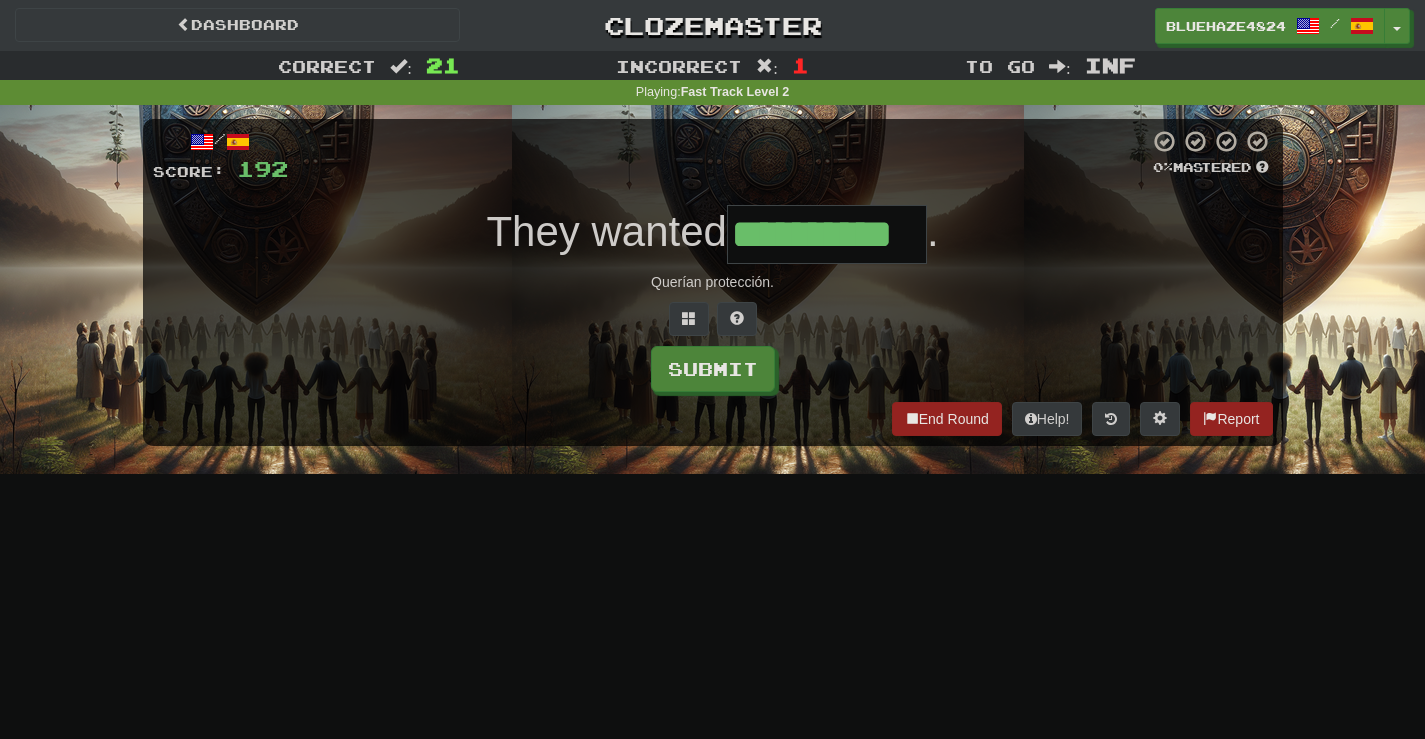type on "**********" 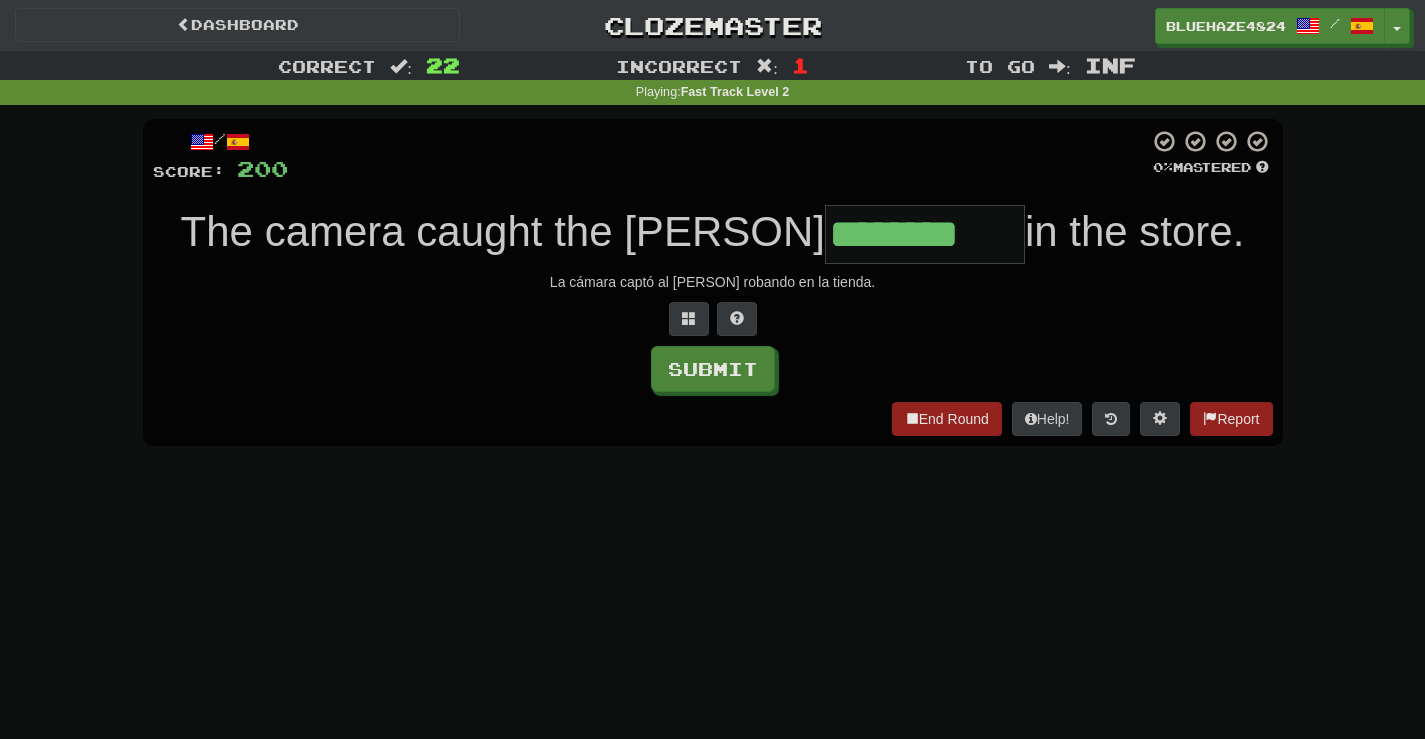 type on "********" 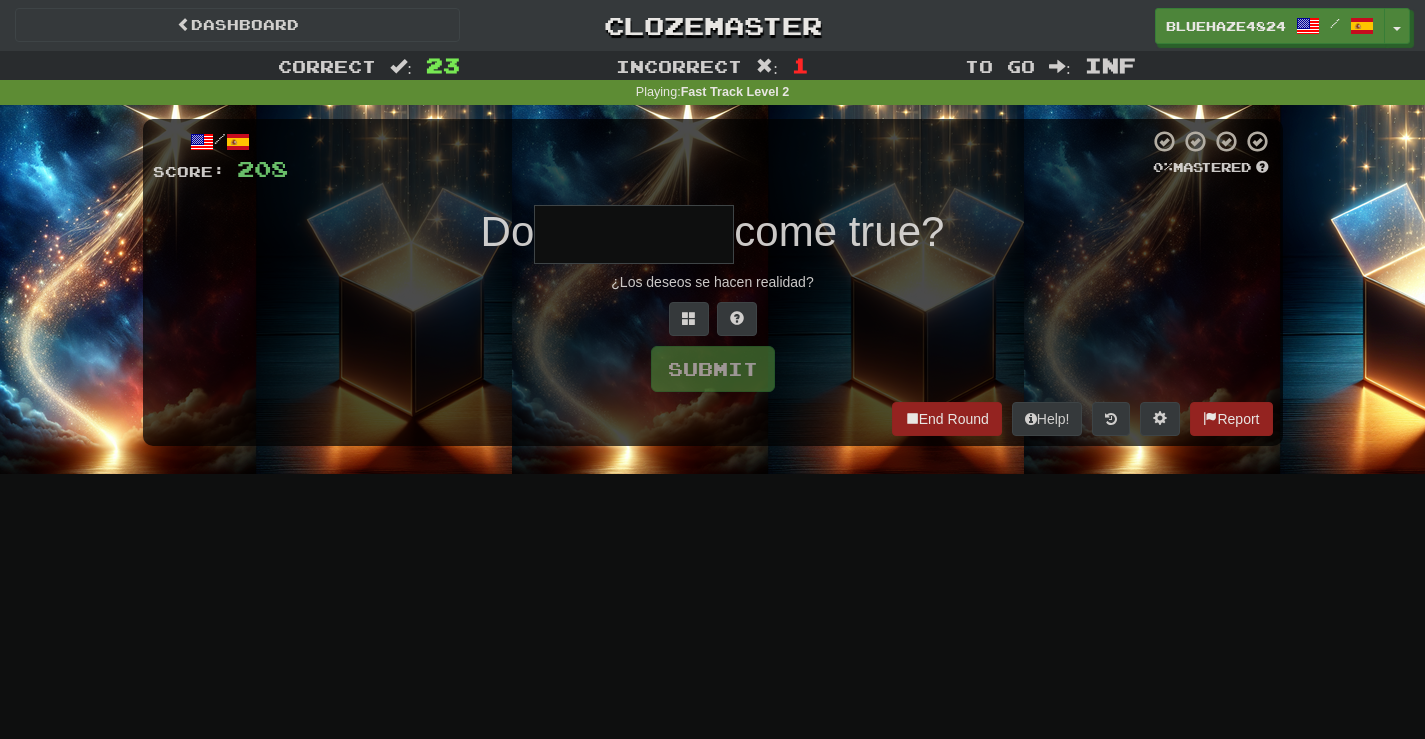 click at bounding box center (634, 234) 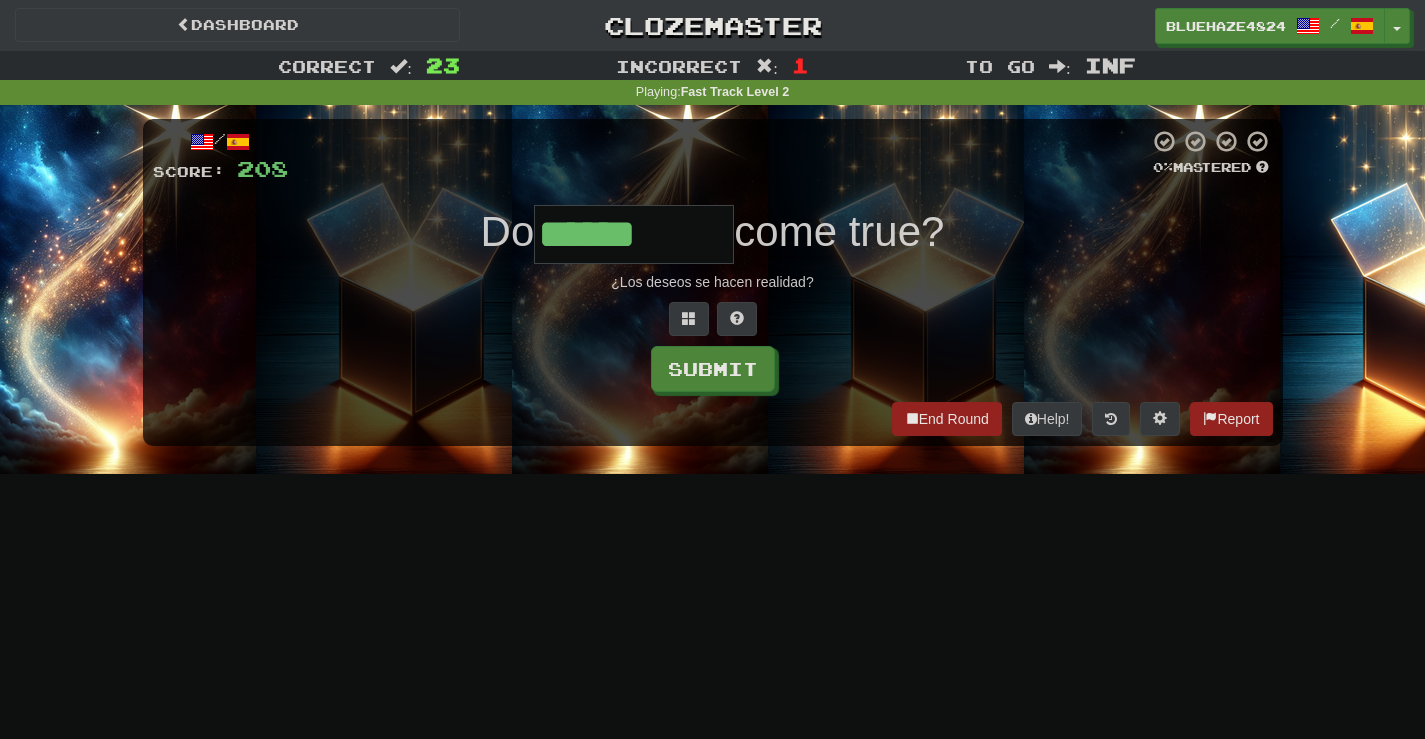 type on "******" 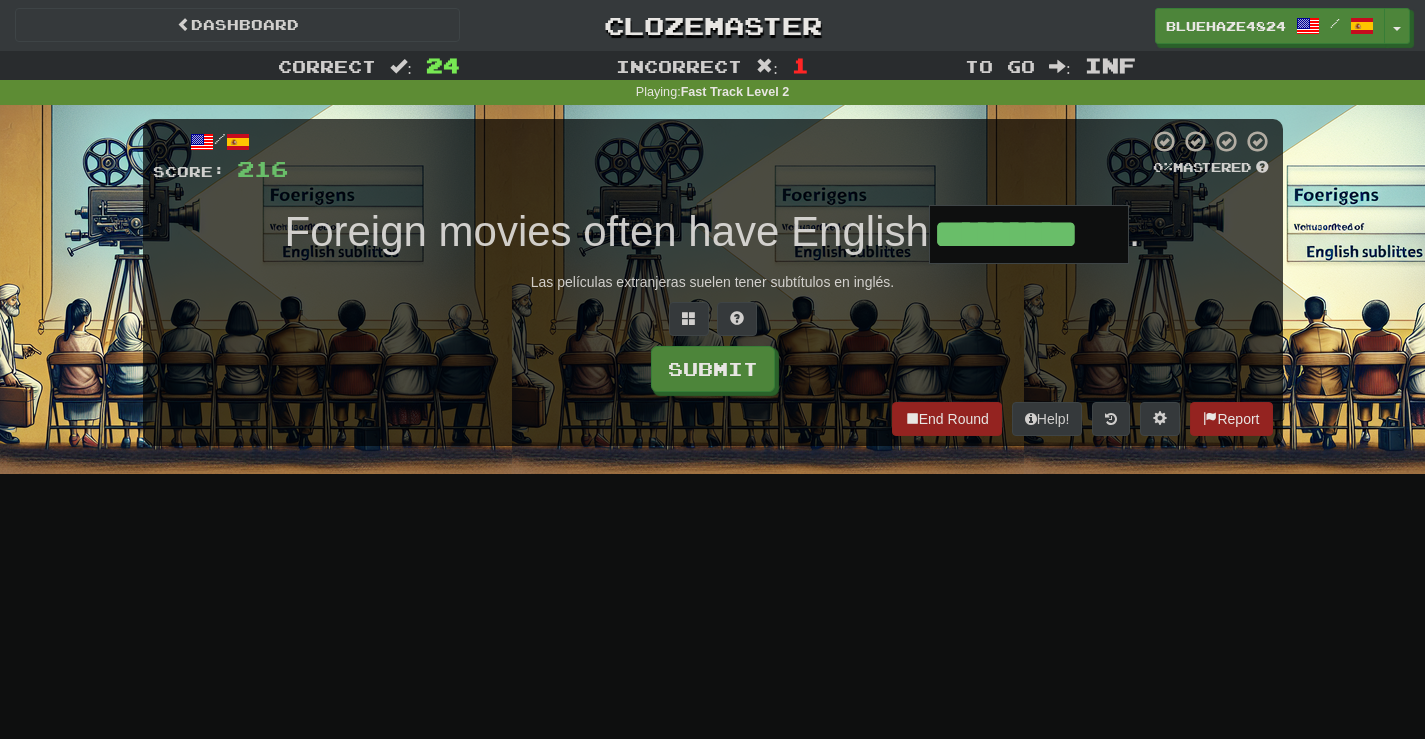 type on "*********" 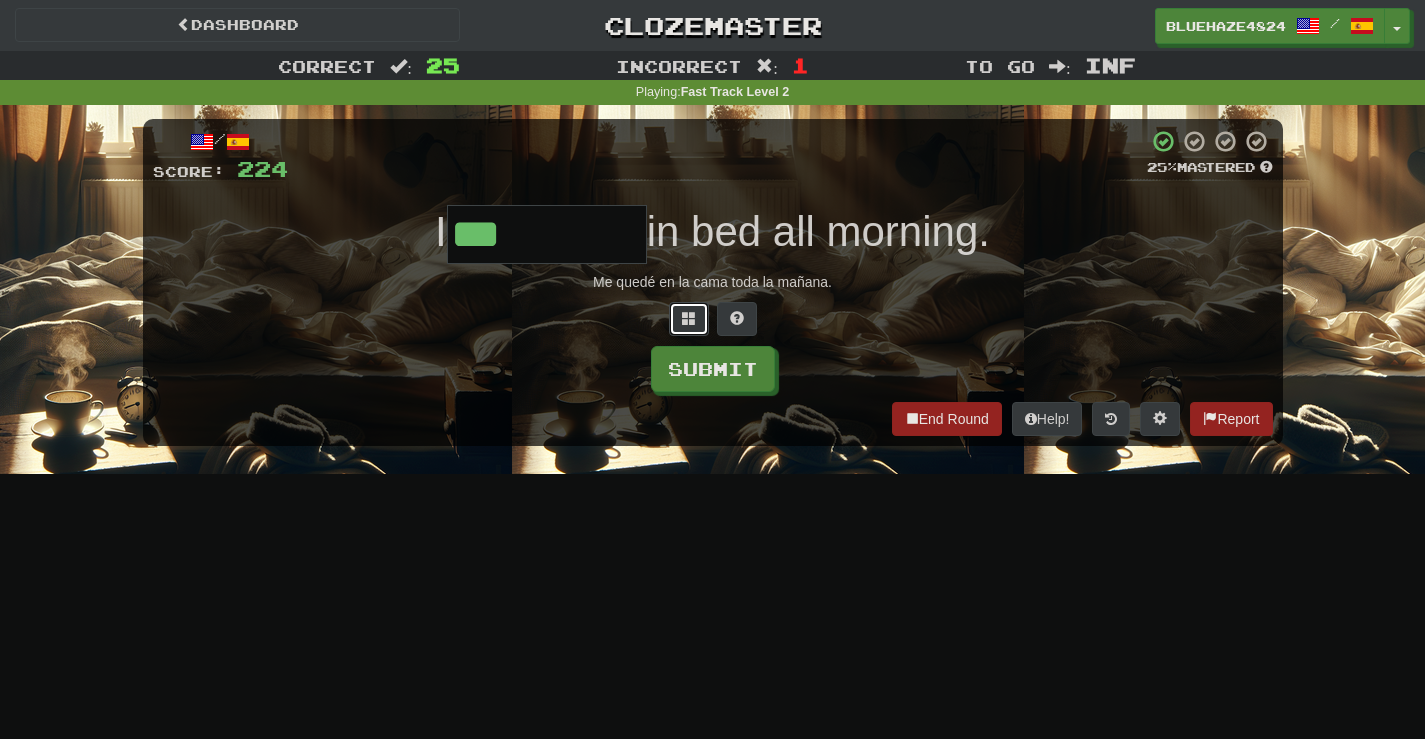 click at bounding box center [689, 319] 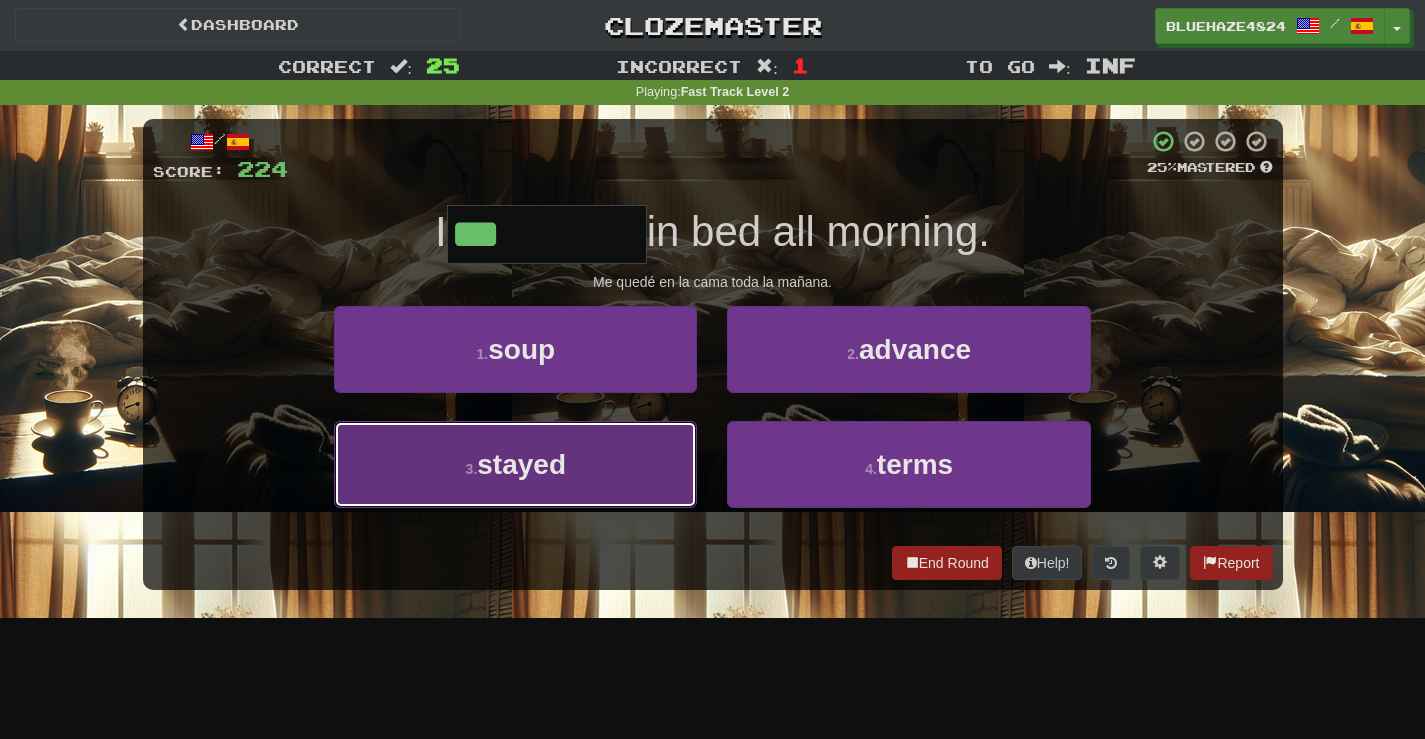 click on "stayed" at bounding box center (521, 464) 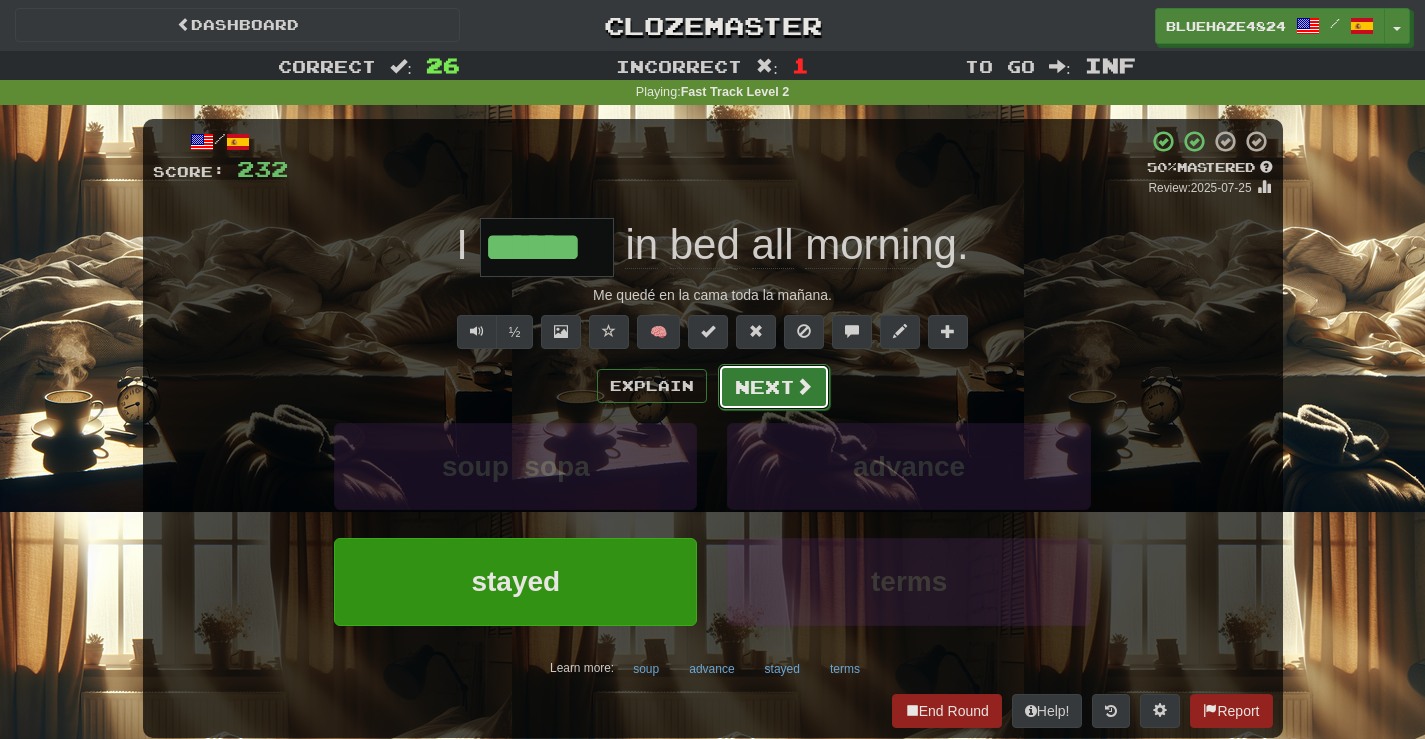 click on "Next" at bounding box center [774, 387] 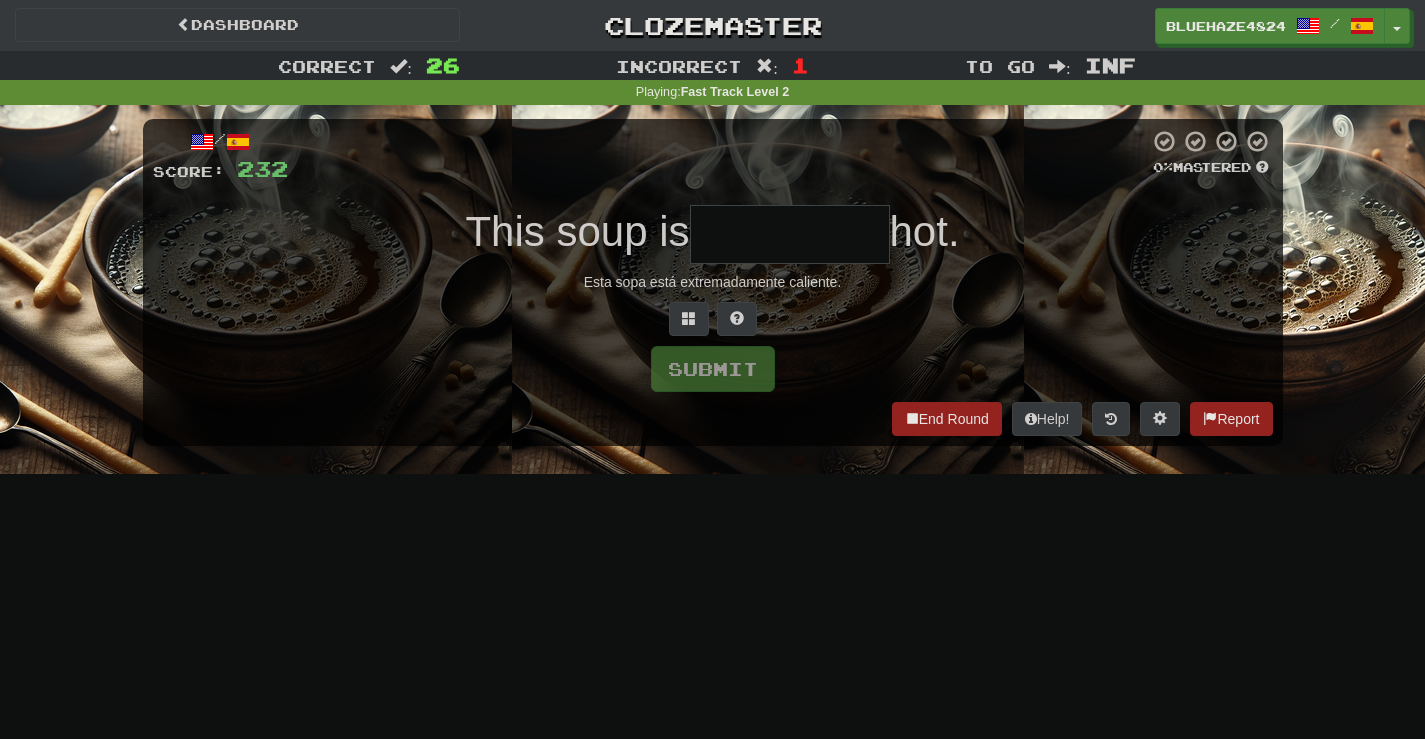 click on "Score: 232 0 % Mastered This soup is hot. Esta sopa está extremadamente caliente. Submit End Round Help! Report" at bounding box center (713, 282) 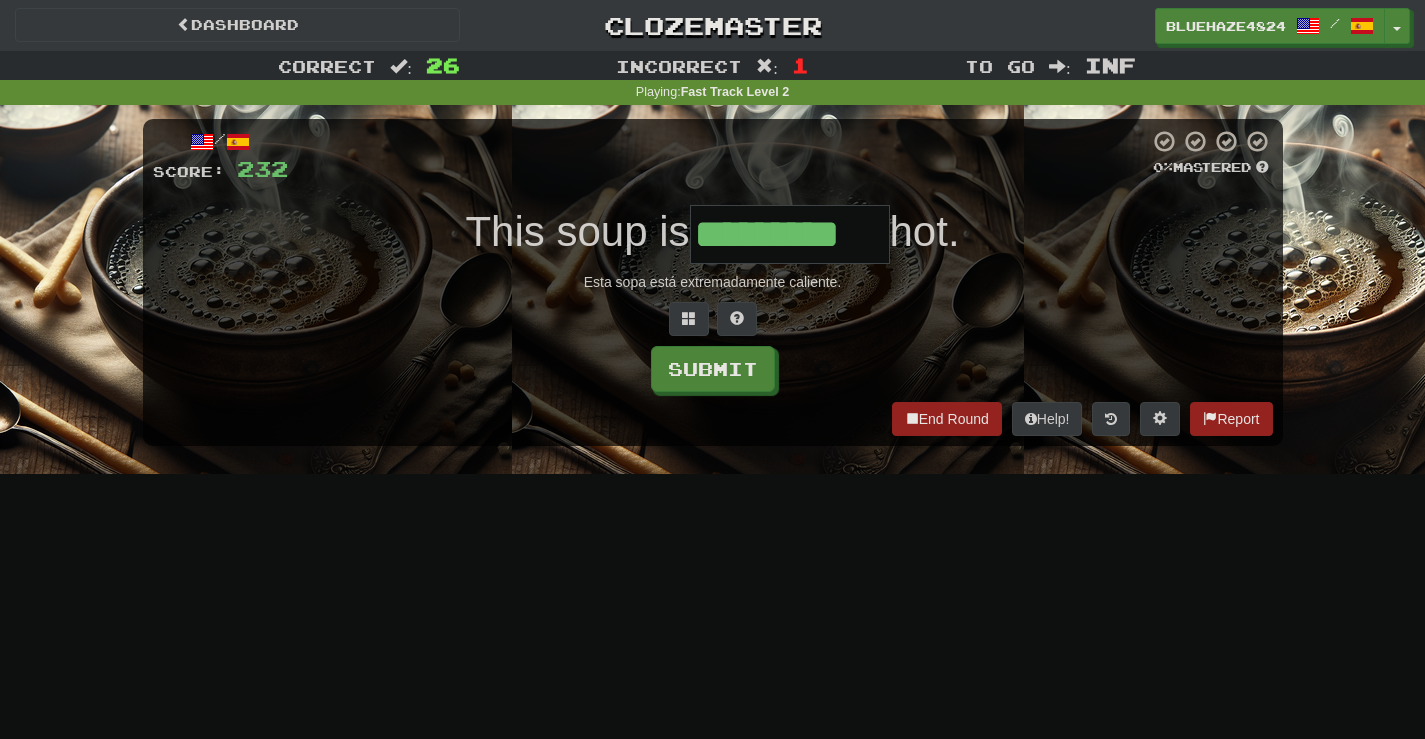 type on "*********" 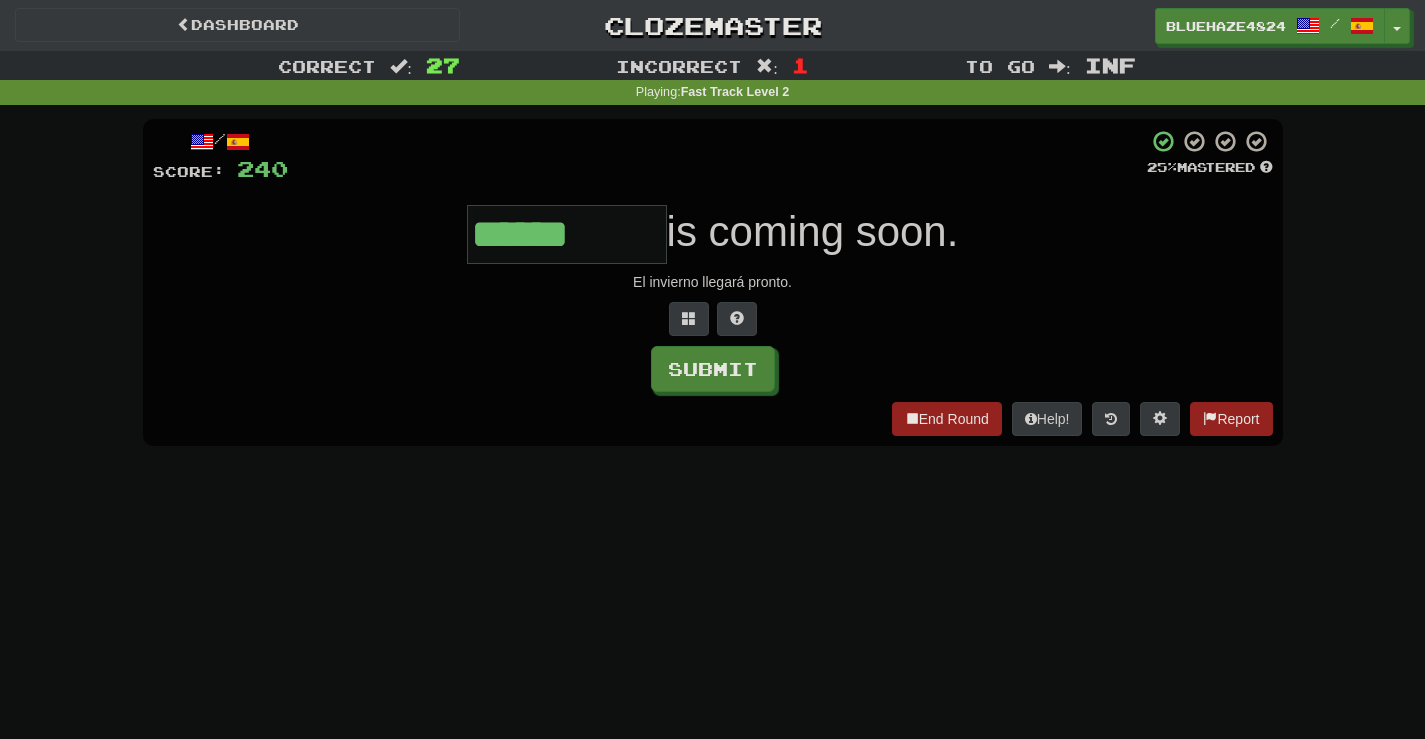 type on "******" 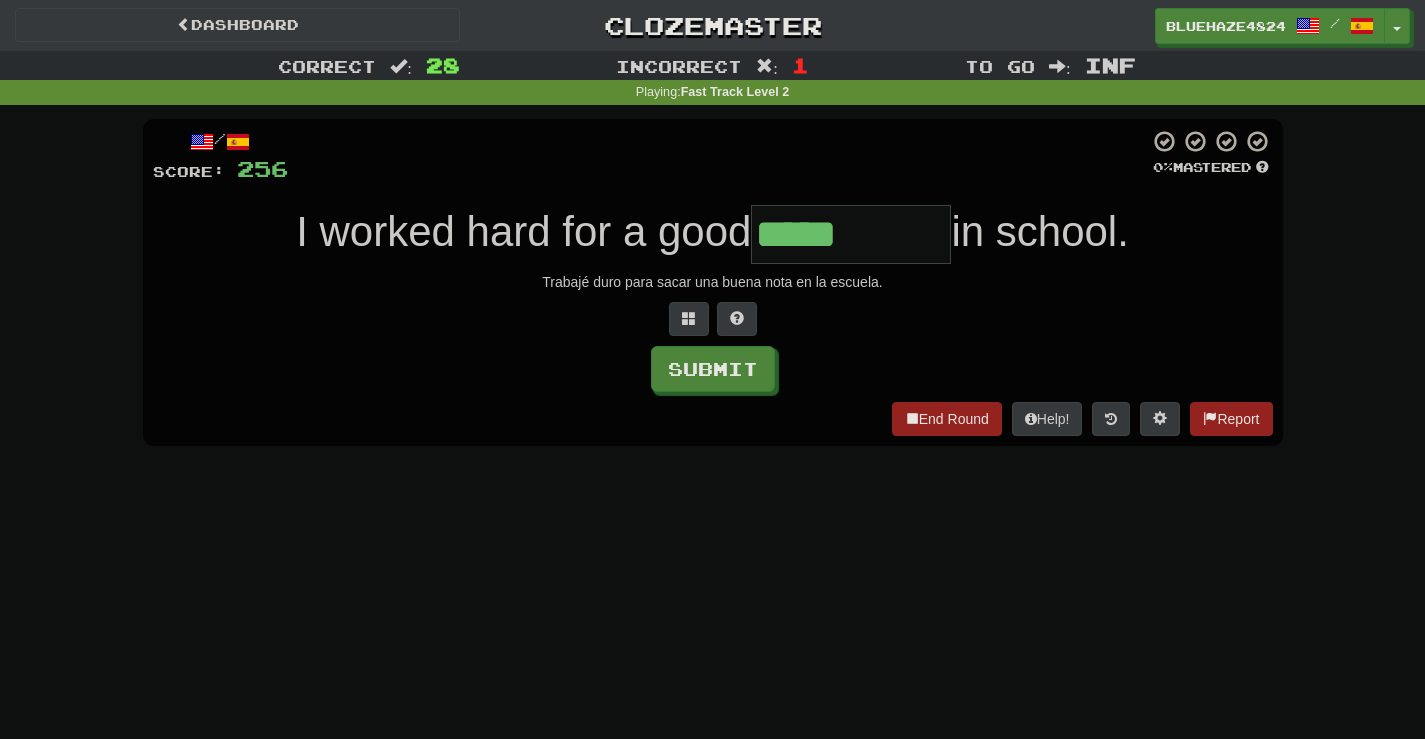 type on "*****" 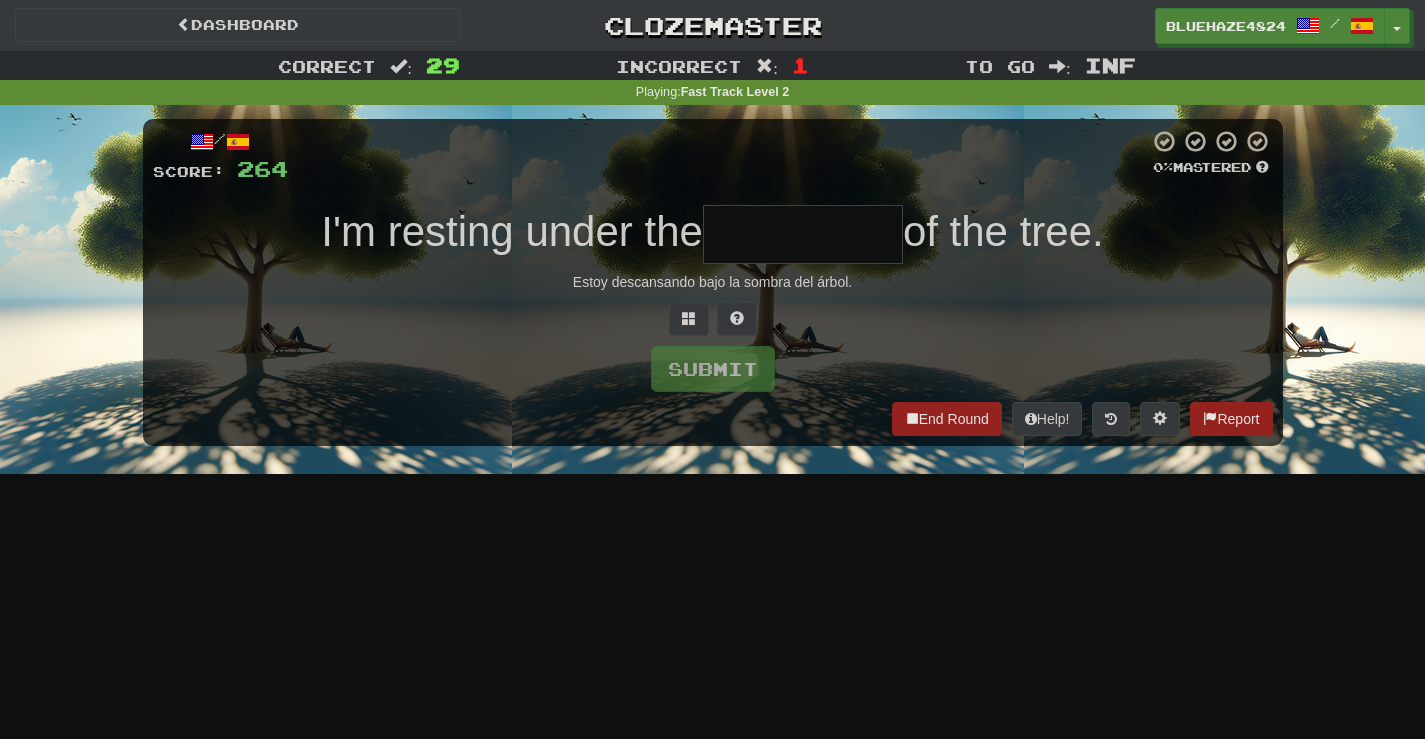 click at bounding box center (803, 234) 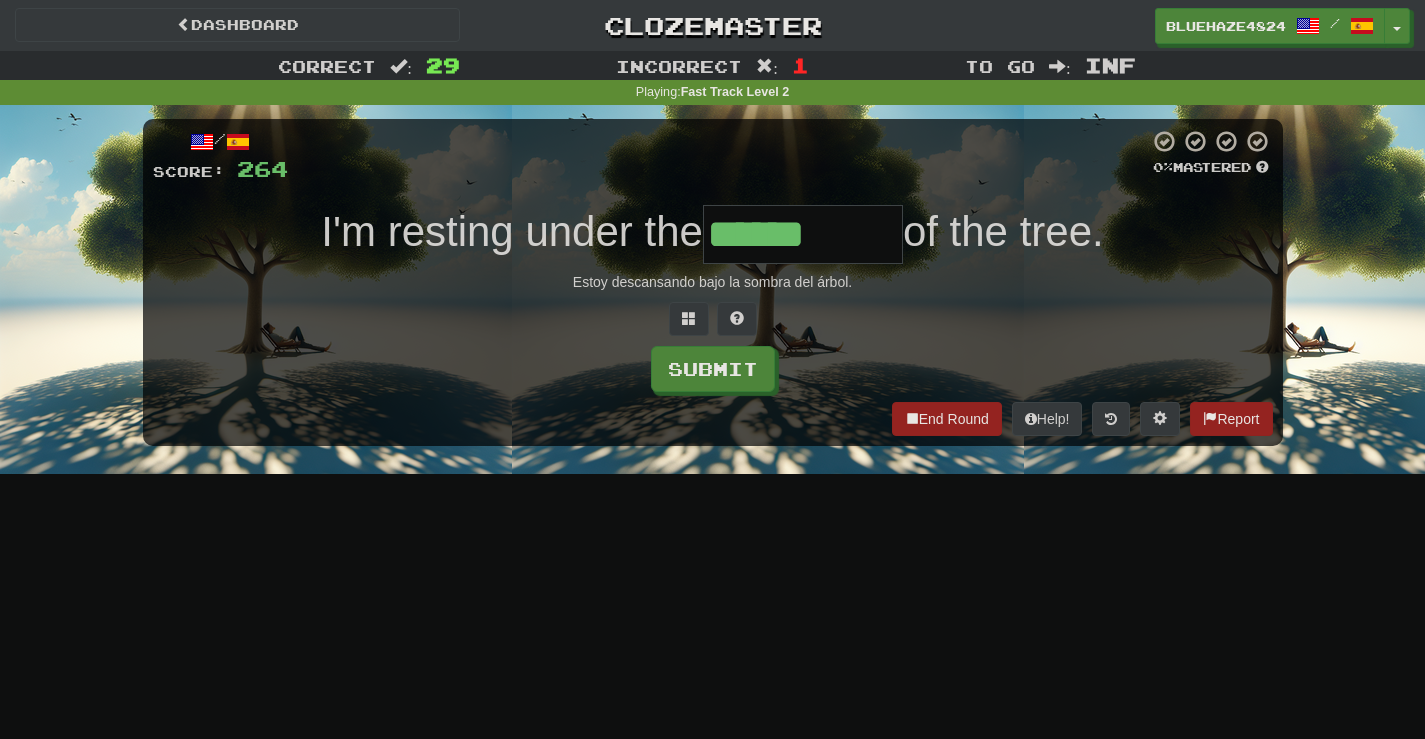 type on "******" 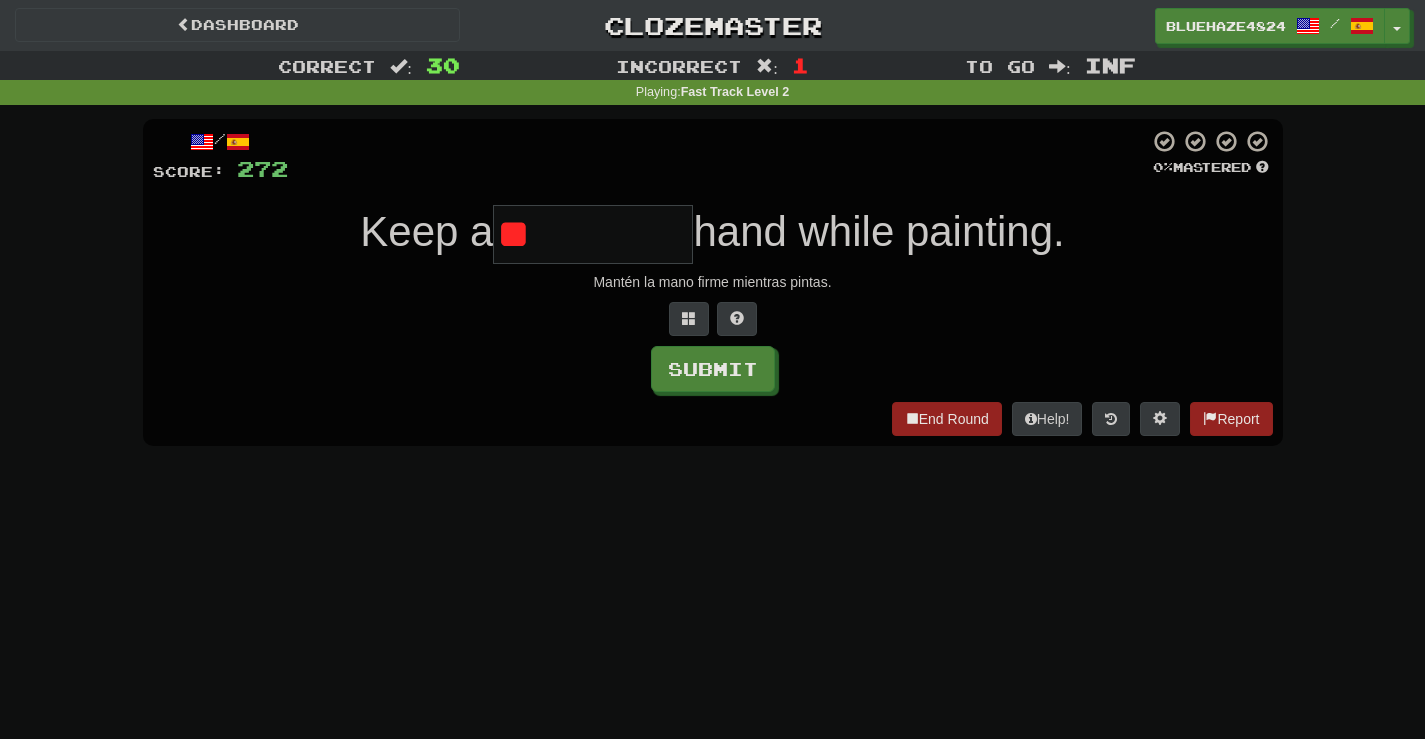 type on "*" 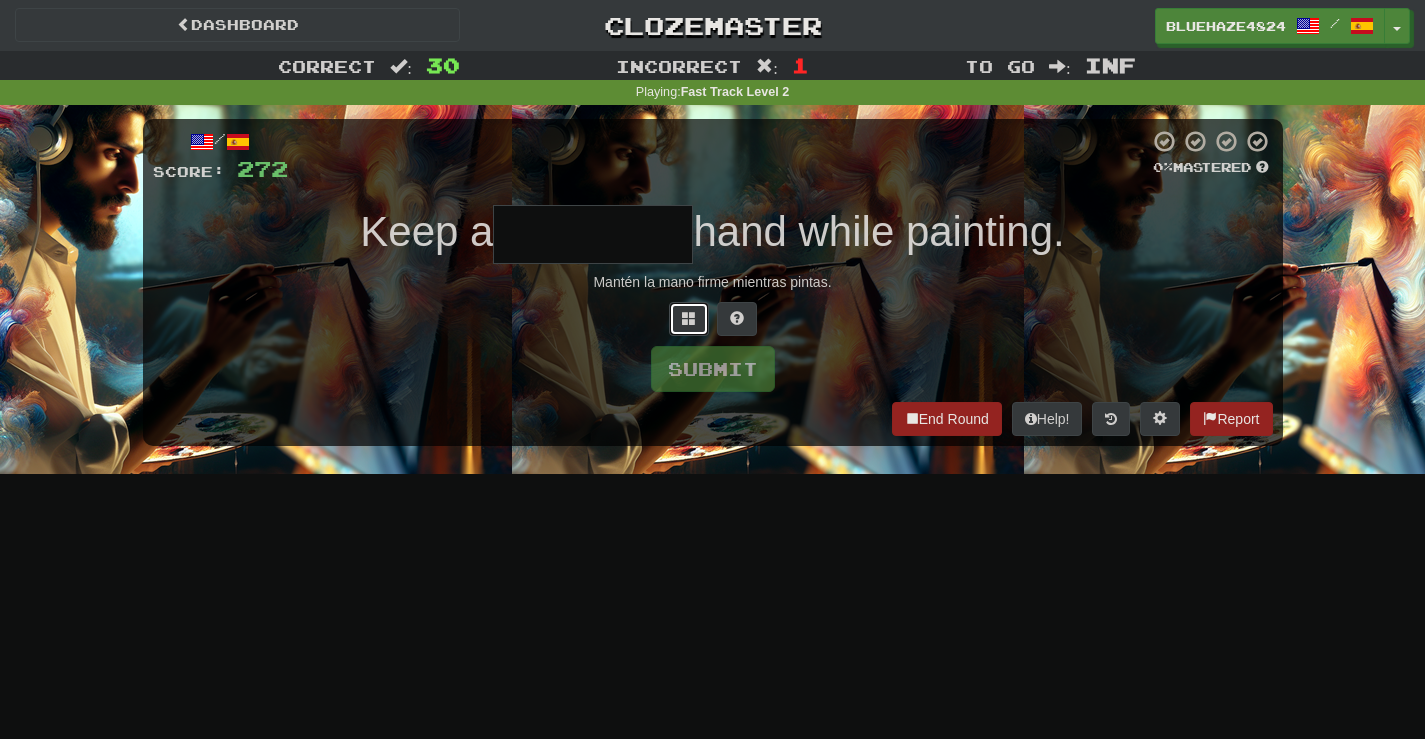 click at bounding box center (689, 318) 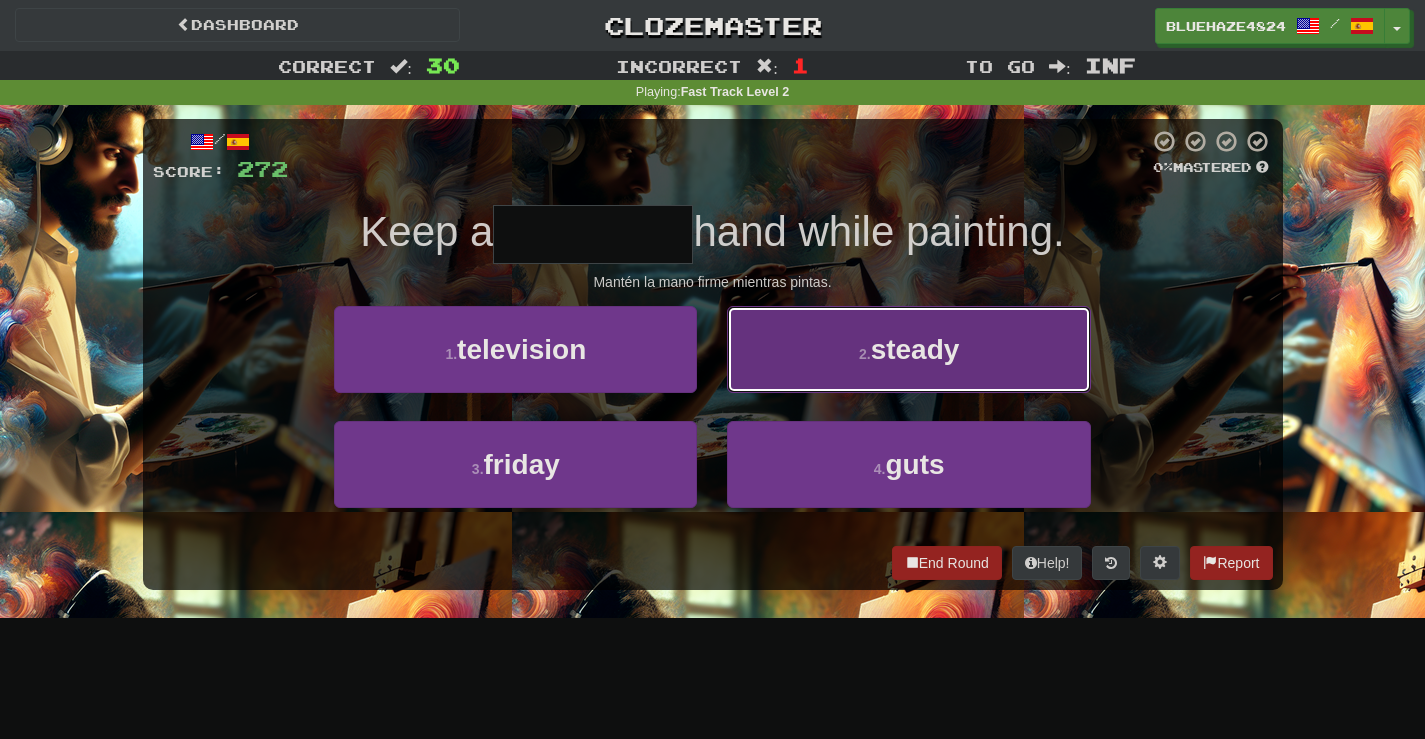 click on "steady" at bounding box center [915, 349] 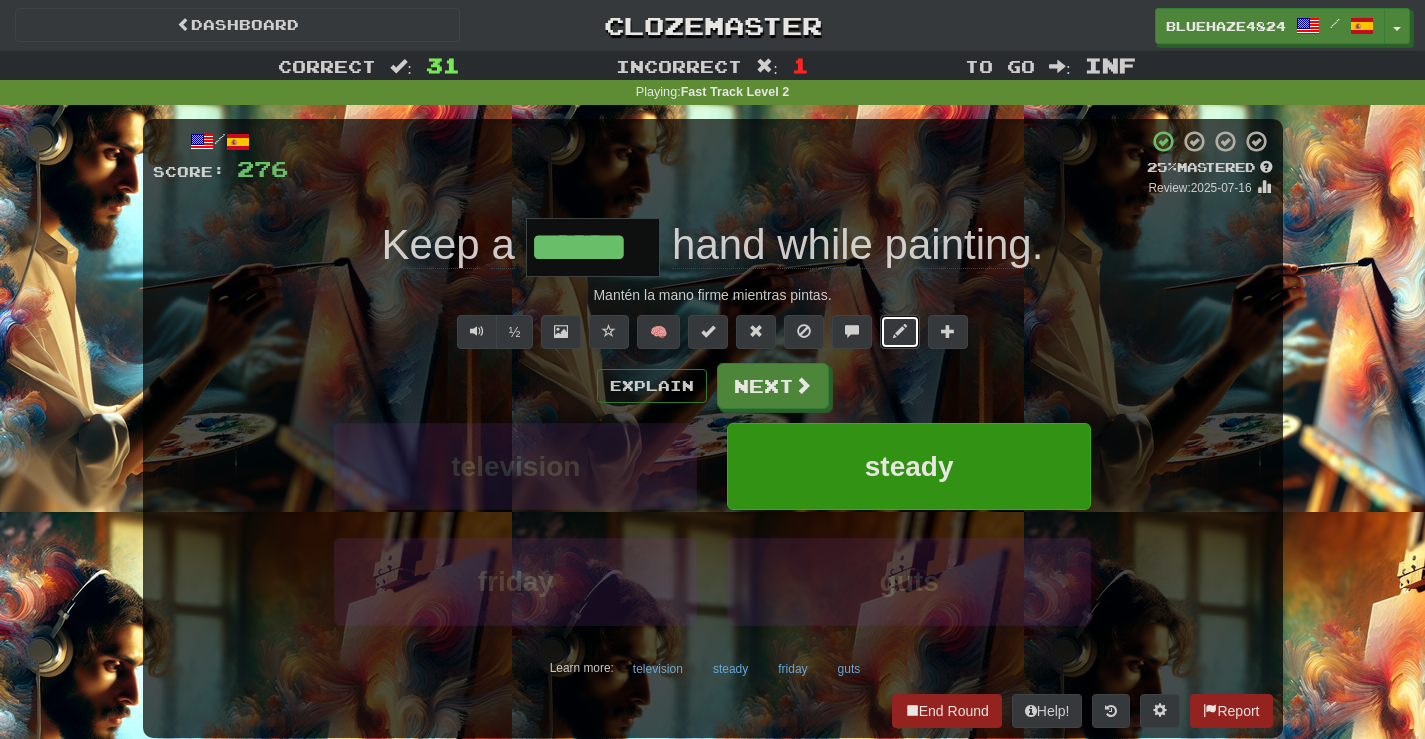 click at bounding box center [900, 331] 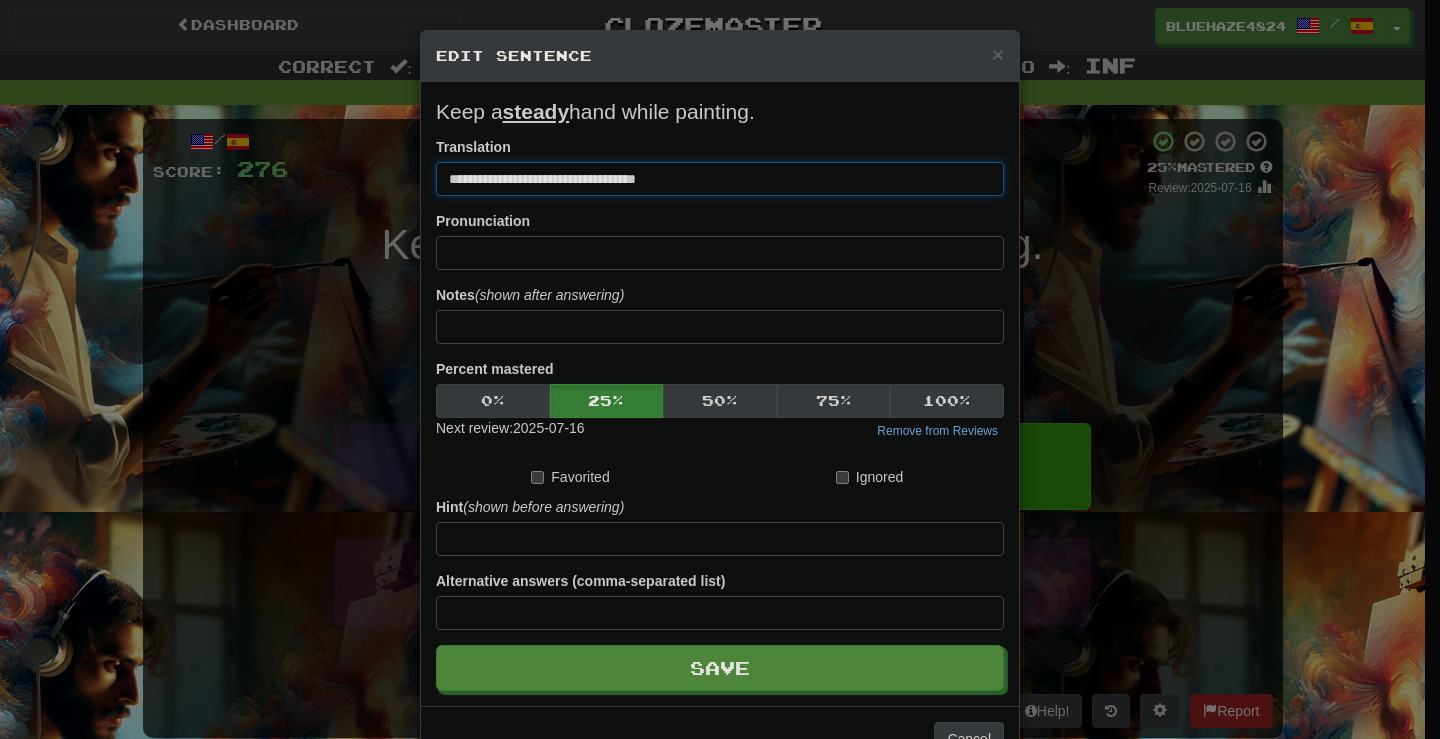 drag, startPoint x: 575, startPoint y: 178, endPoint x: 545, endPoint y: 184, distance: 30.594116 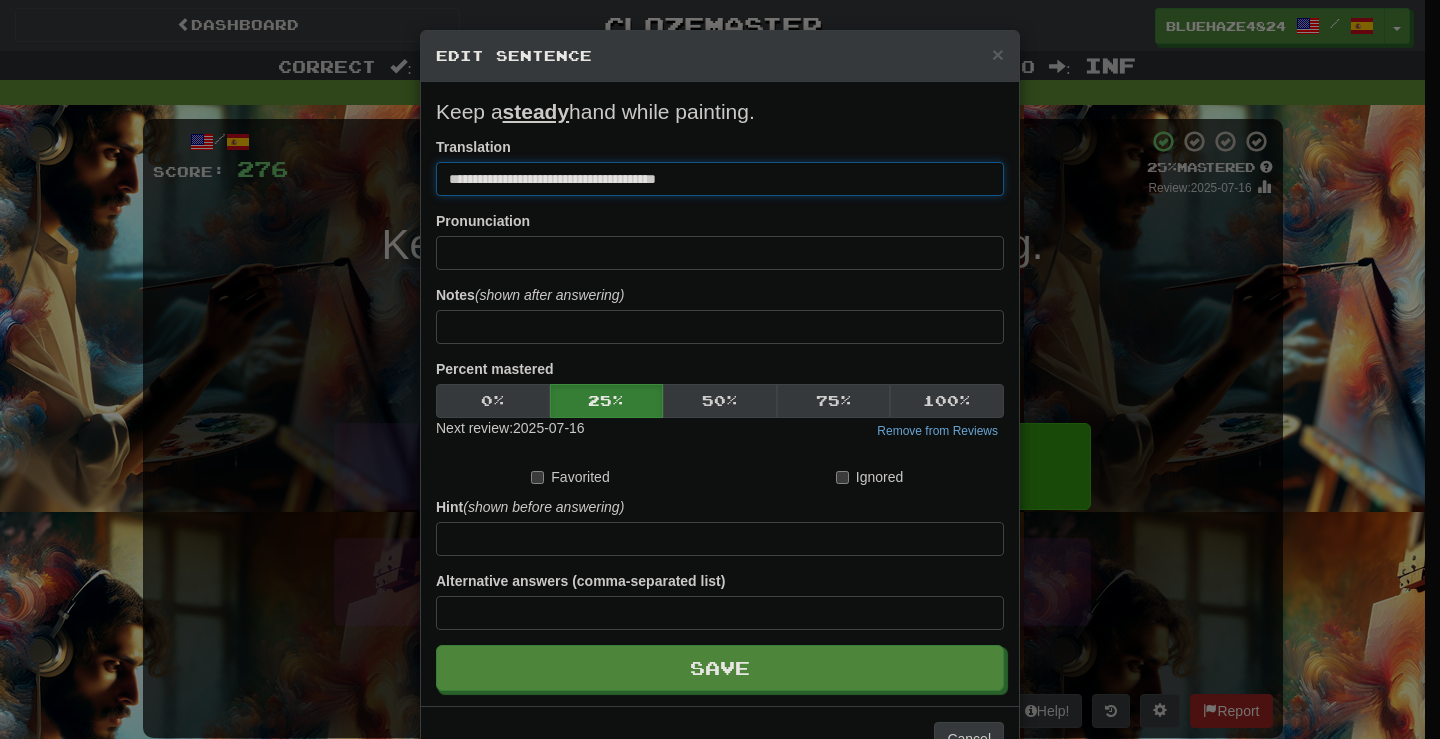 type on "**********" 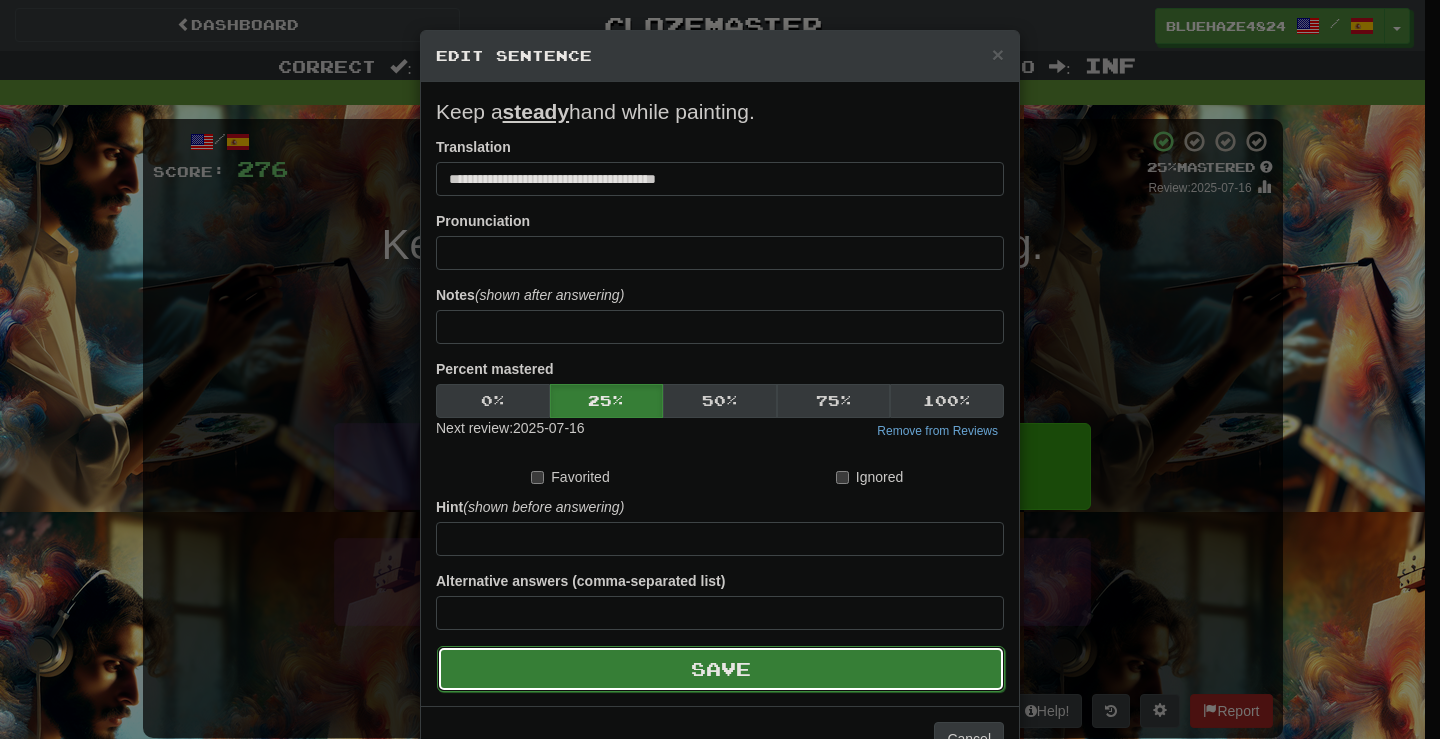 click on "Save" at bounding box center (721, 669) 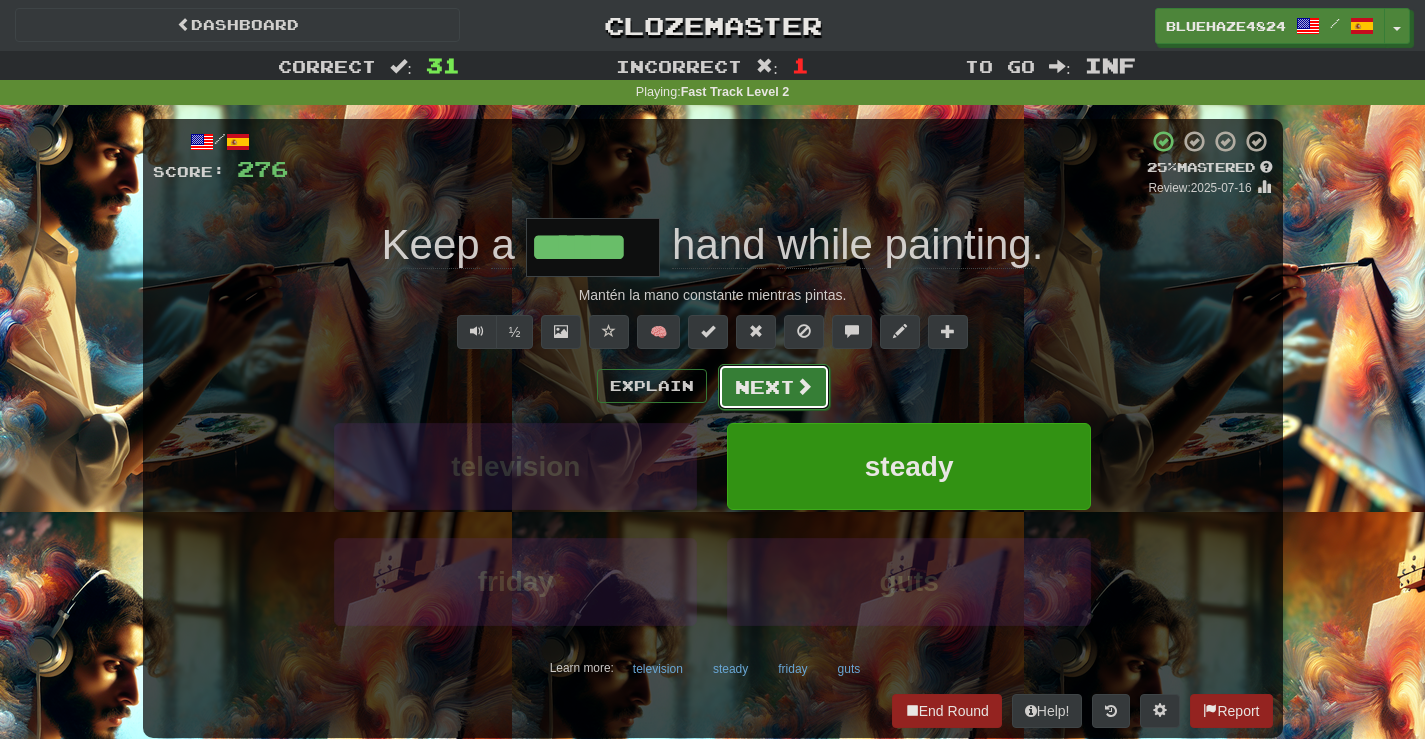 click on "Next" at bounding box center [774, 387] 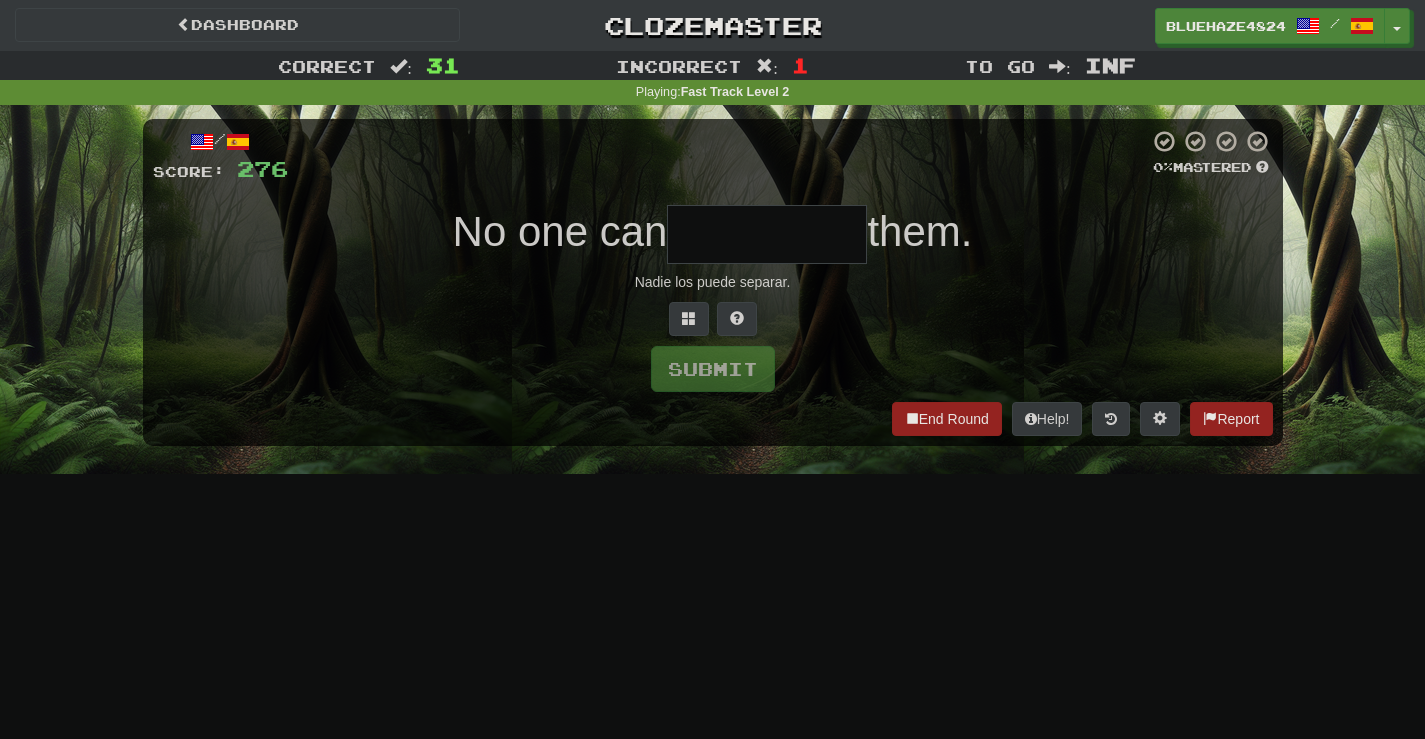 click at bounding box center [767, 234] 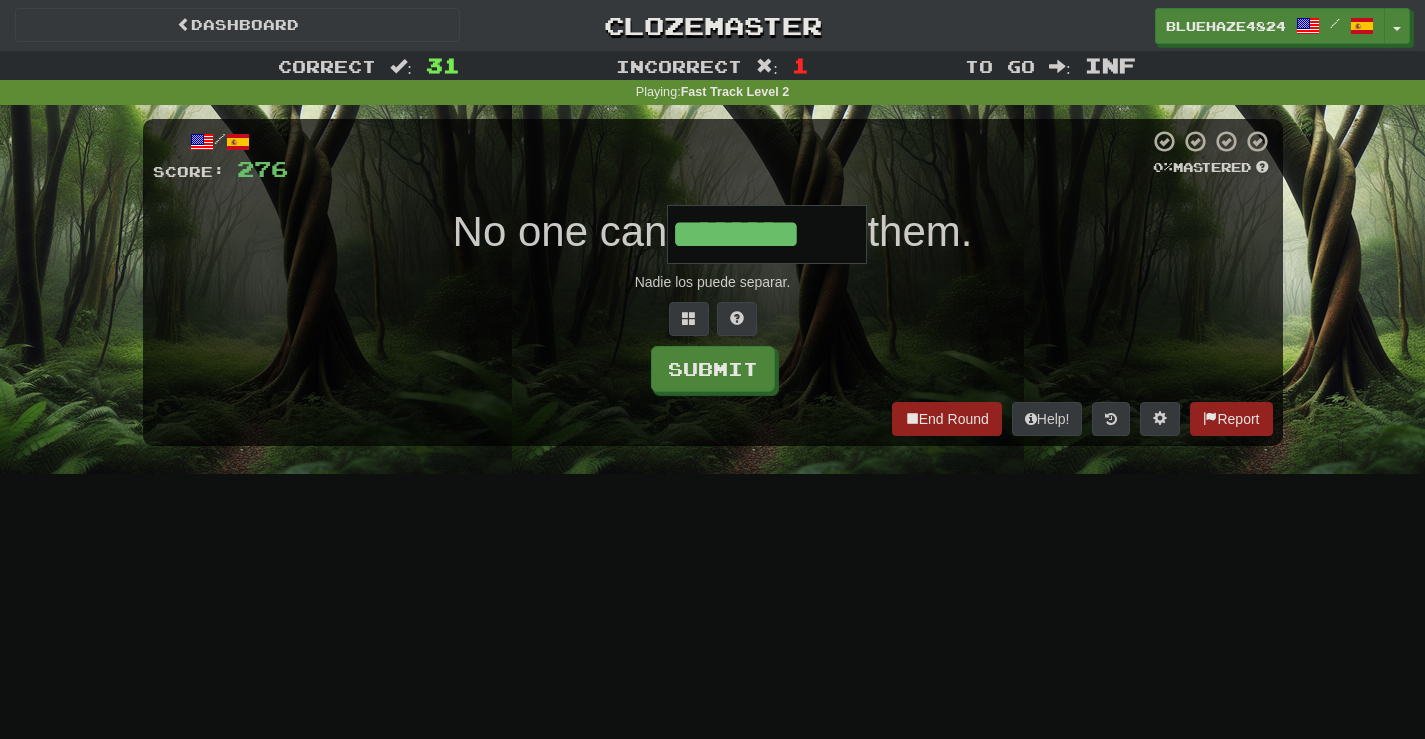 type on "********" 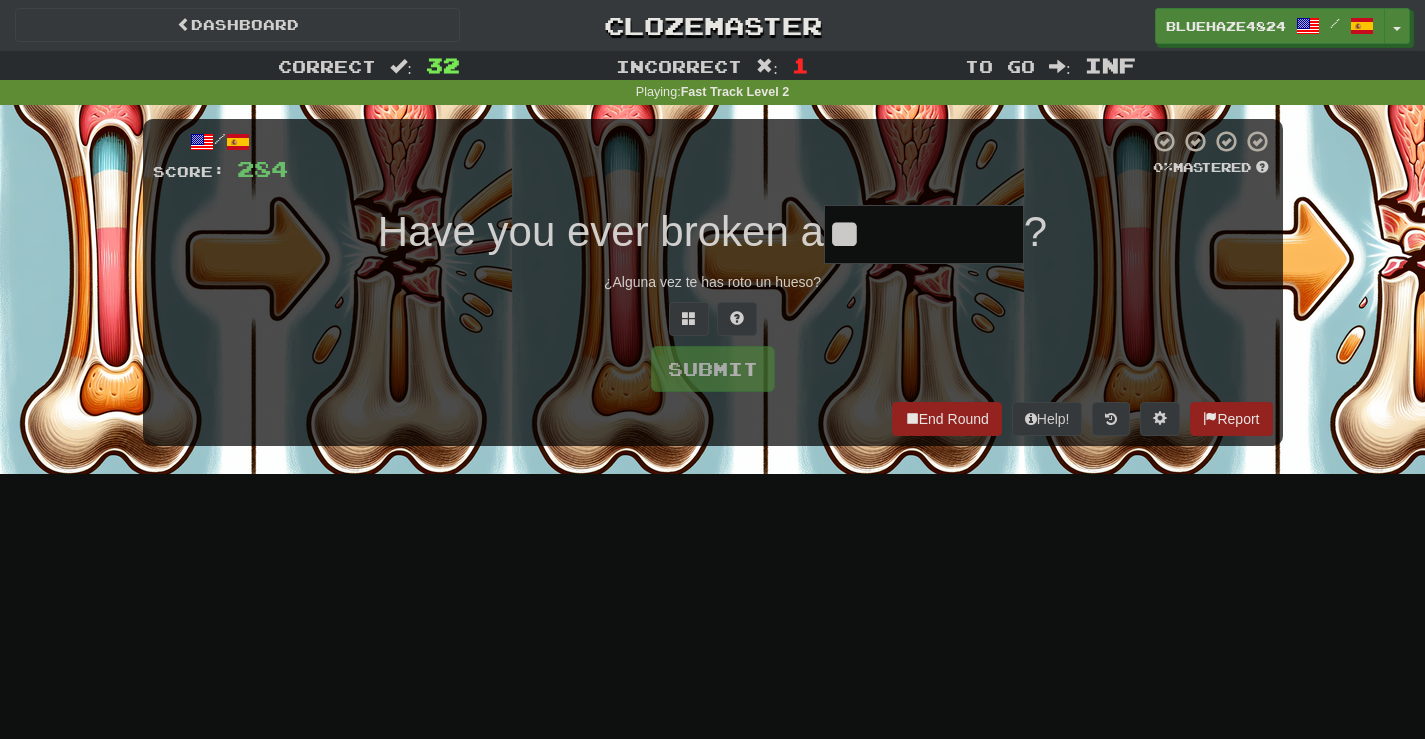 click on "**" at bounding box center [924, 234] 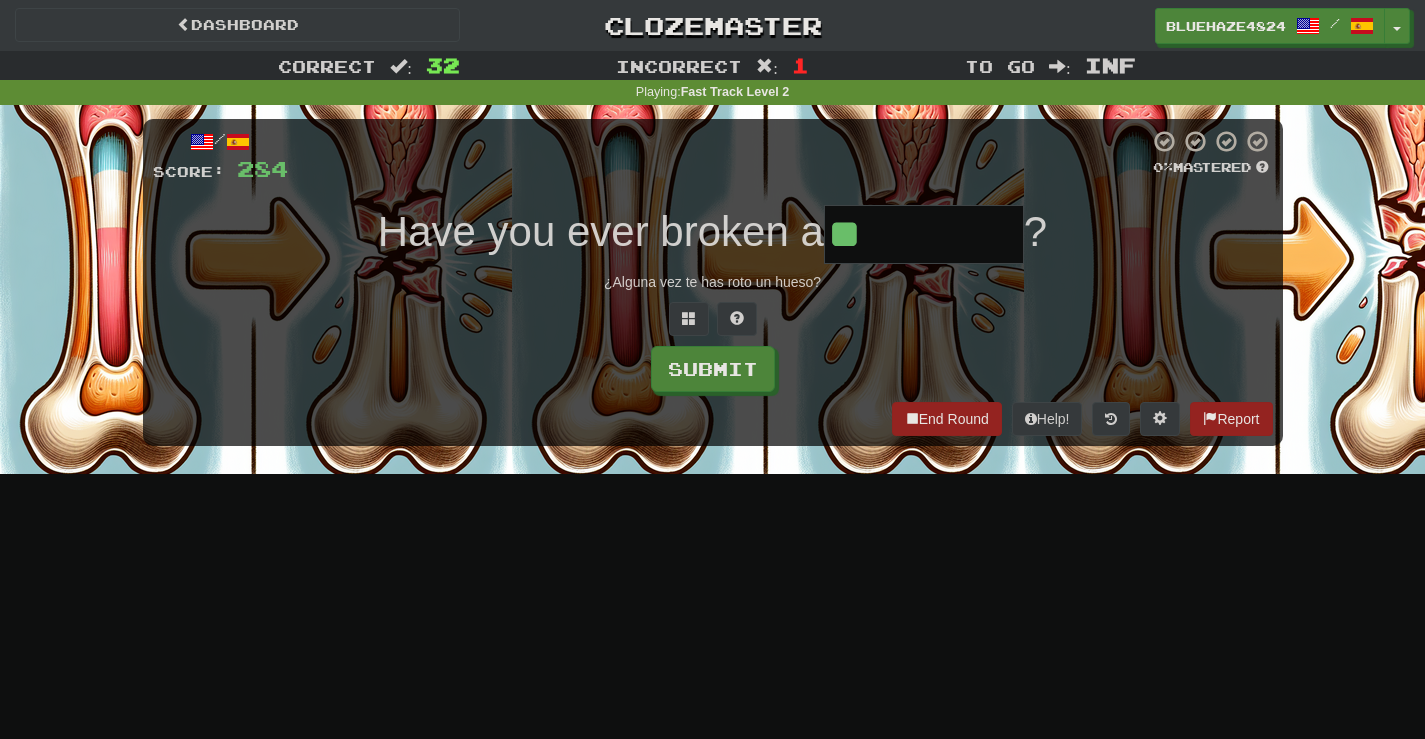 click on "**" at bounding box center (924, 234) 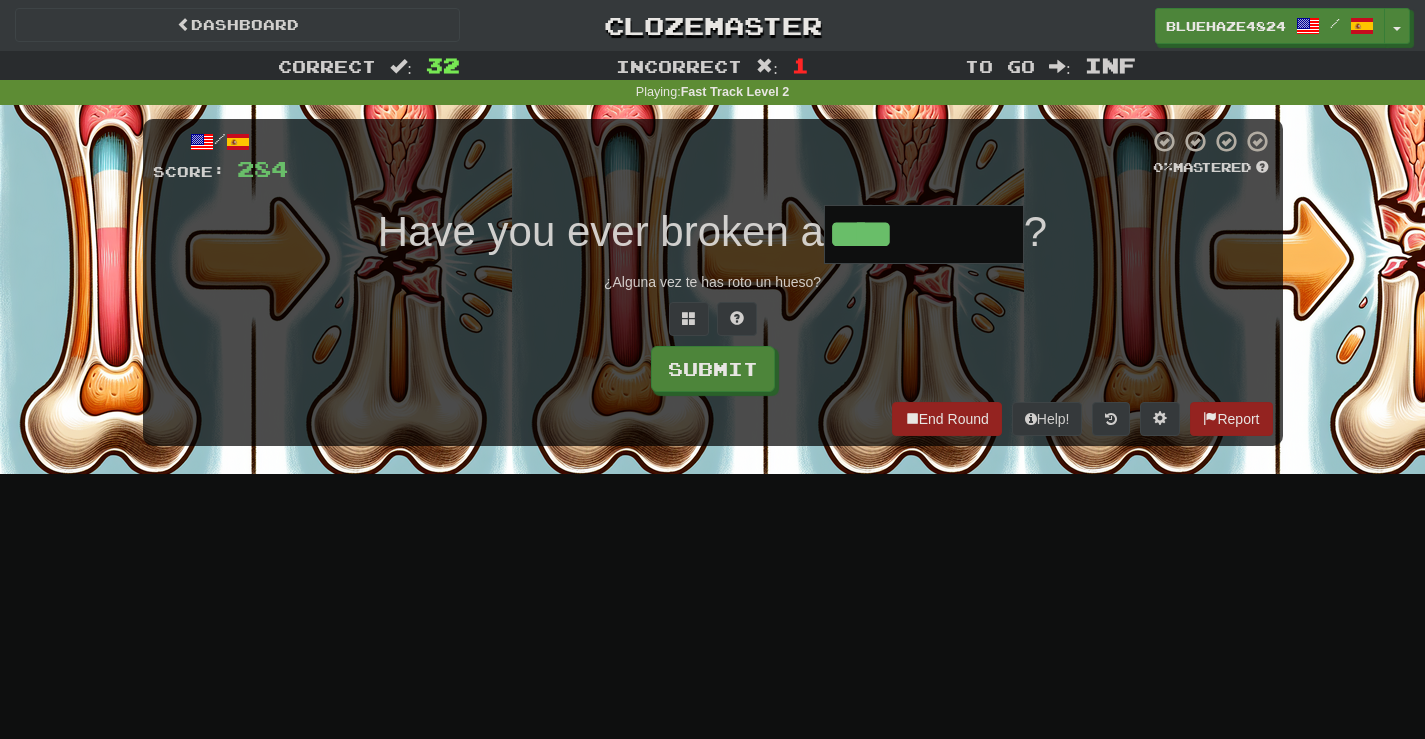 type on "****" 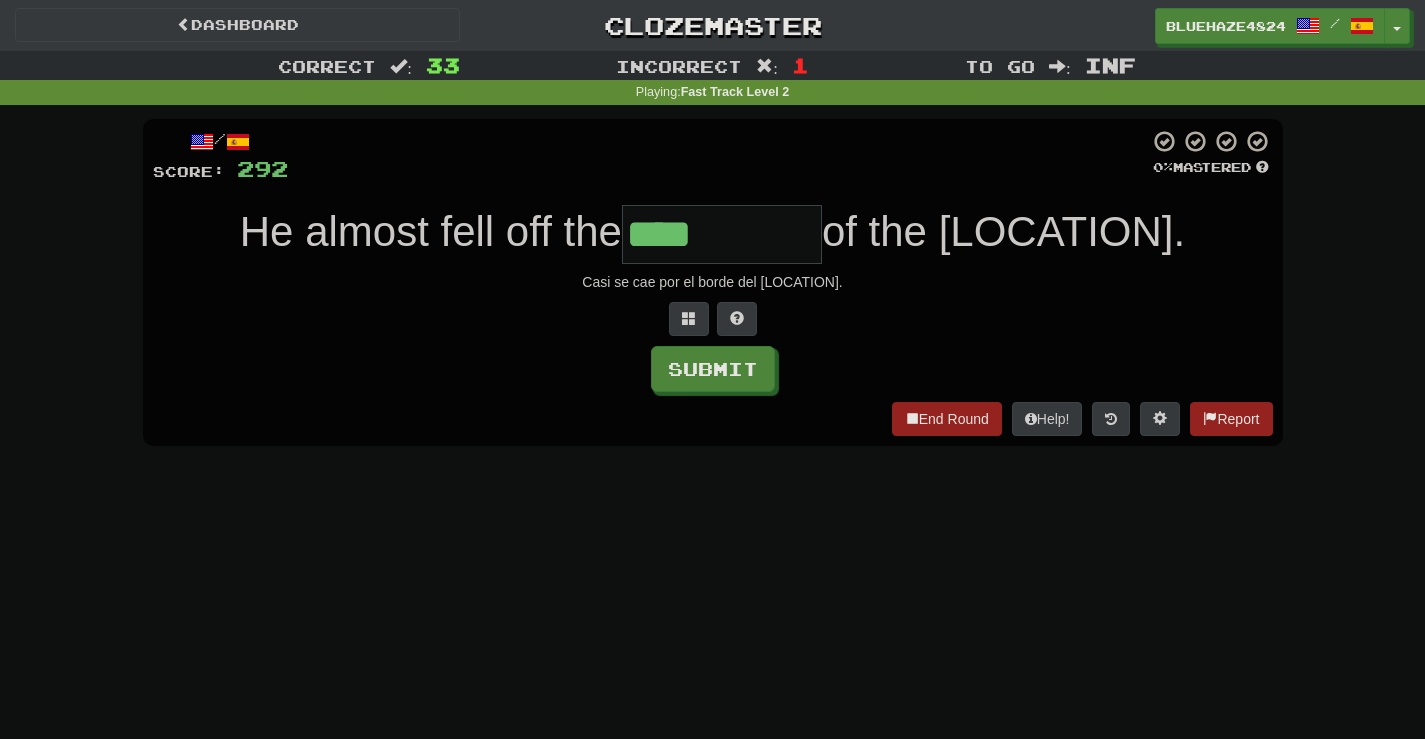 type on "****" 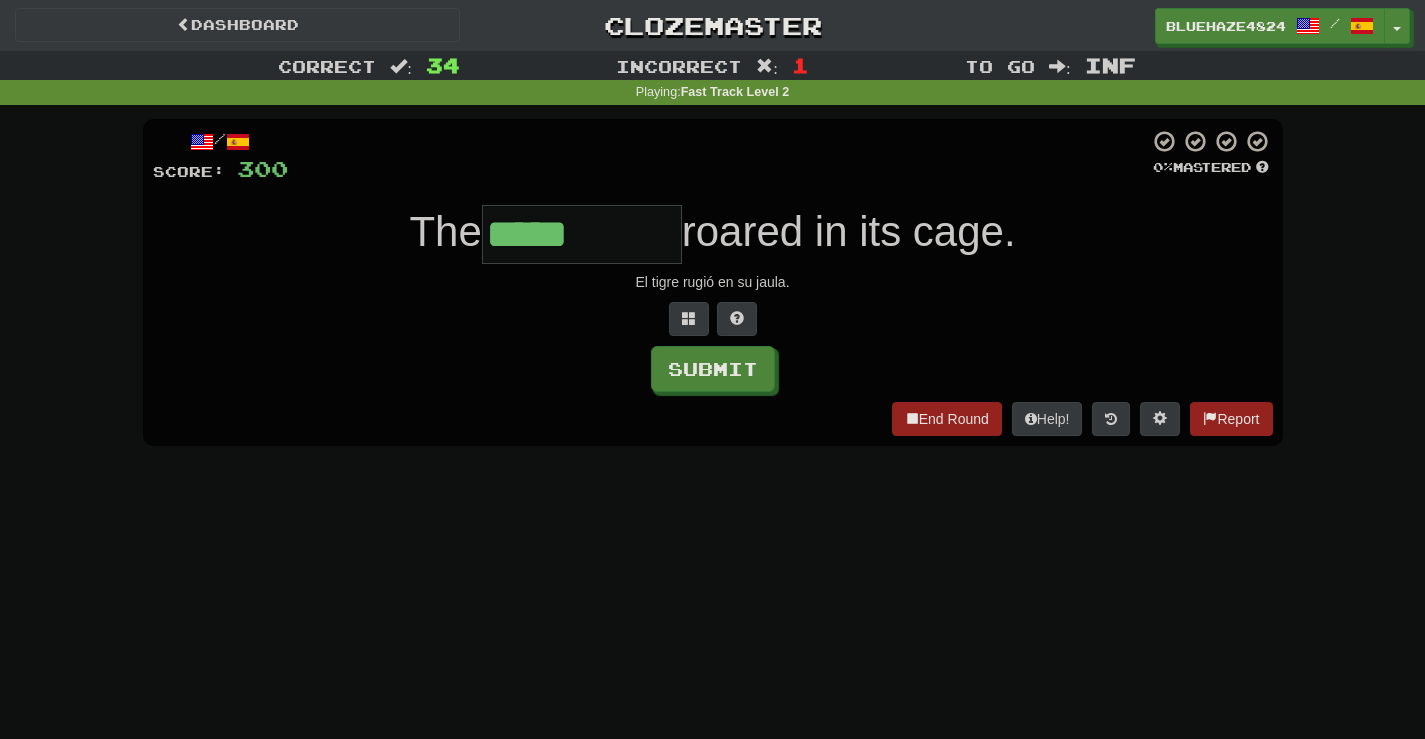 type on "*****" 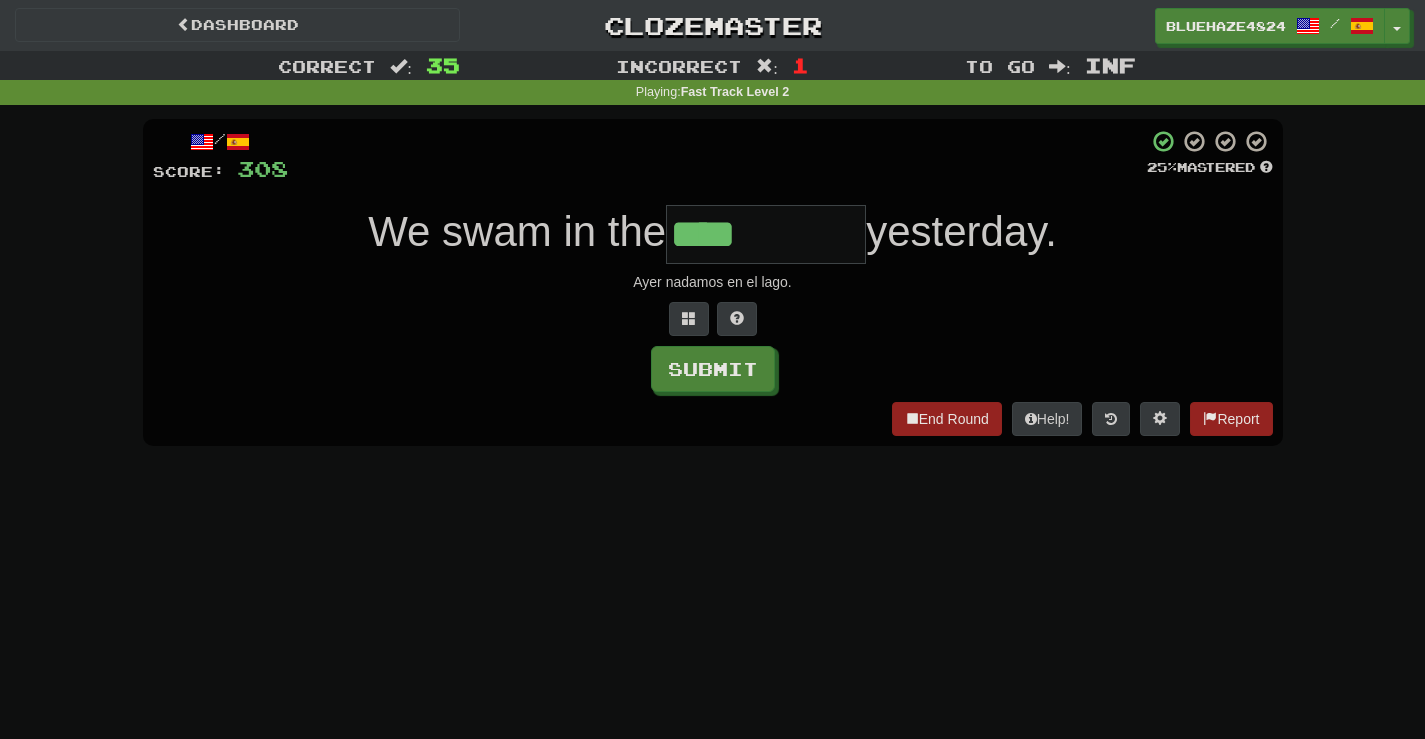 type on "****" 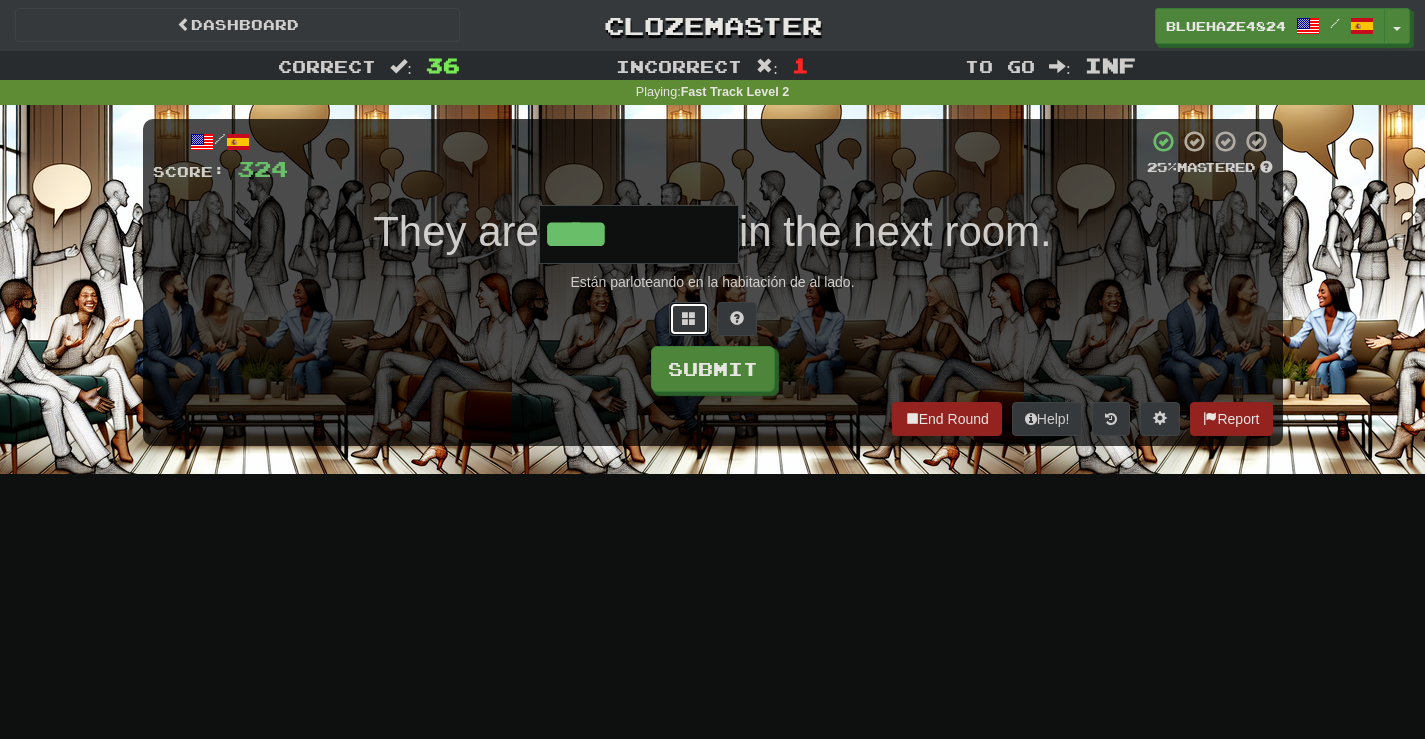 click at bounding box center [689, 318] 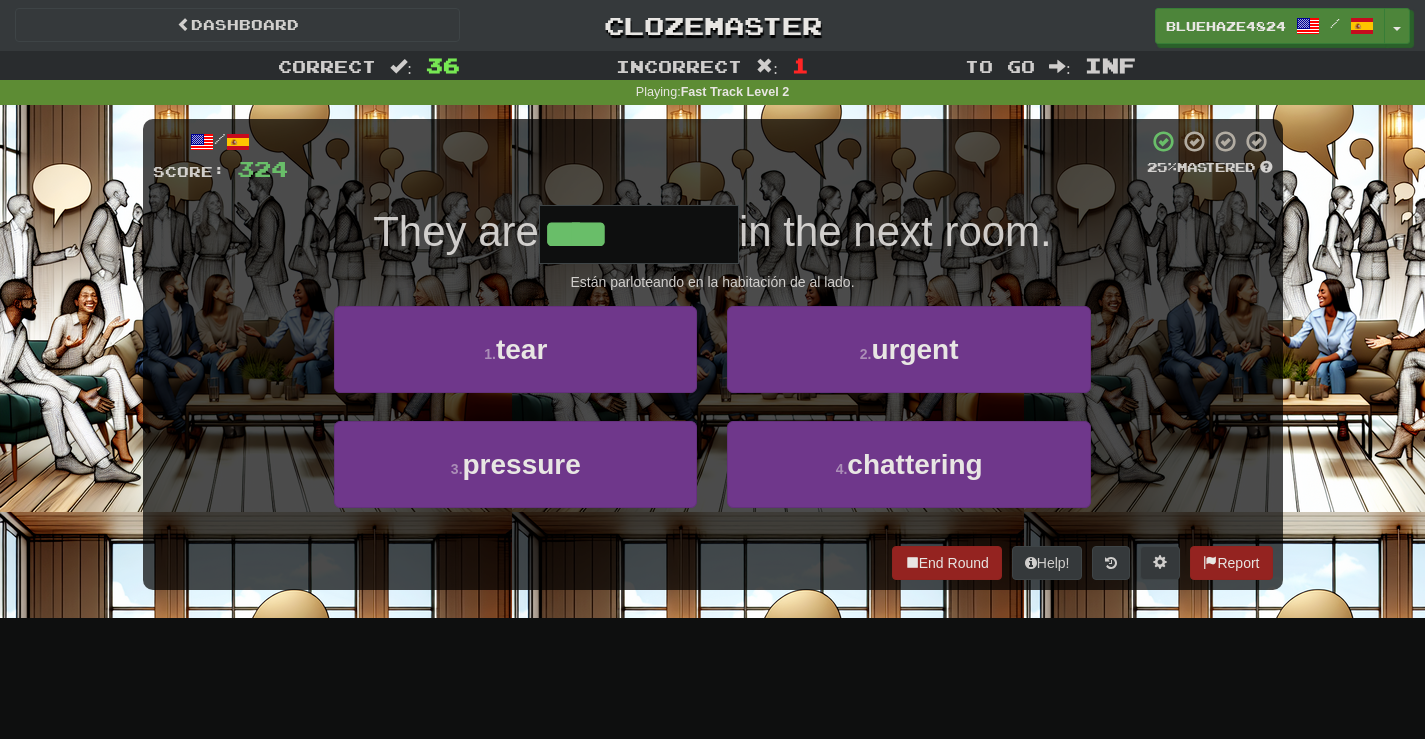 click on "****" at bounding box center (639, 234) 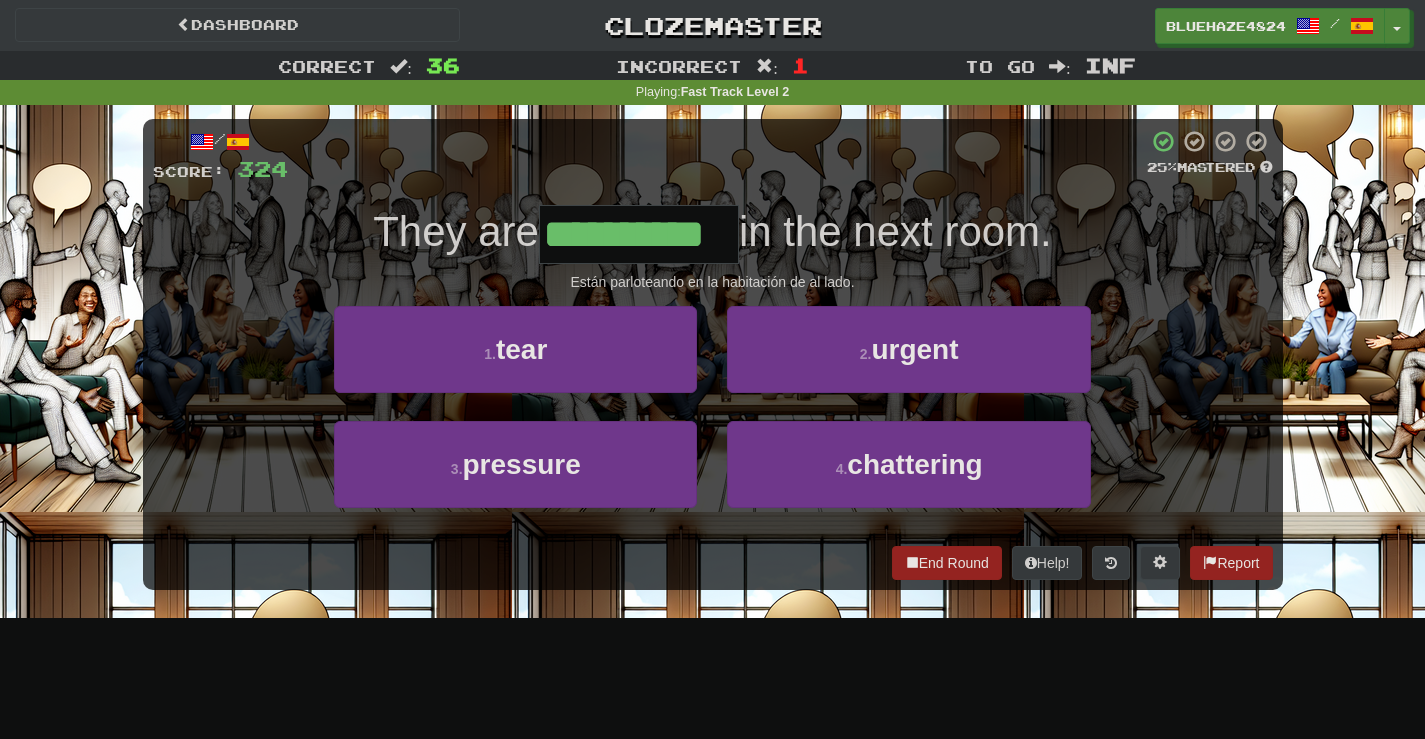 type on "**********" 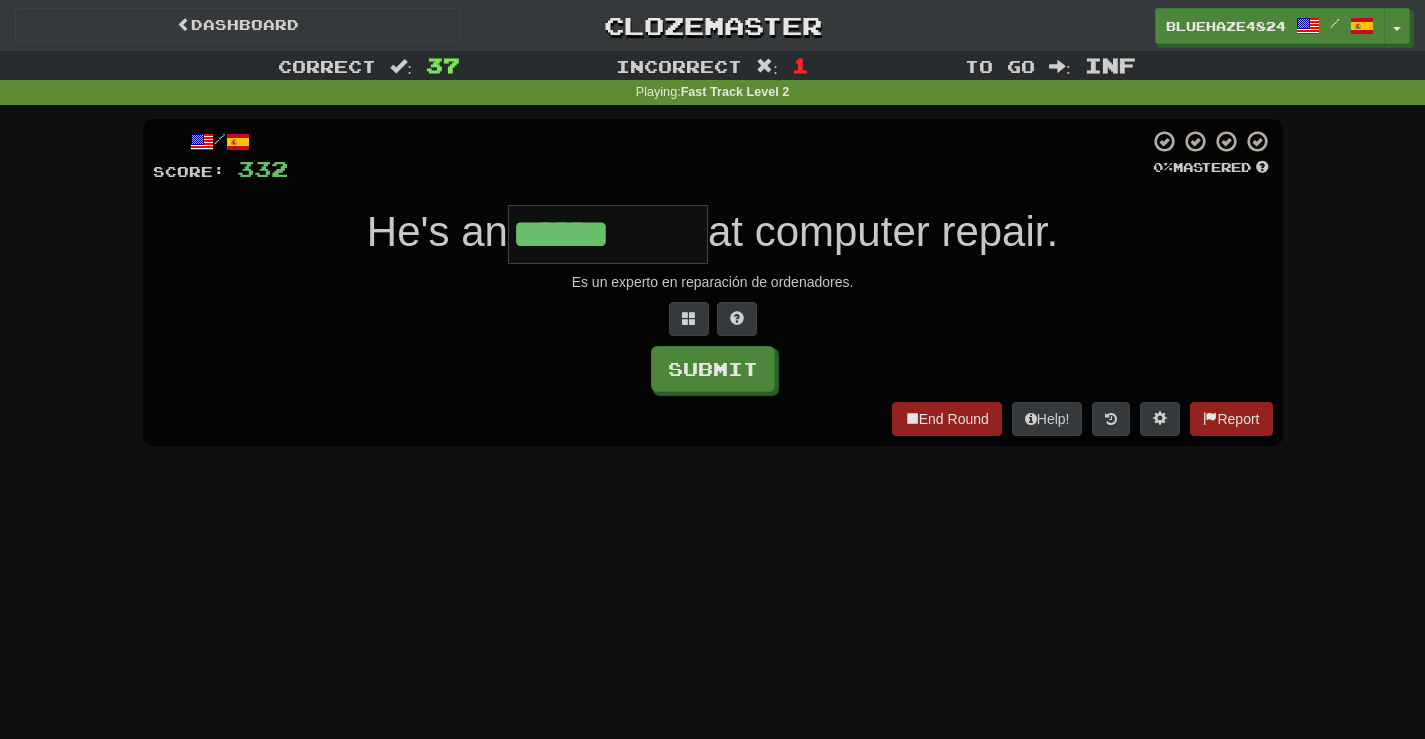 type on "******" 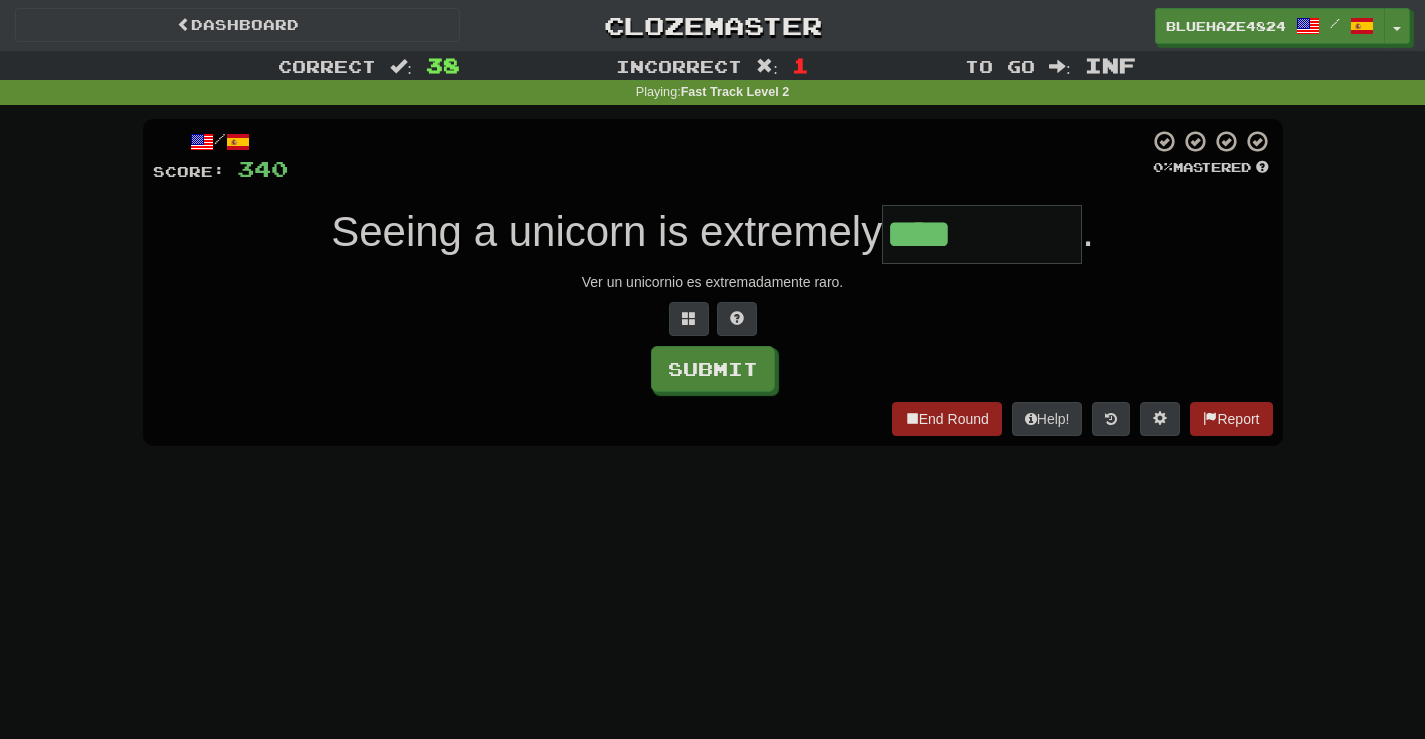 type on "****" 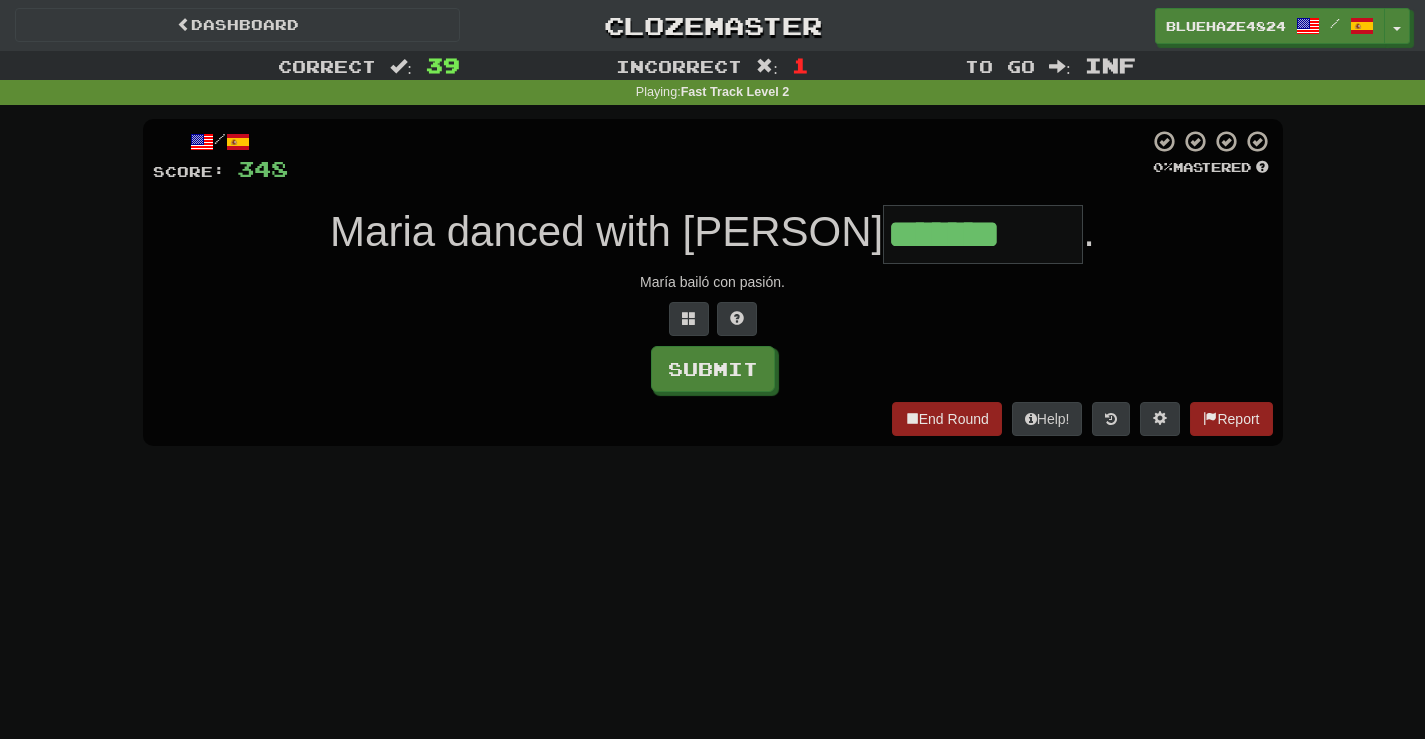 type on "*******" 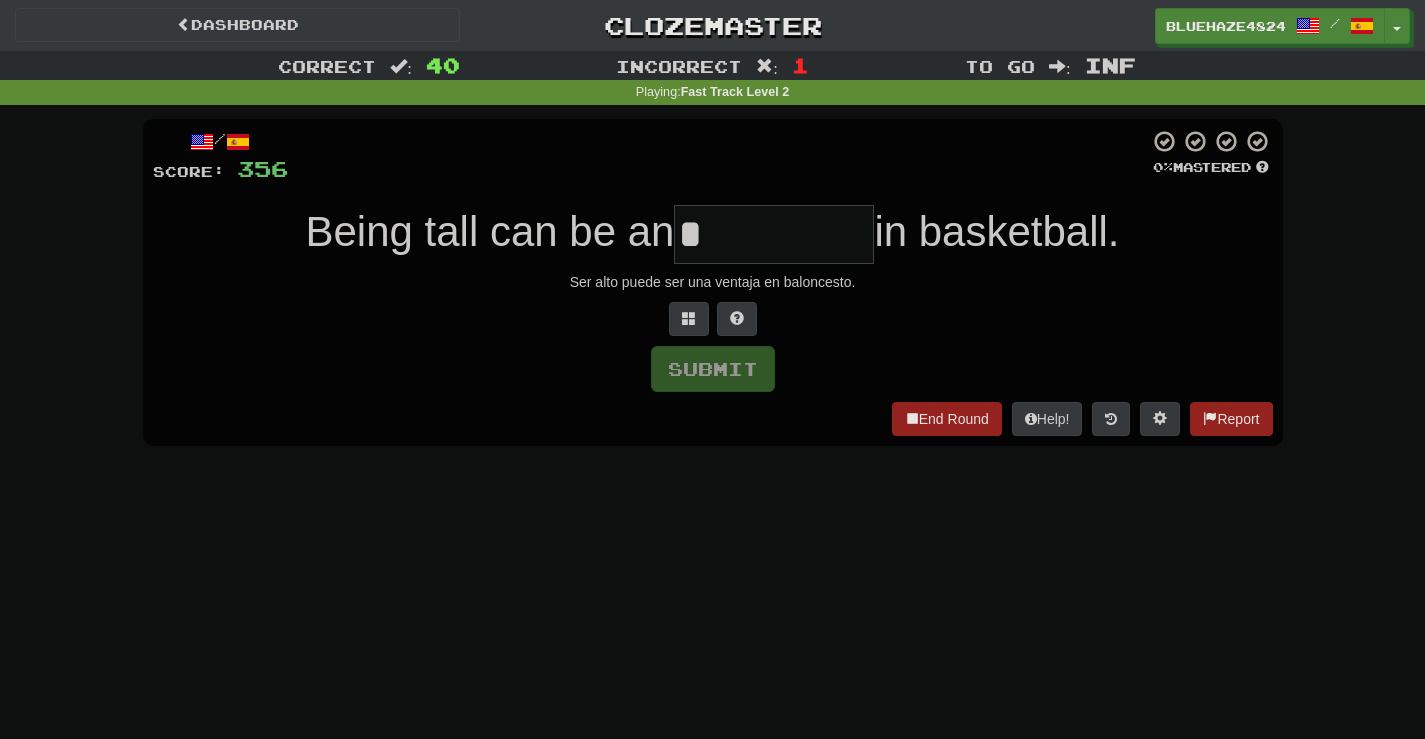 type on "**" 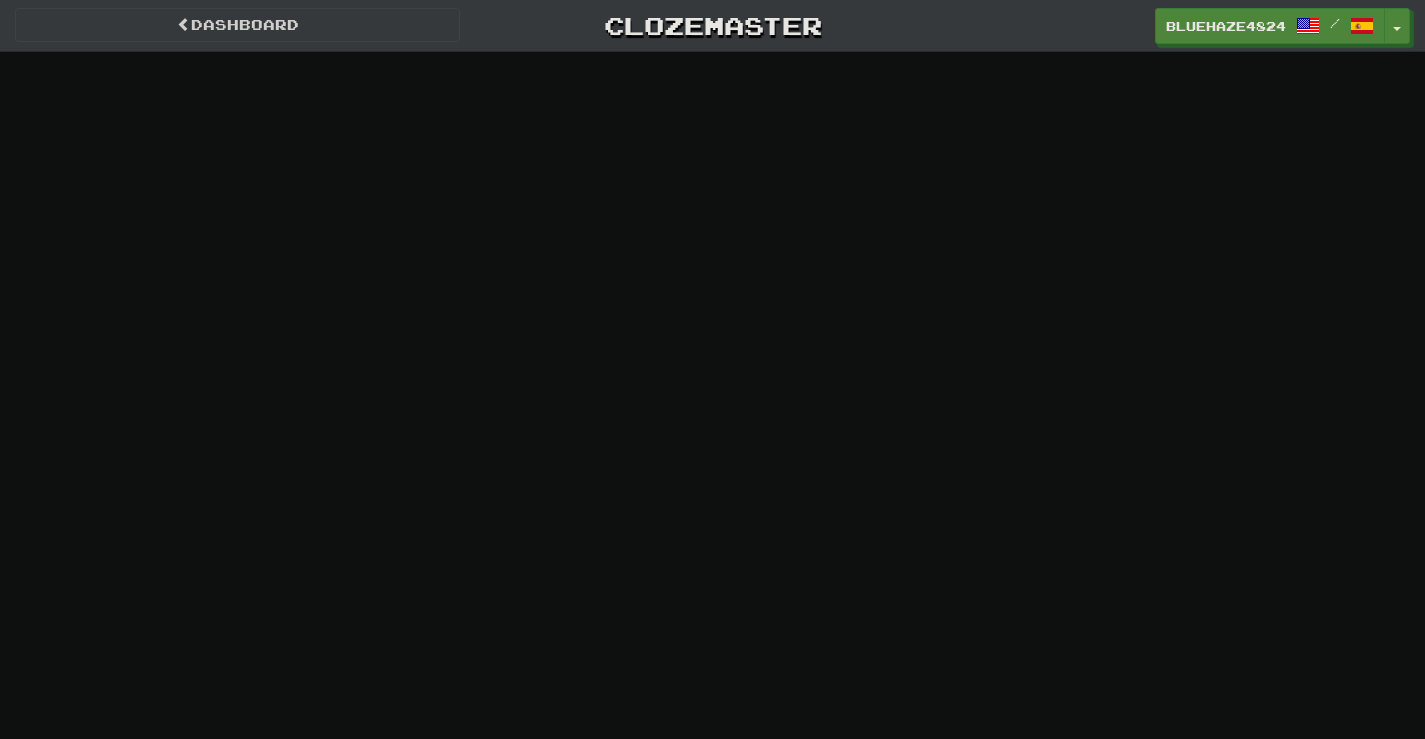 scroll, scrollTop: 0, scrollLeft: 0, axis: both 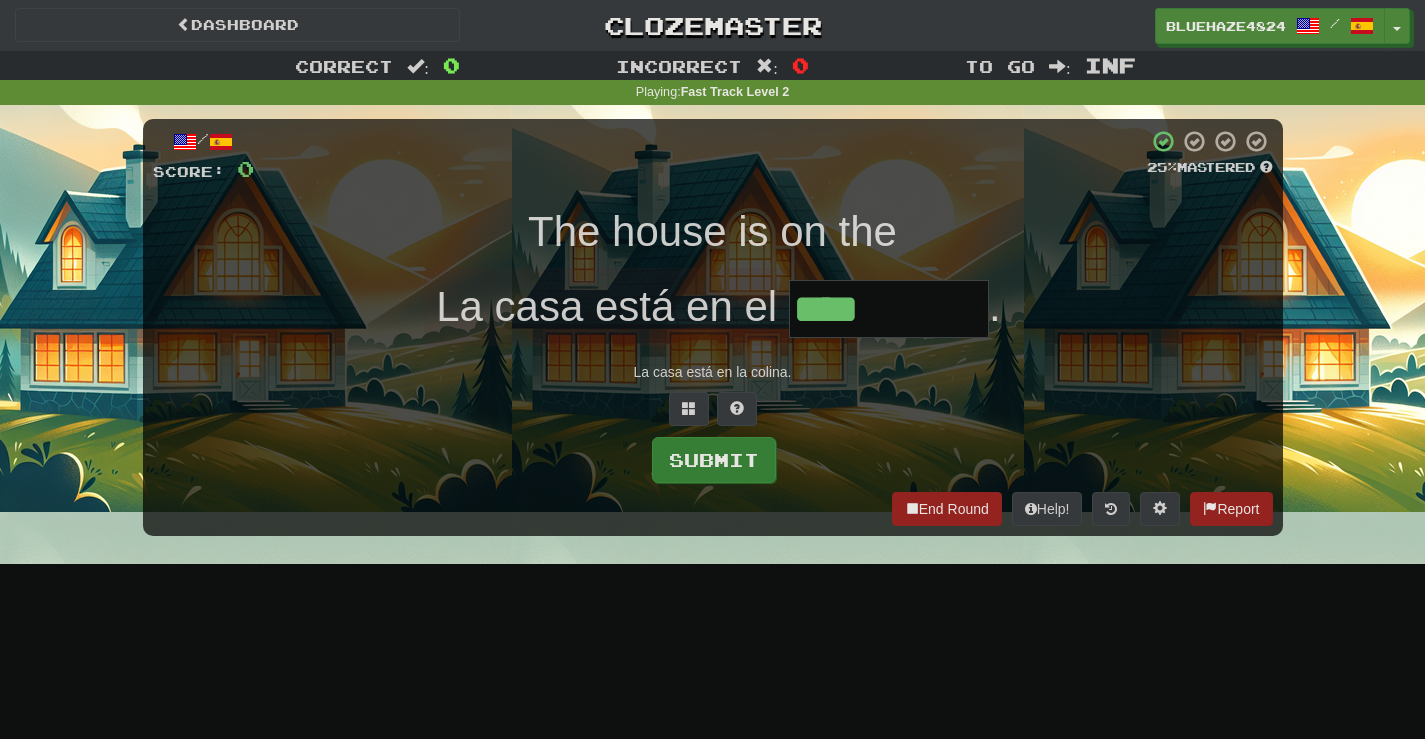 type on "****" 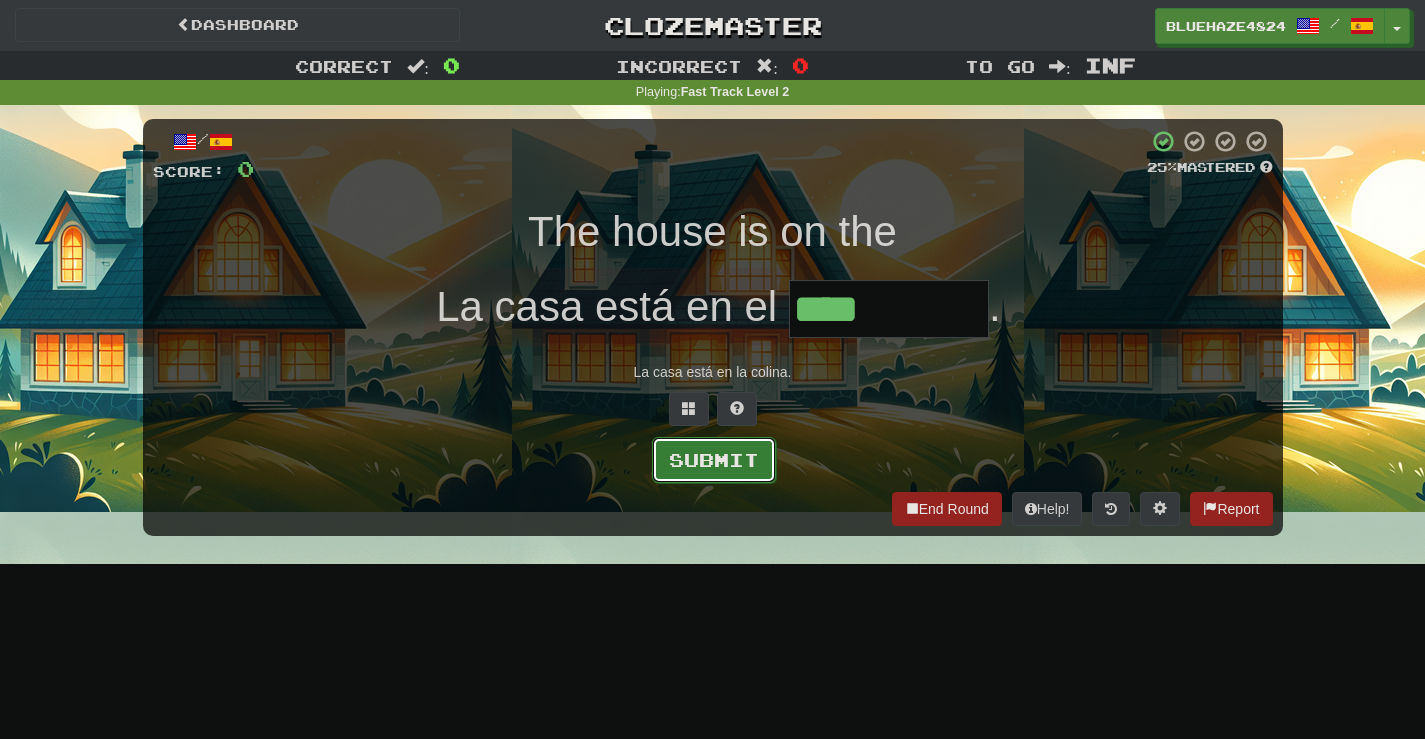 click on "Submit" at bounding box center [714, 460] 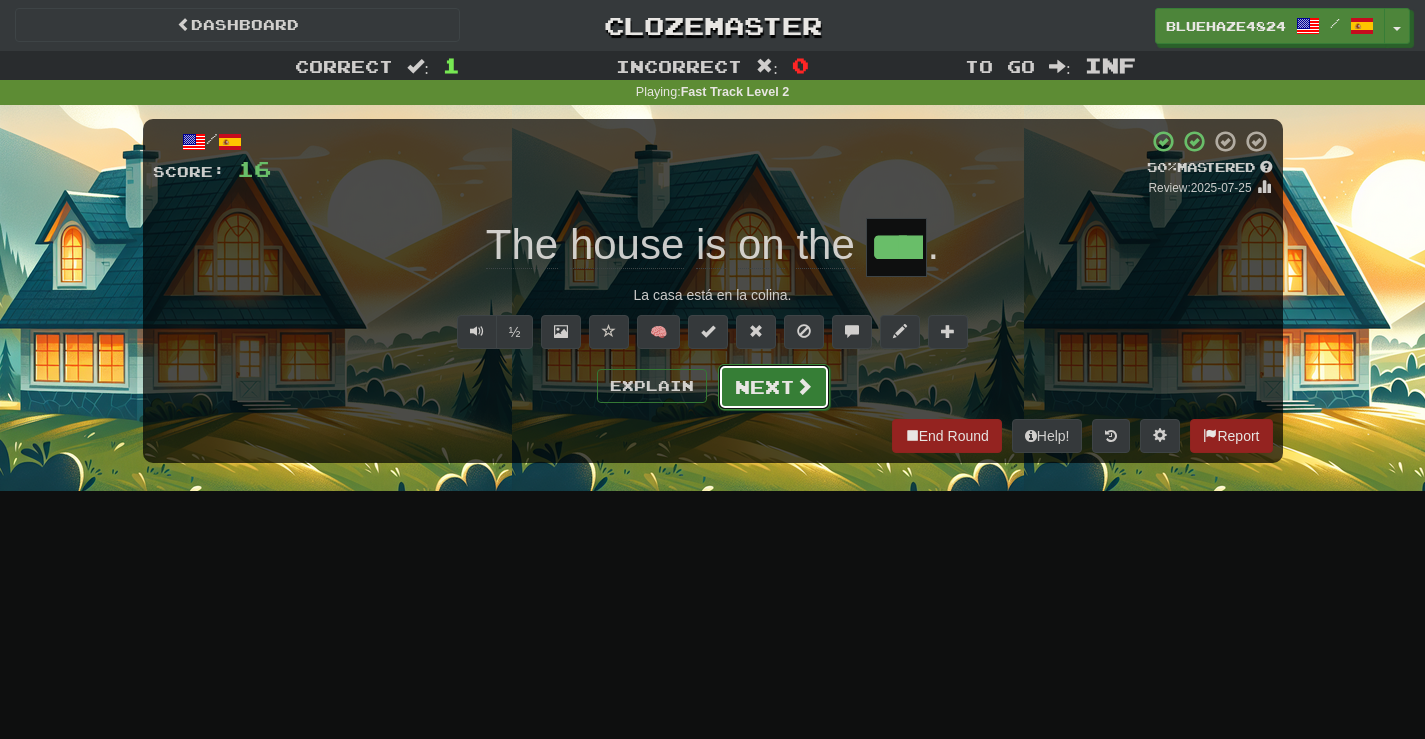click on "Next" at bounding box center [774, 387] 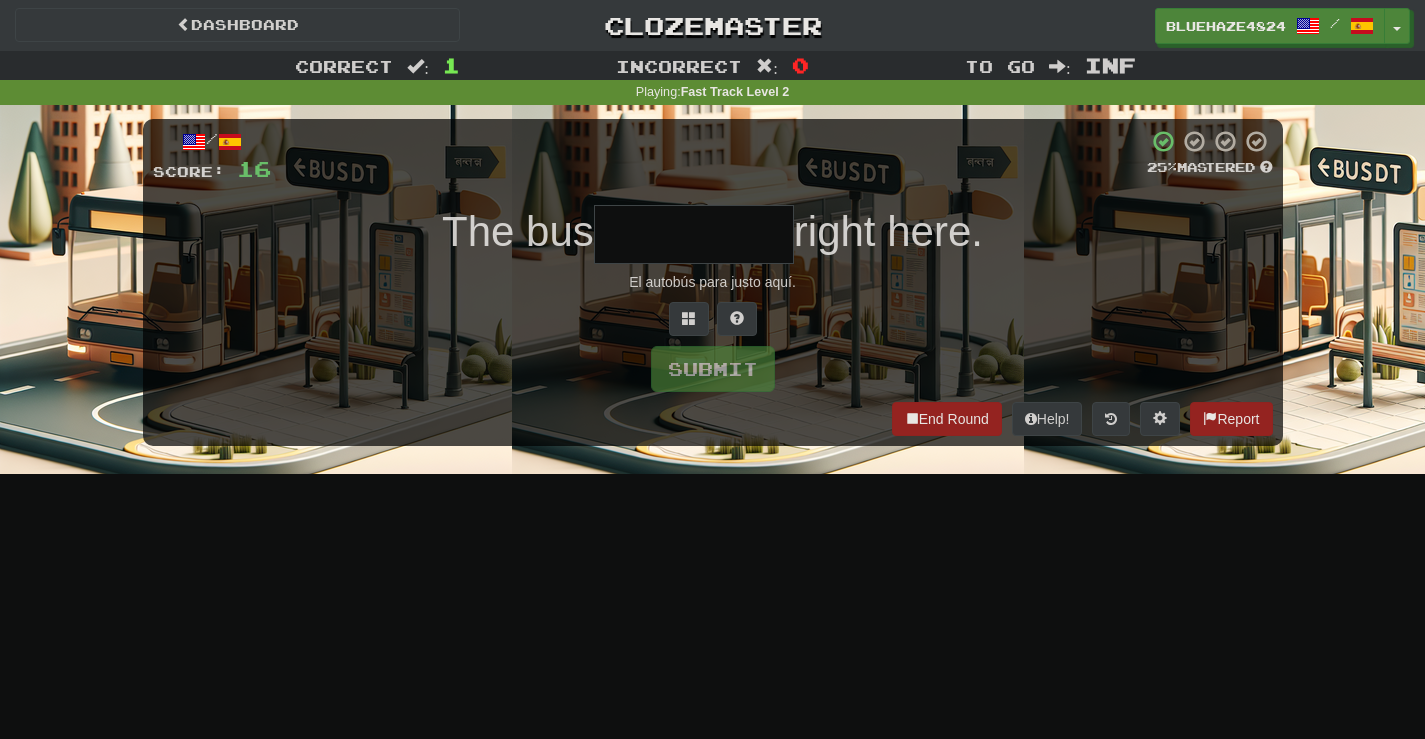 click at bounding box center [694, 234] 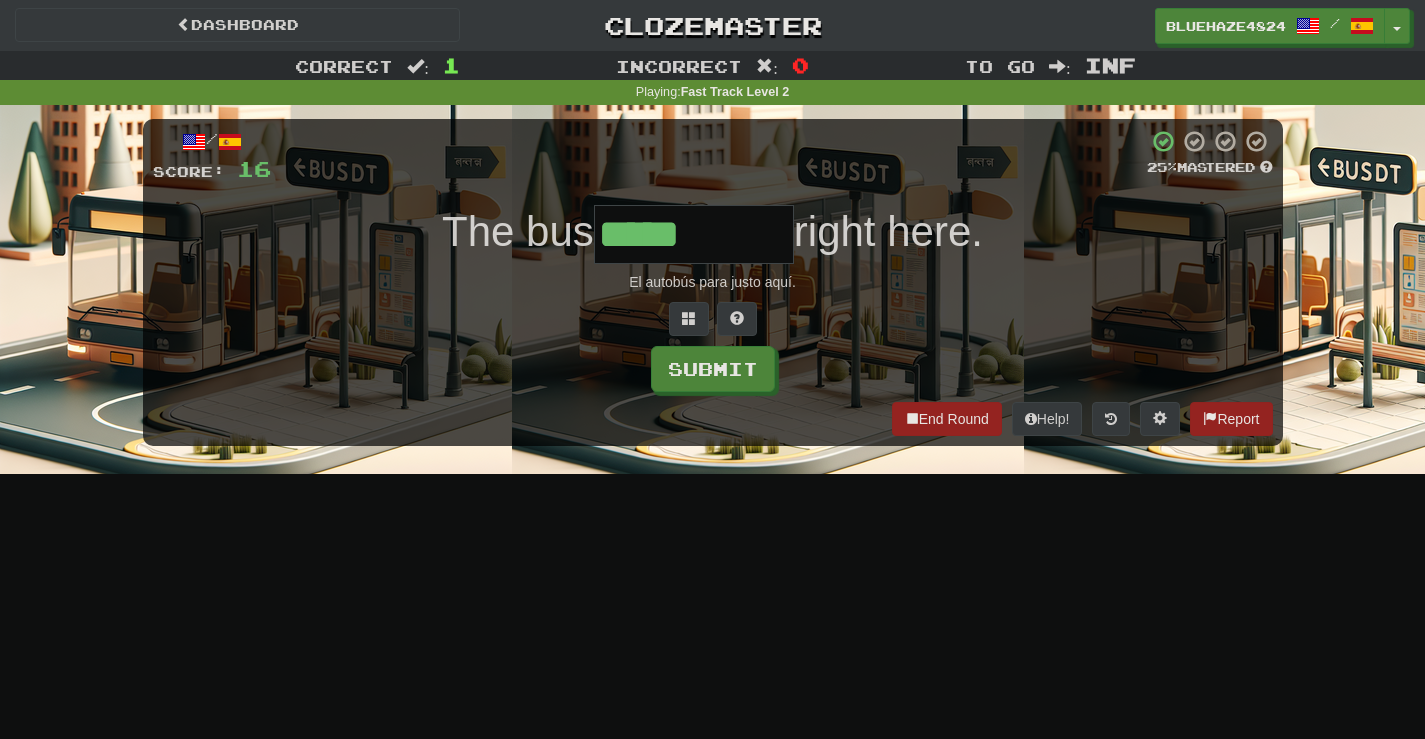 type on "*****" 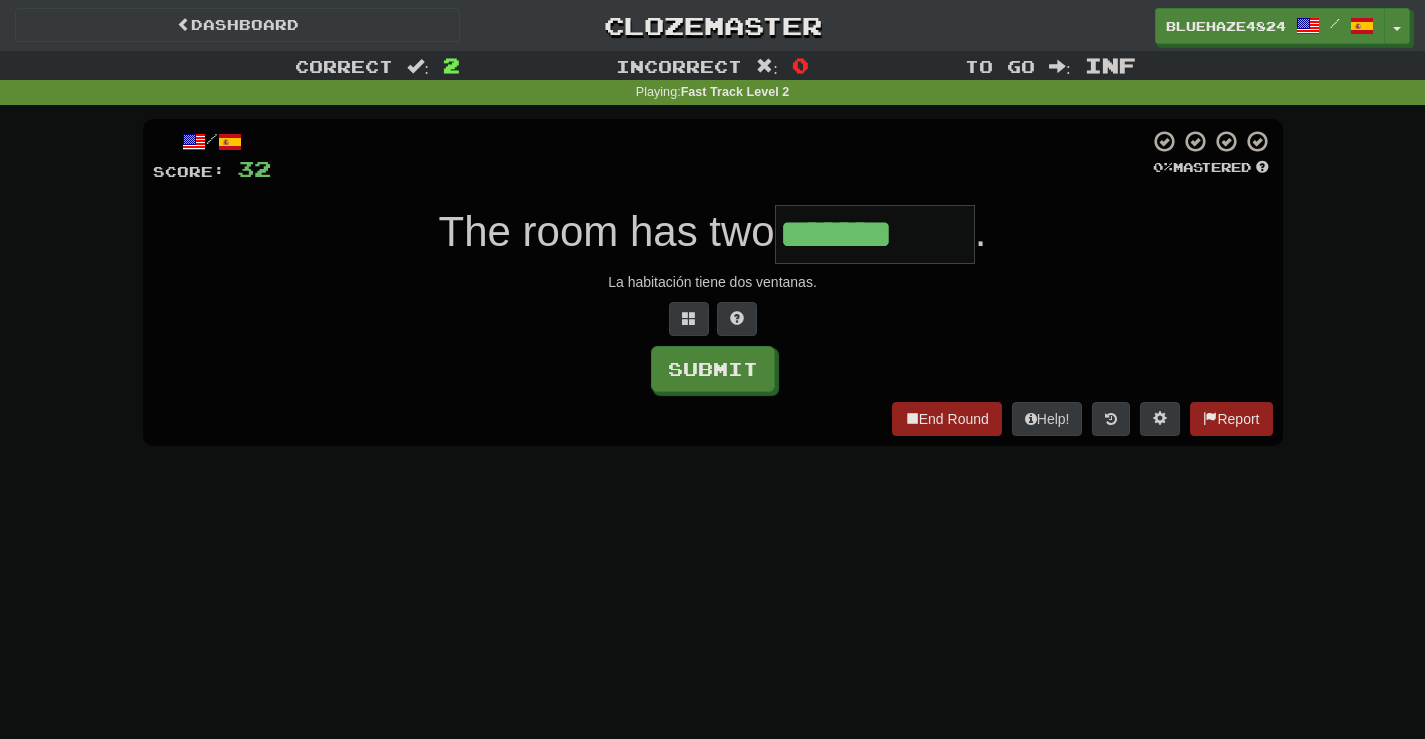 type on "*******" 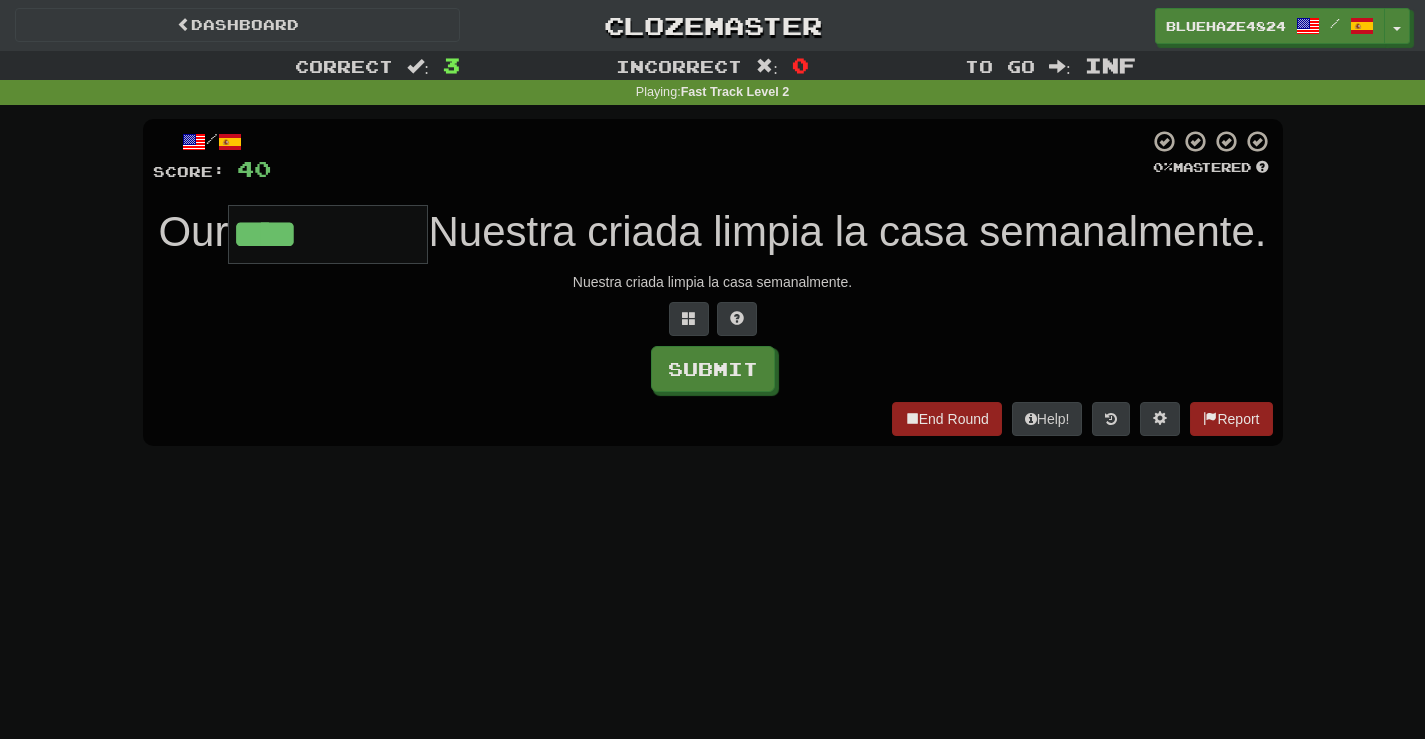 type on "****" 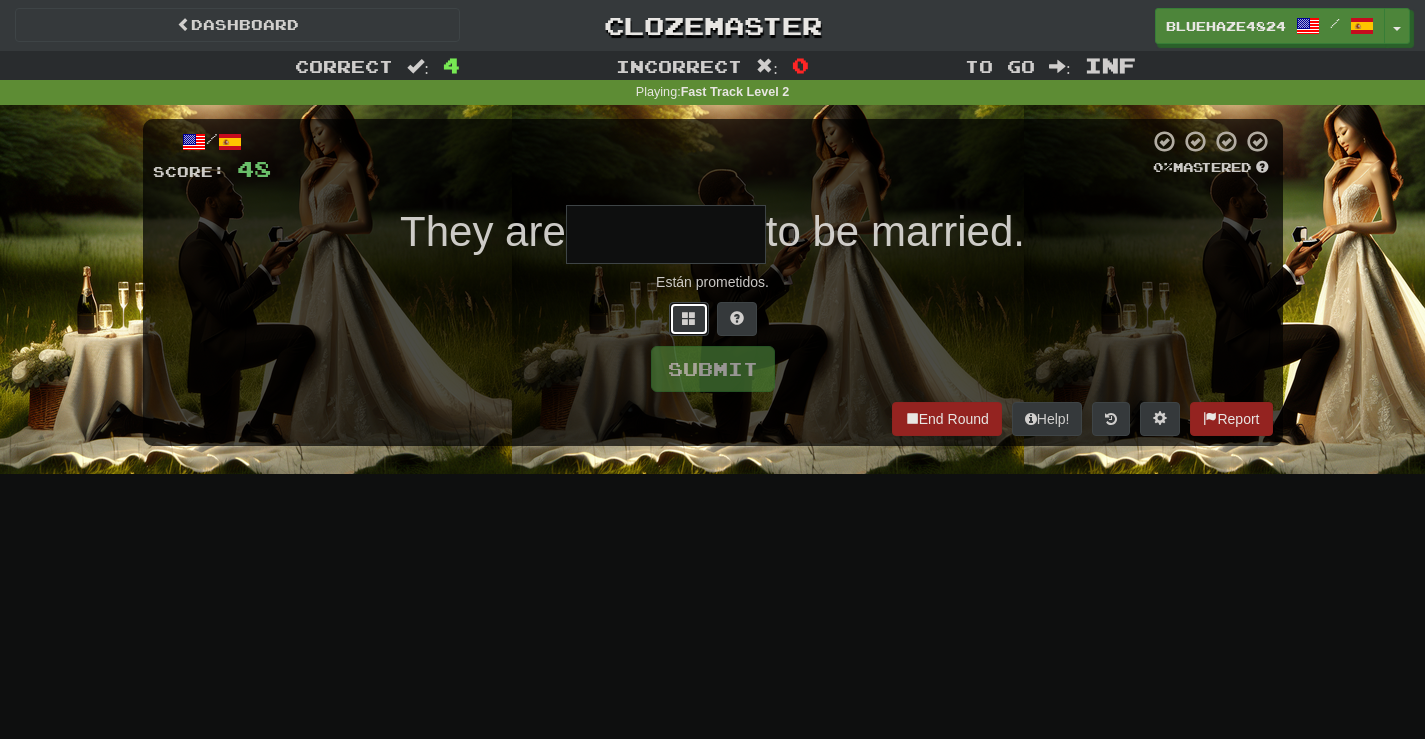 click at bounding box center [689, 318] 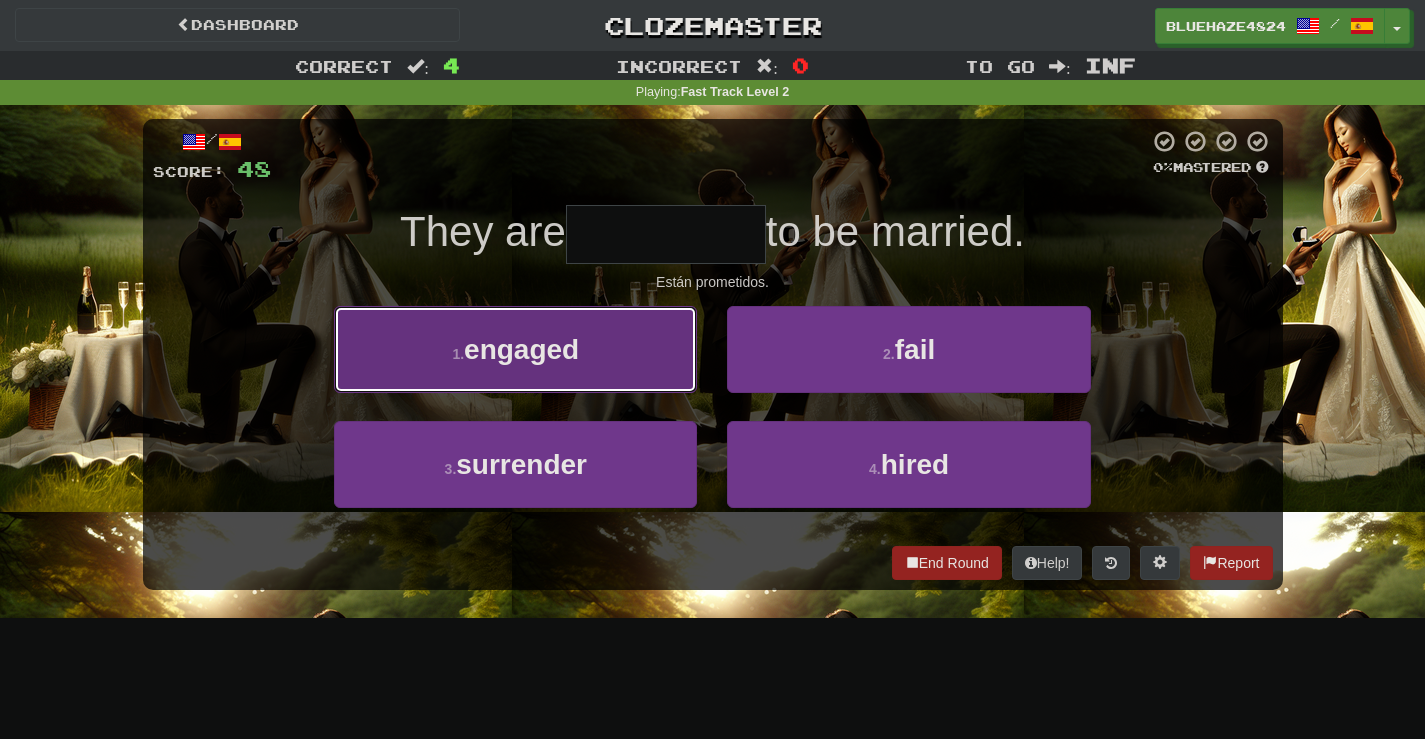 click on "1 .  engaged" at bounding box center (515, 349) 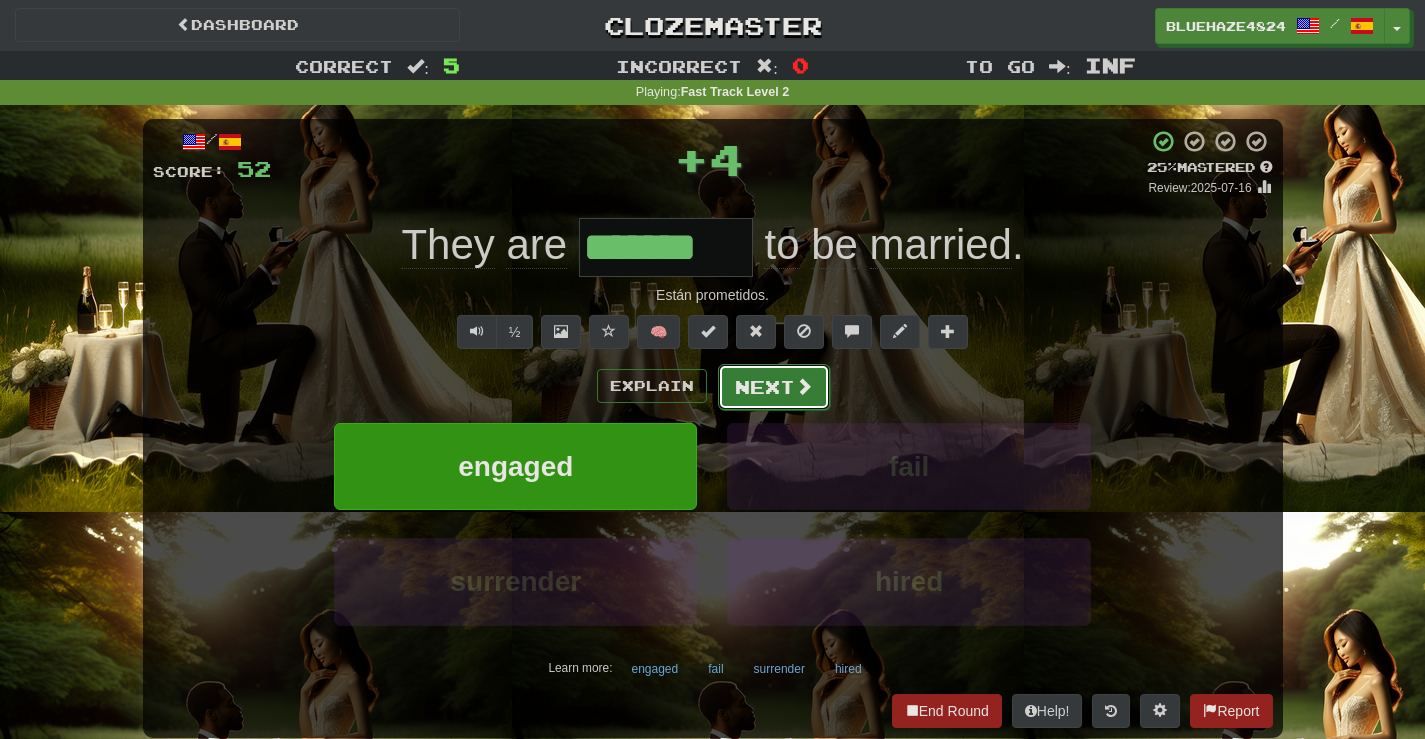 click on "Next" at bounding box center (774, 387) 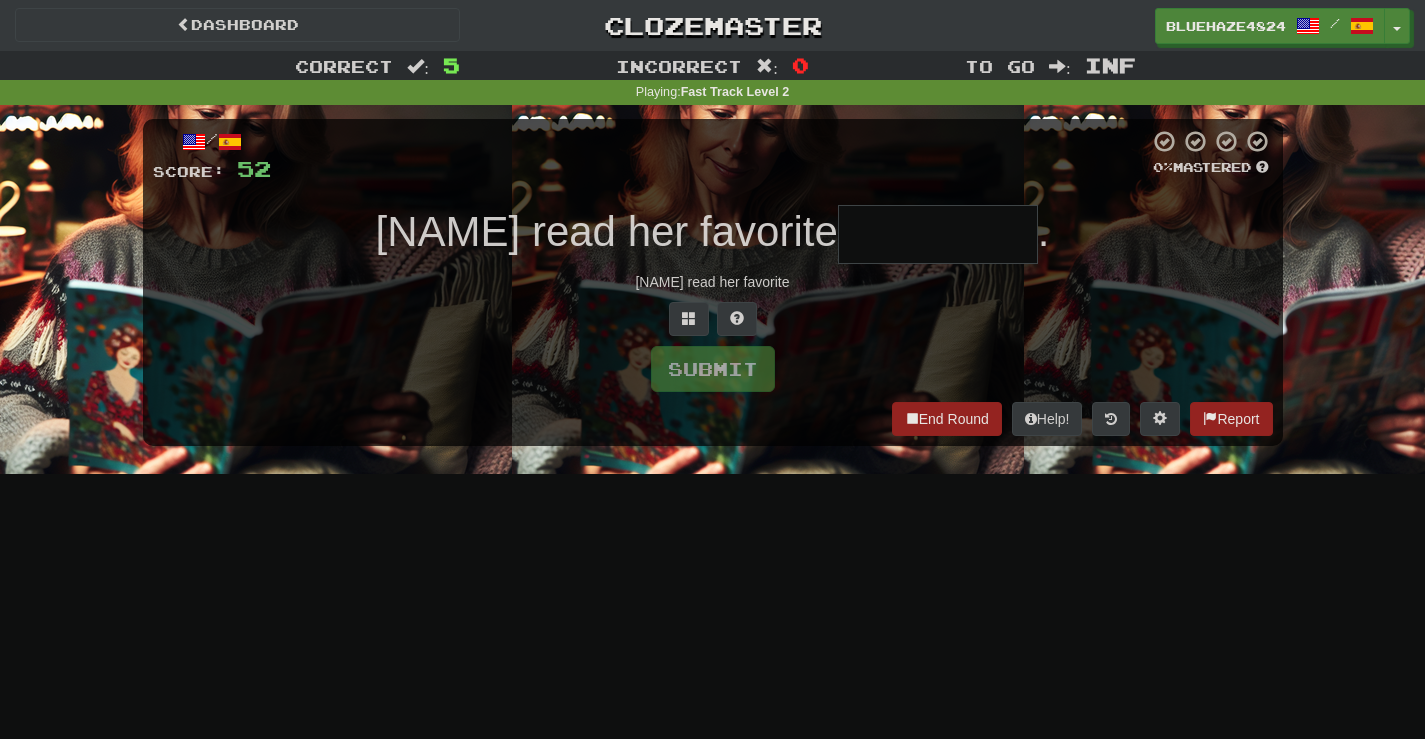 click at bounding box center [938, 234] 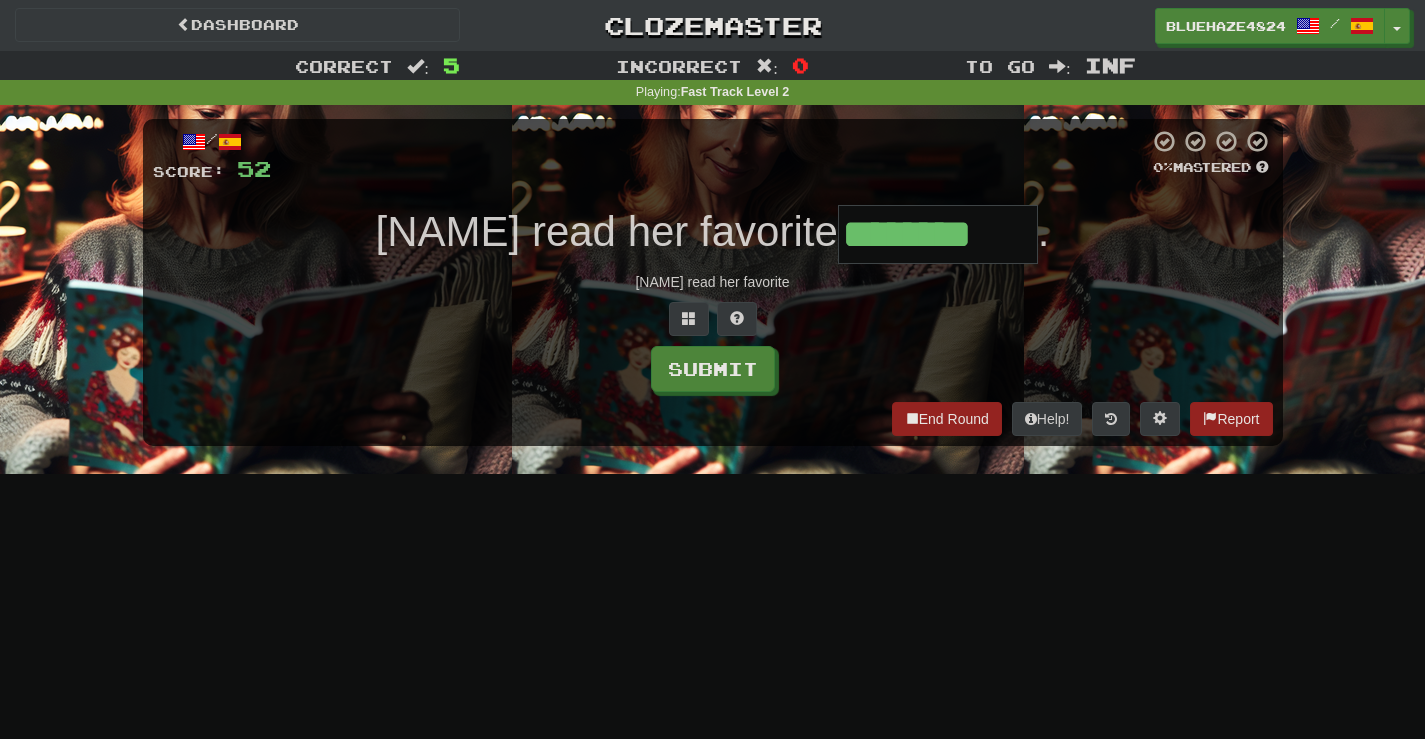 type on "********" 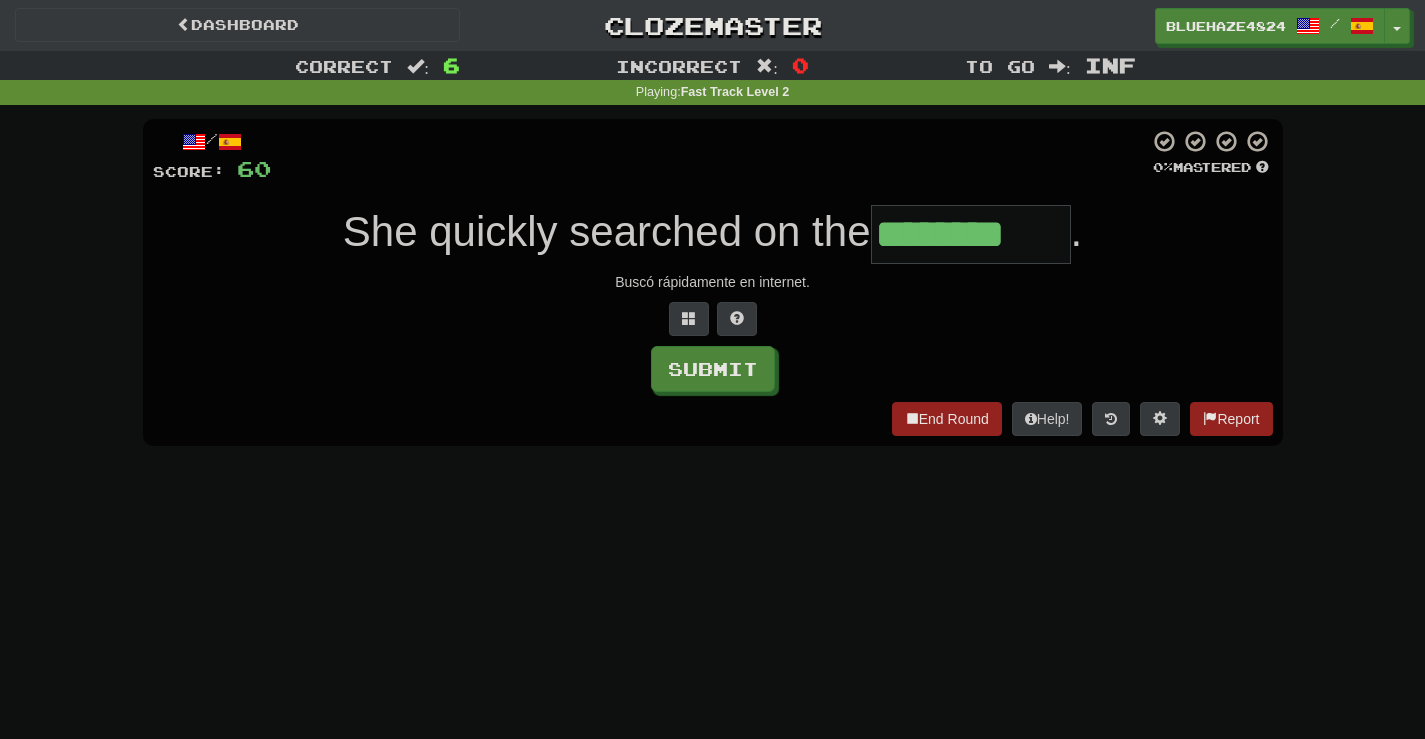 type on "********" 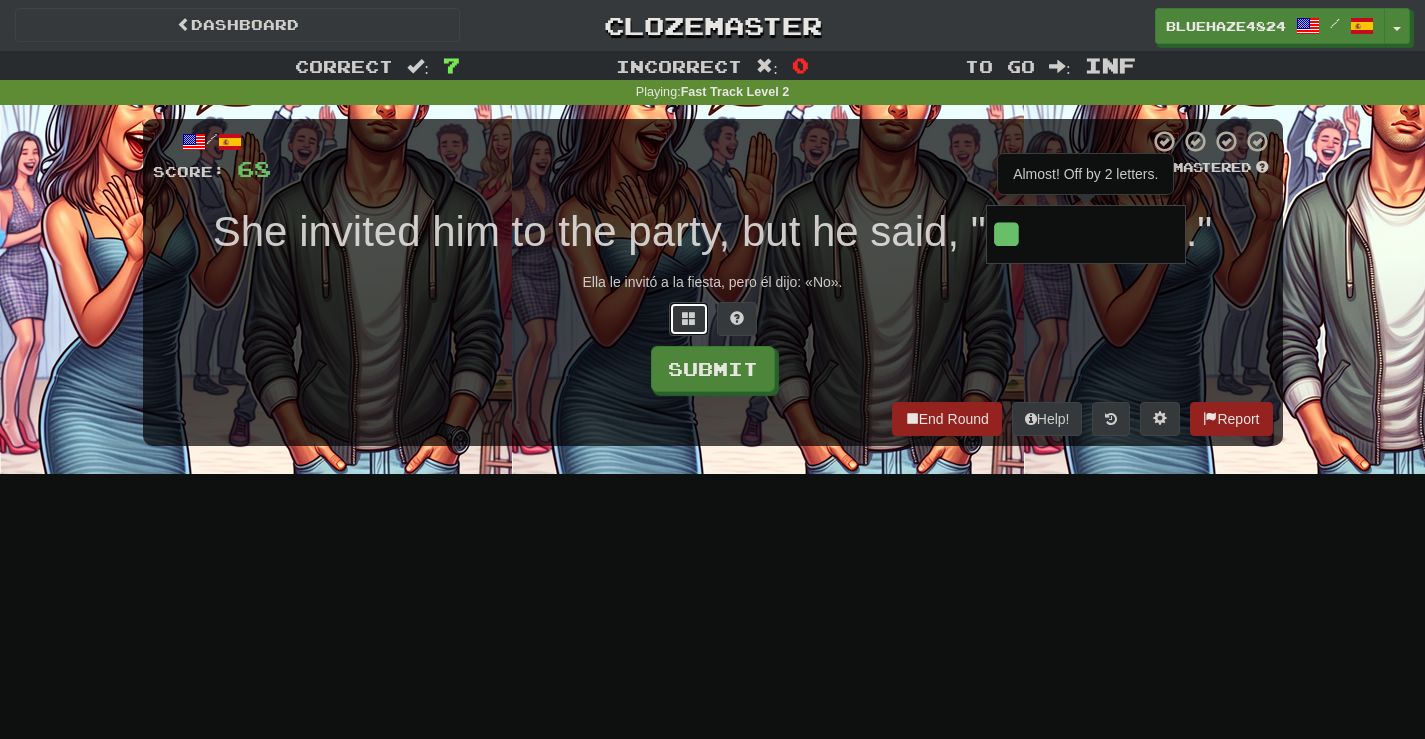 click at bounding box center (689, 319) 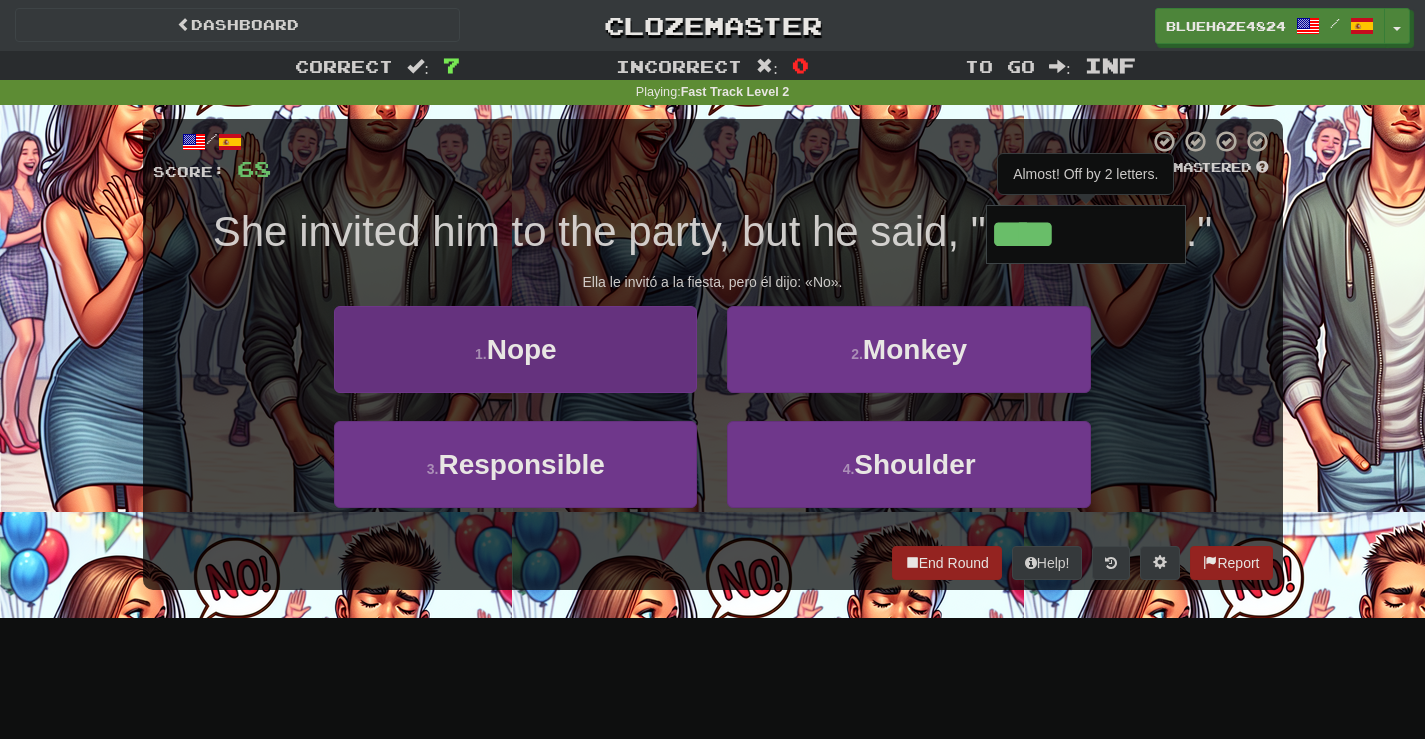 type on "****" 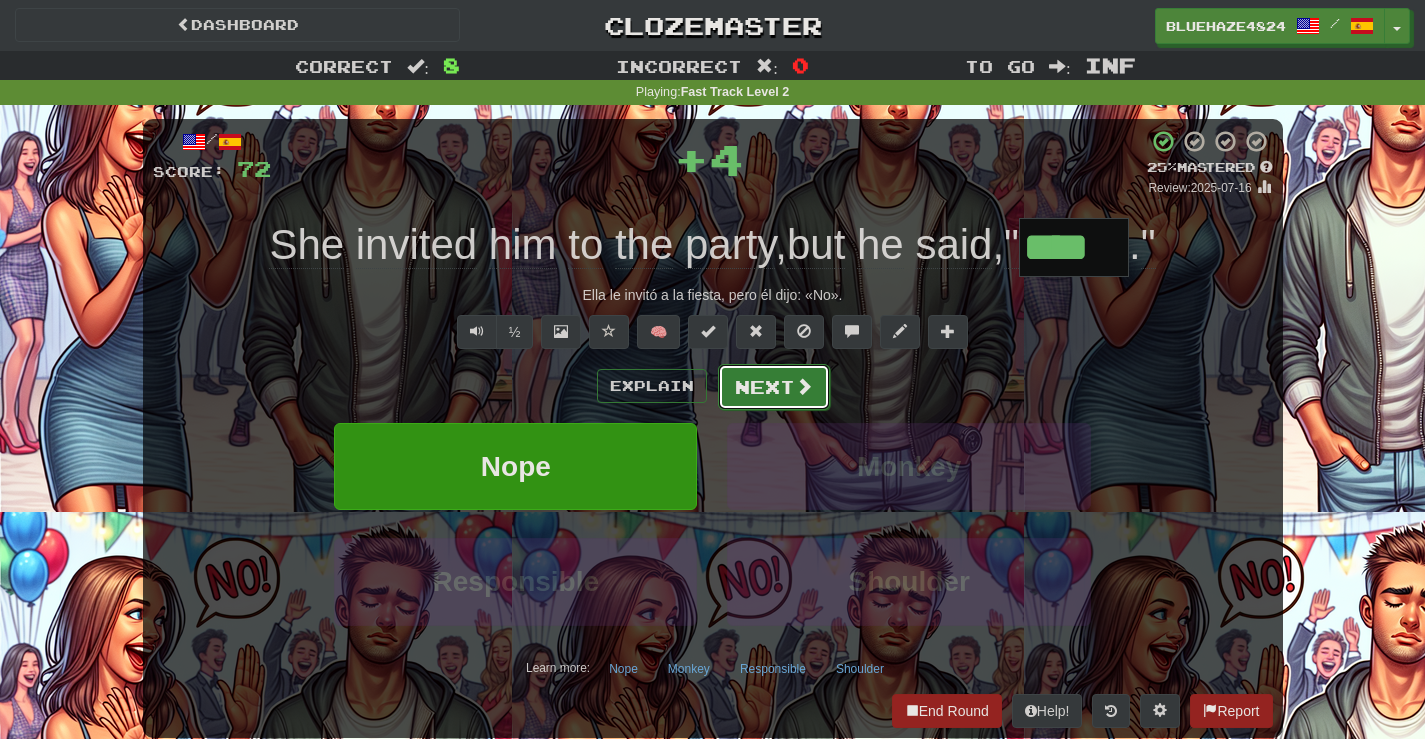 click on "Next" at bounding box center [774, 387] 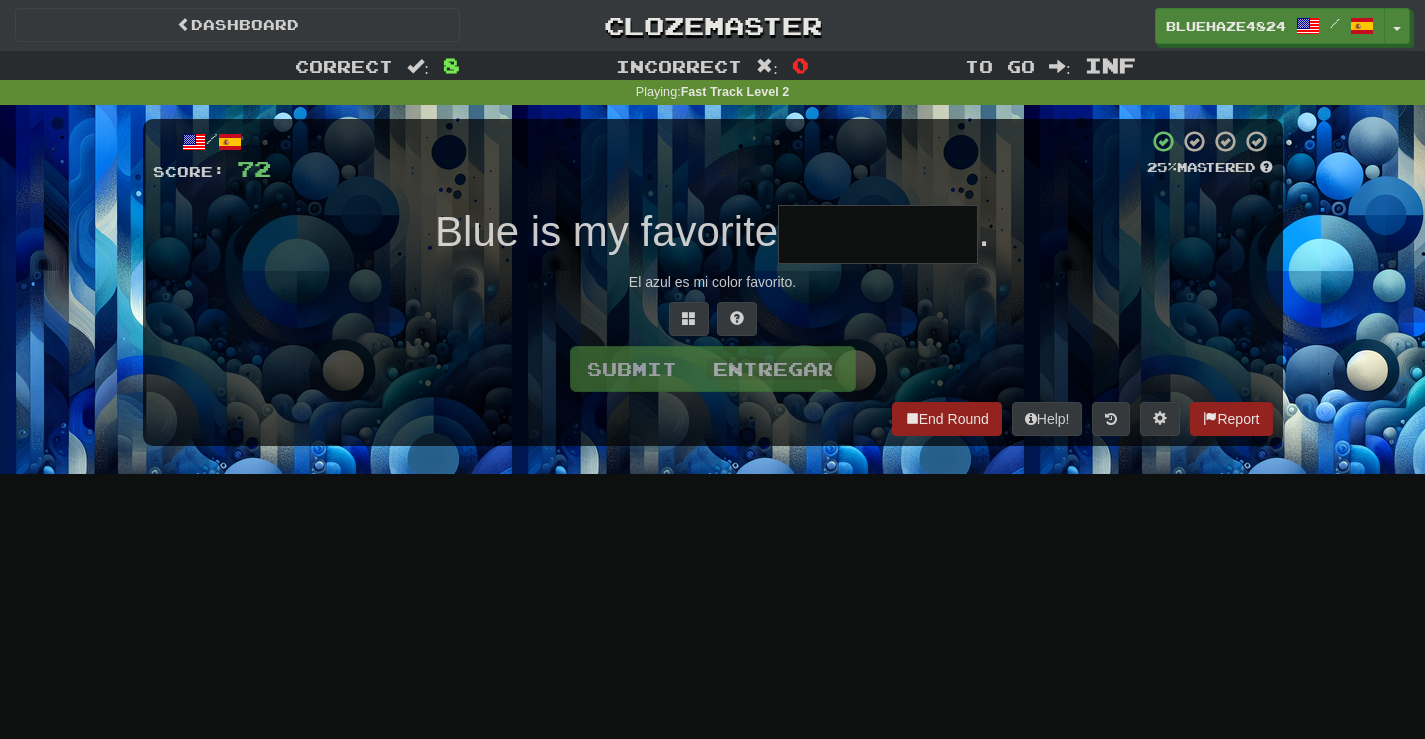 click at bounding box center [878, 234] 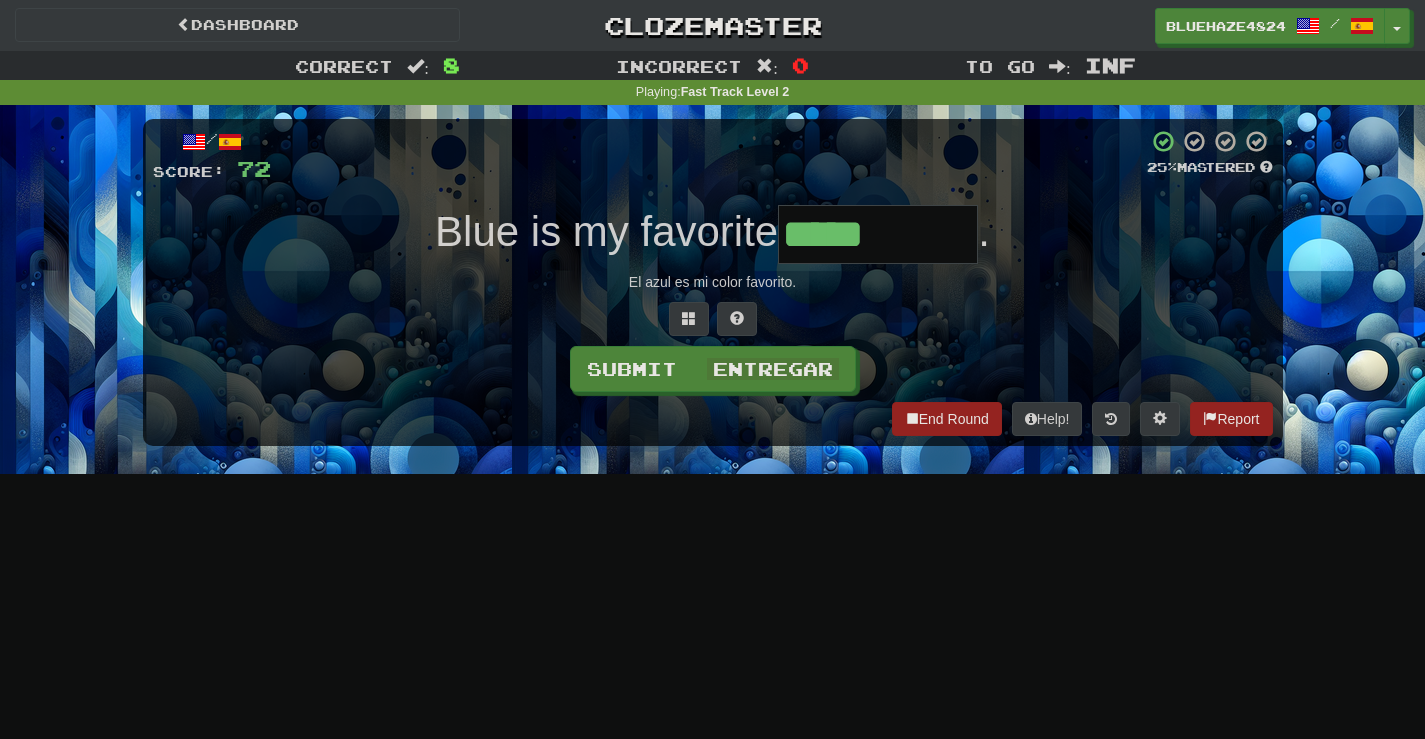 type on "*****" 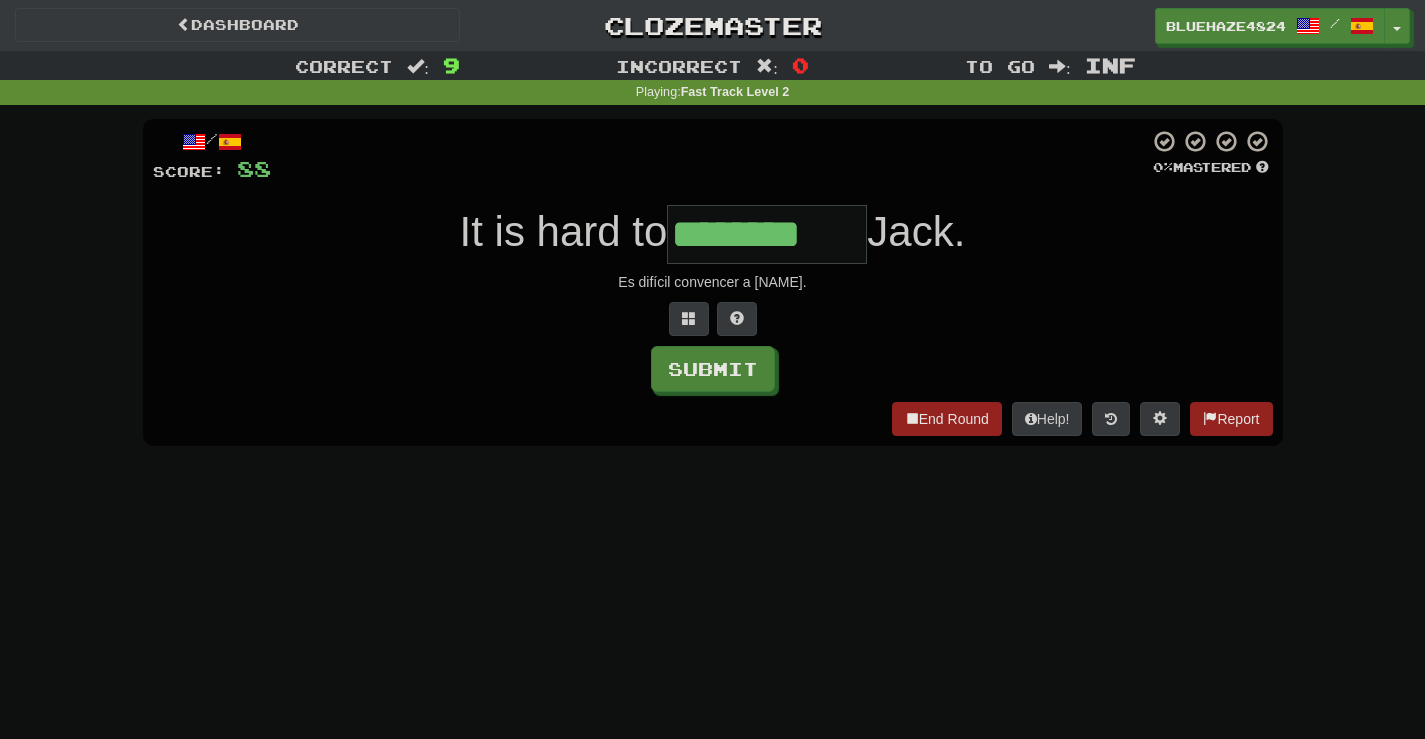 type on "********" 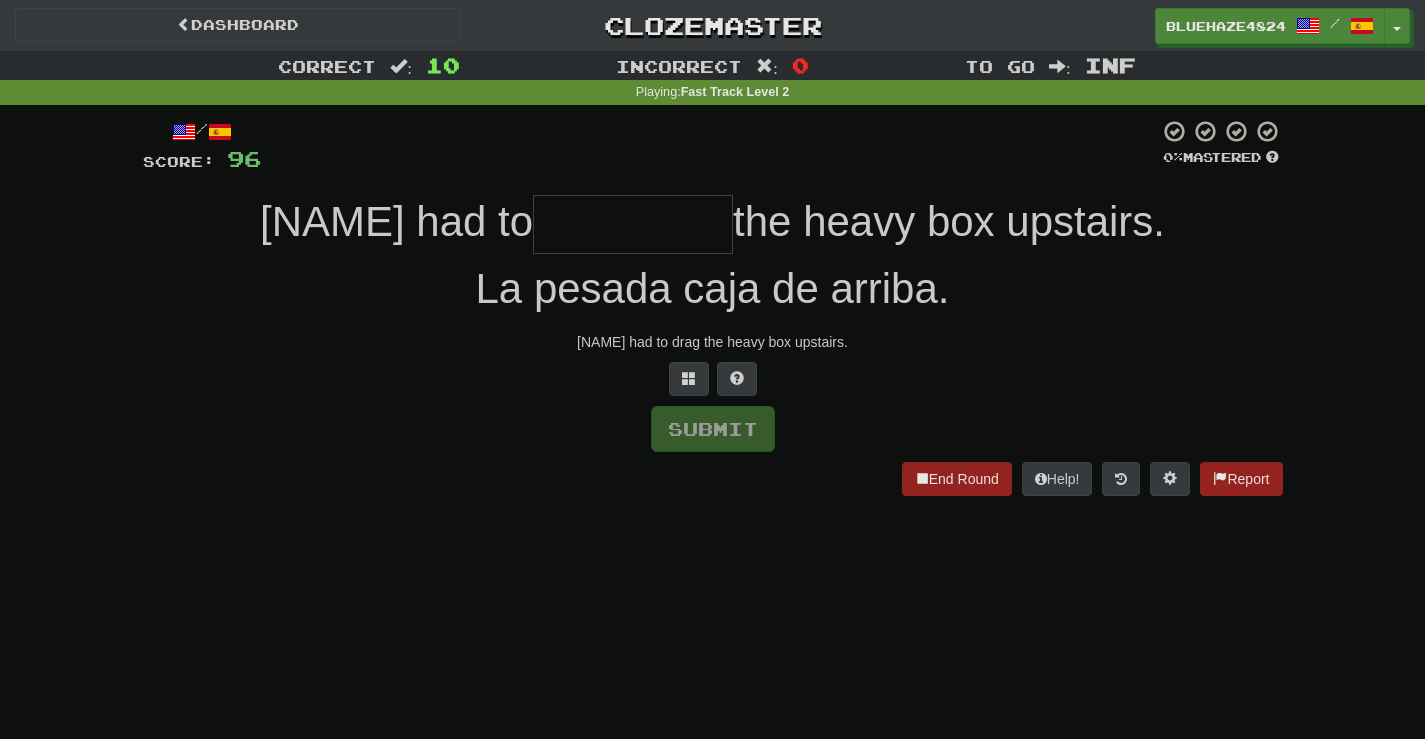 click on "La pesada caja de arriba." at bounding box center (713, 289) 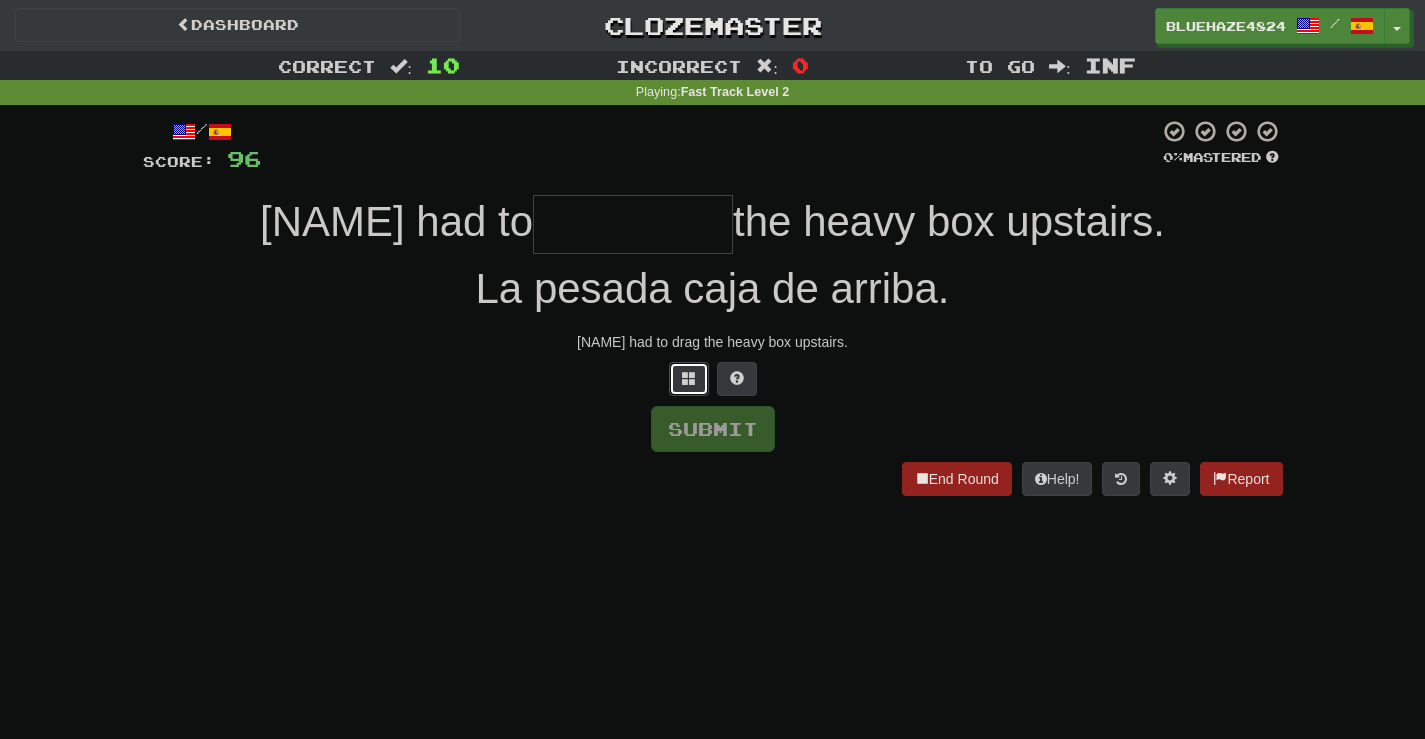 click at bounding box center [689, 378] 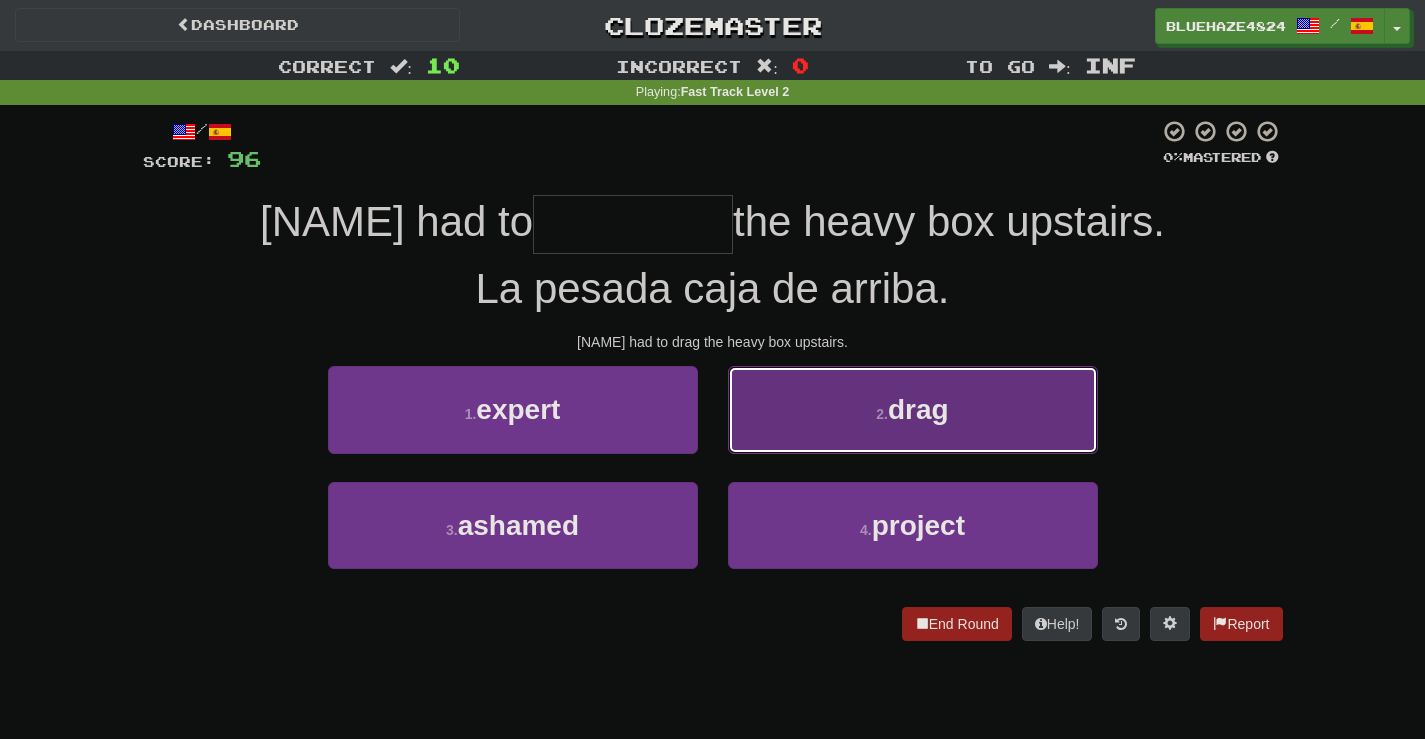 click on "2 .  drag" at bounding box center (913, 409) 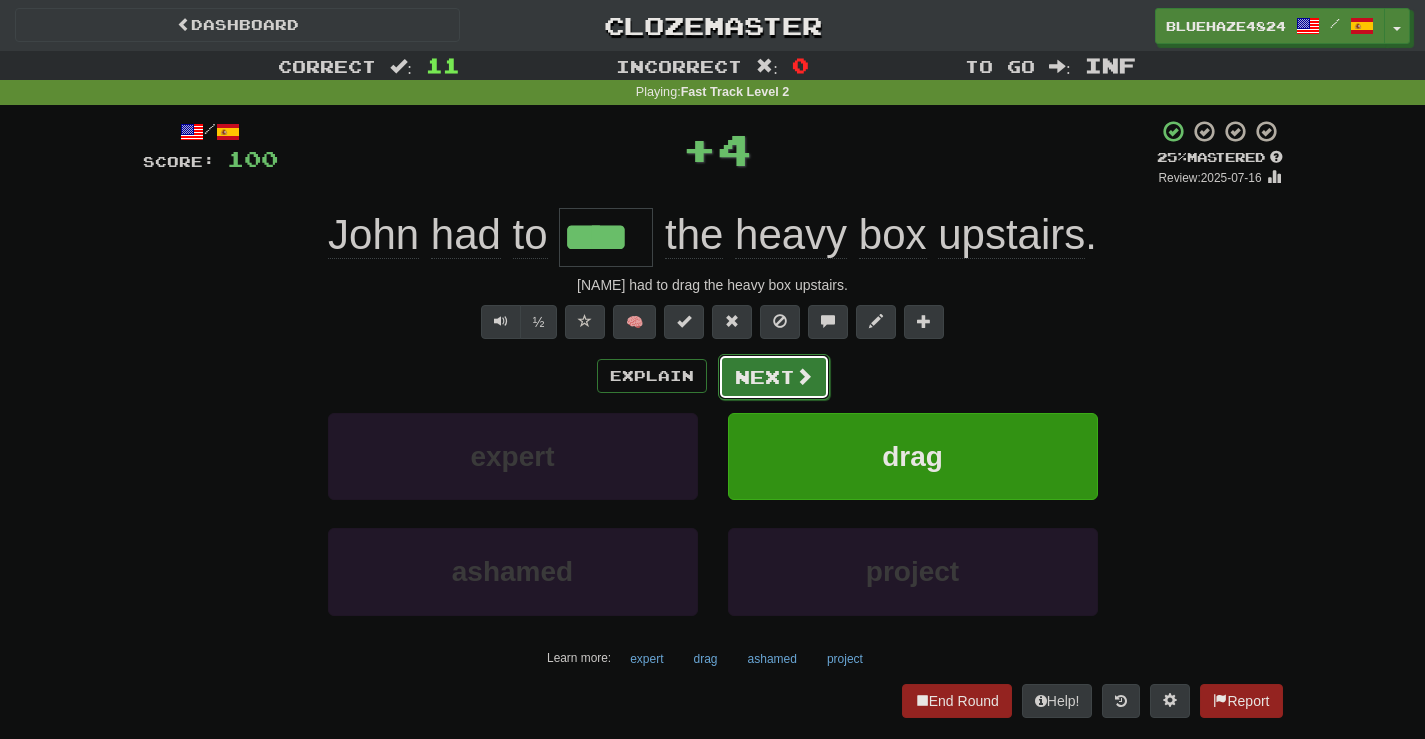 click on "Next" at bounding box center (774, 377) 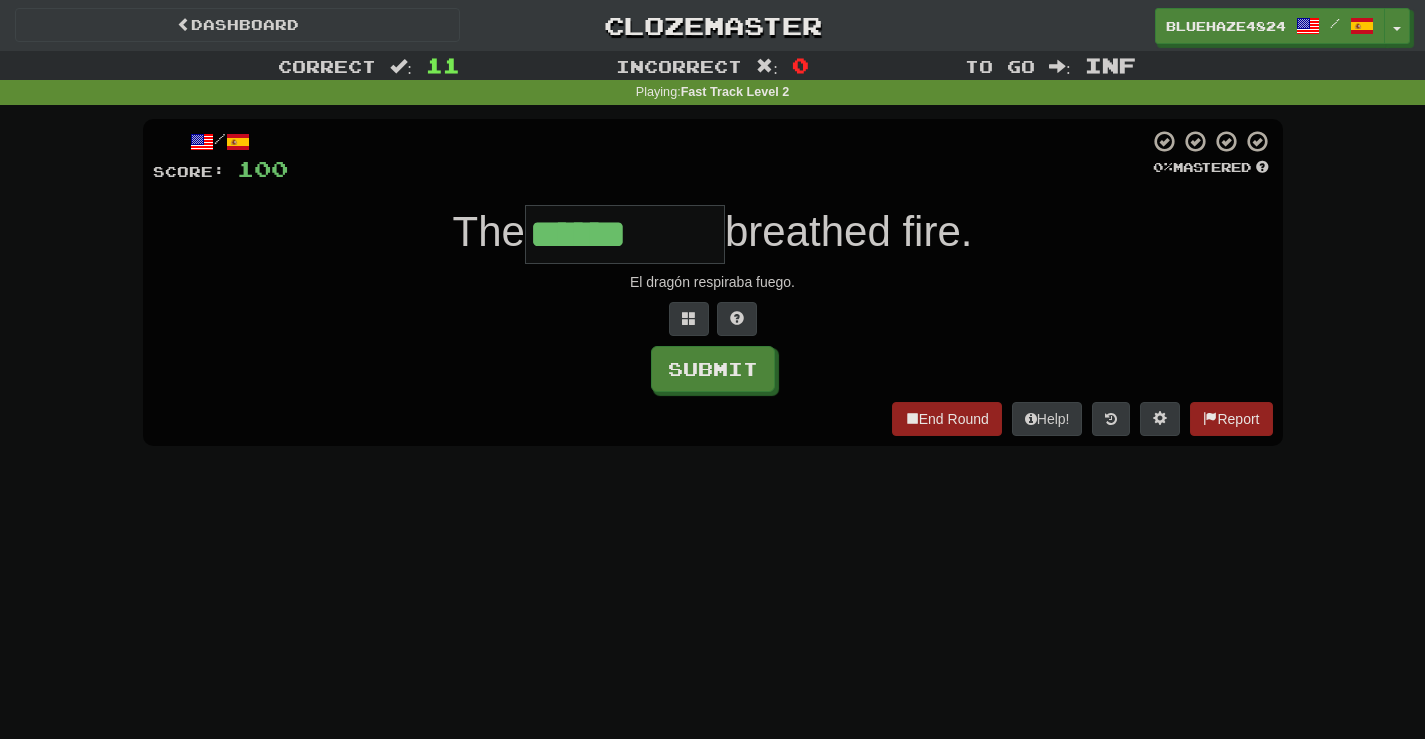 type on "******" 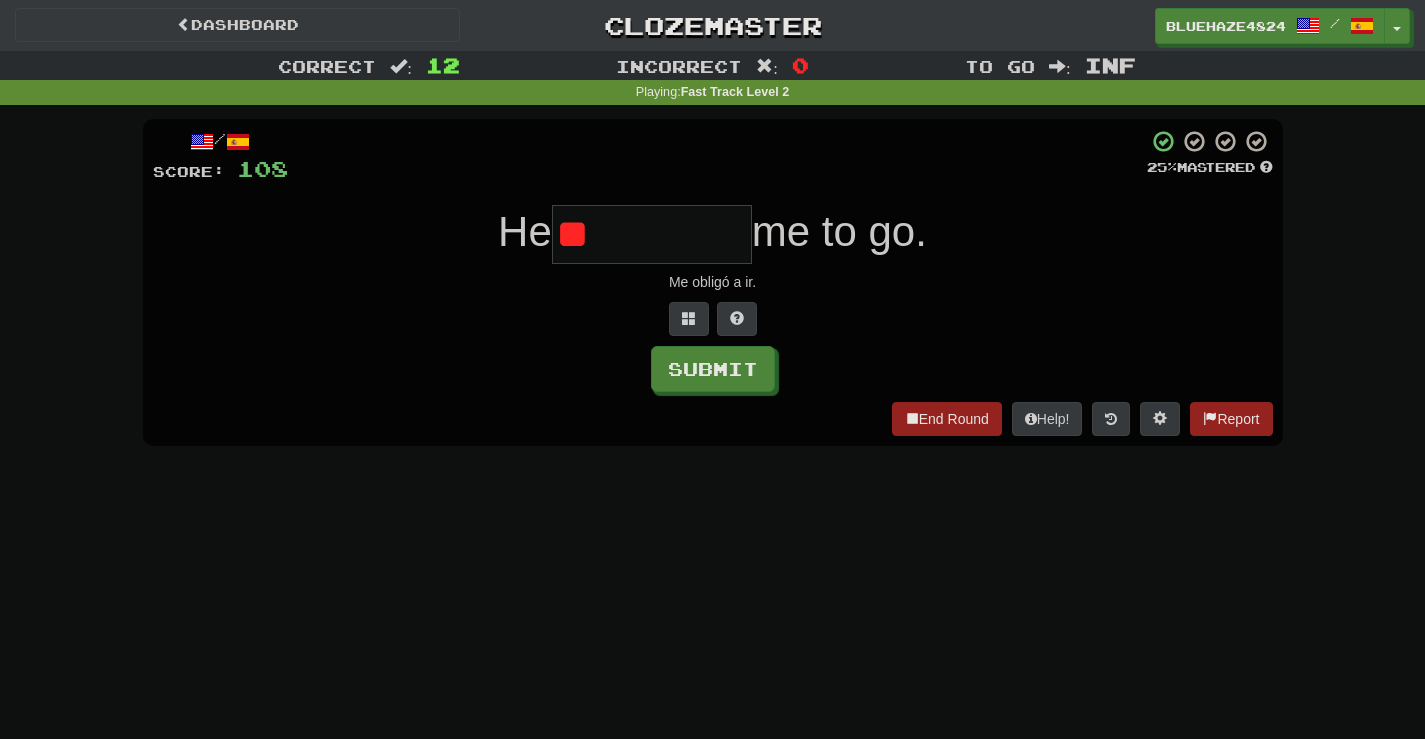 type on "*" 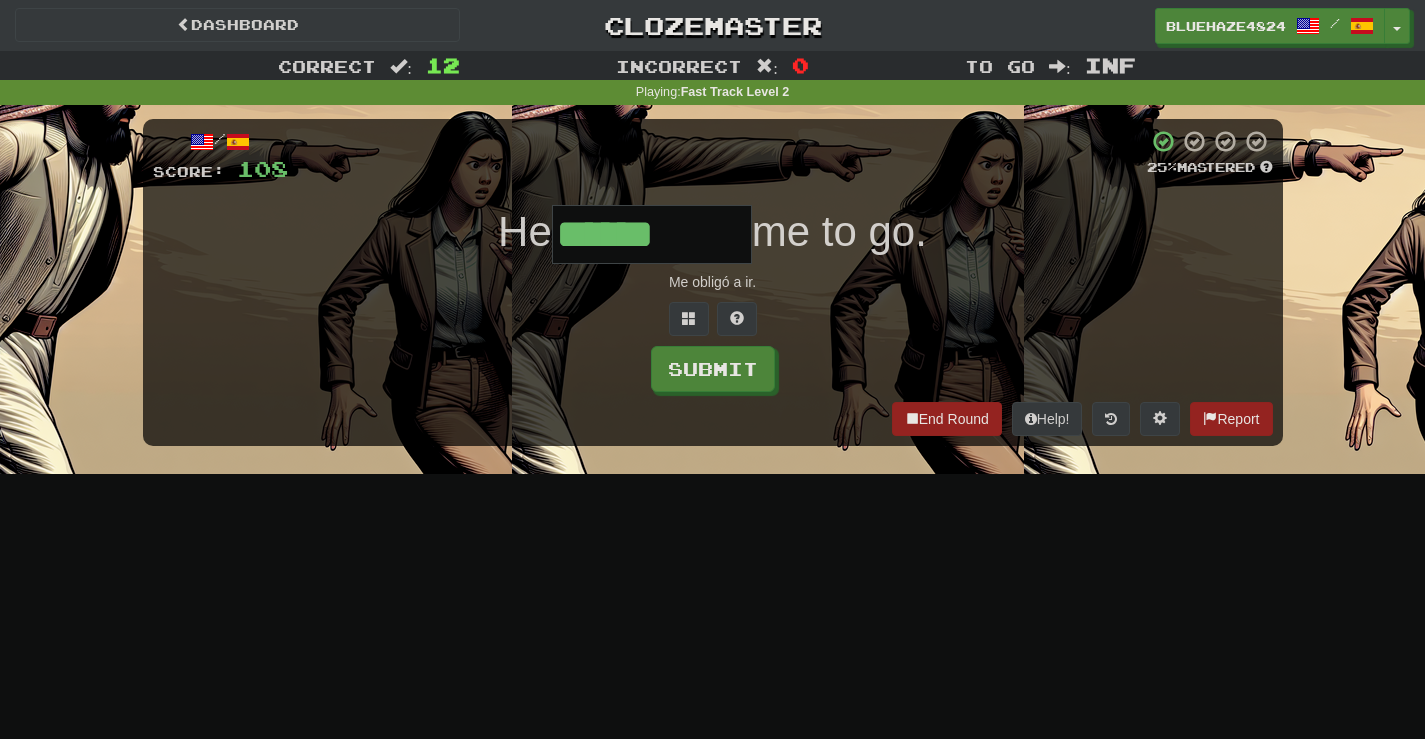 type on "******" 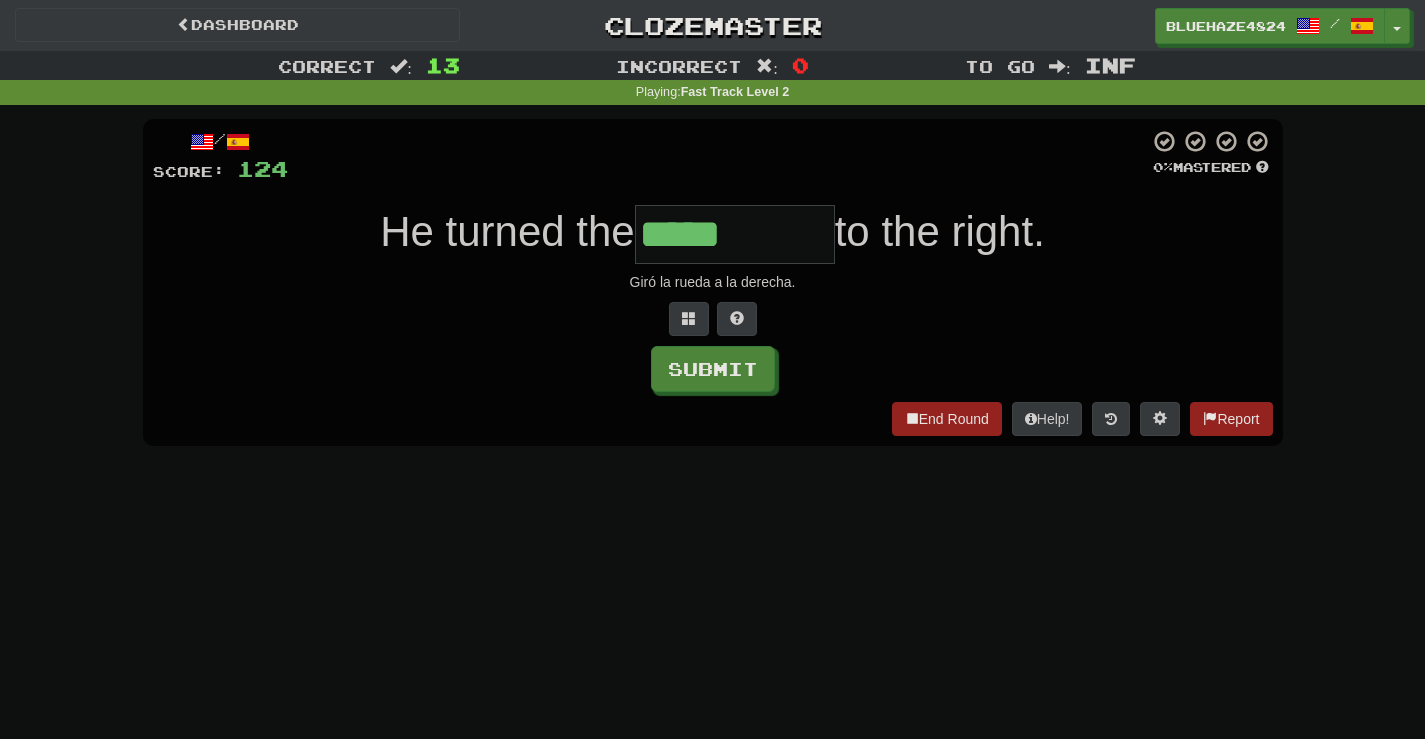 type on "*****" 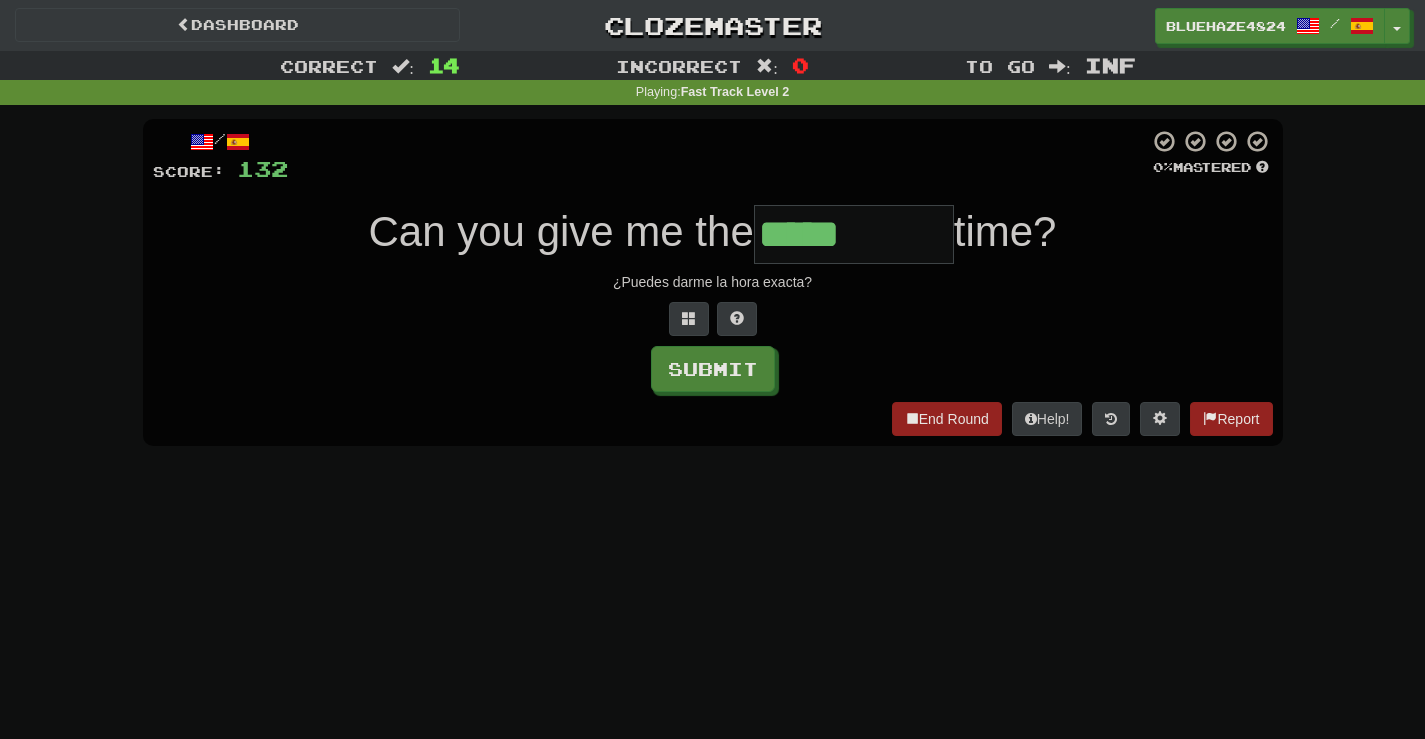 type on "*****" 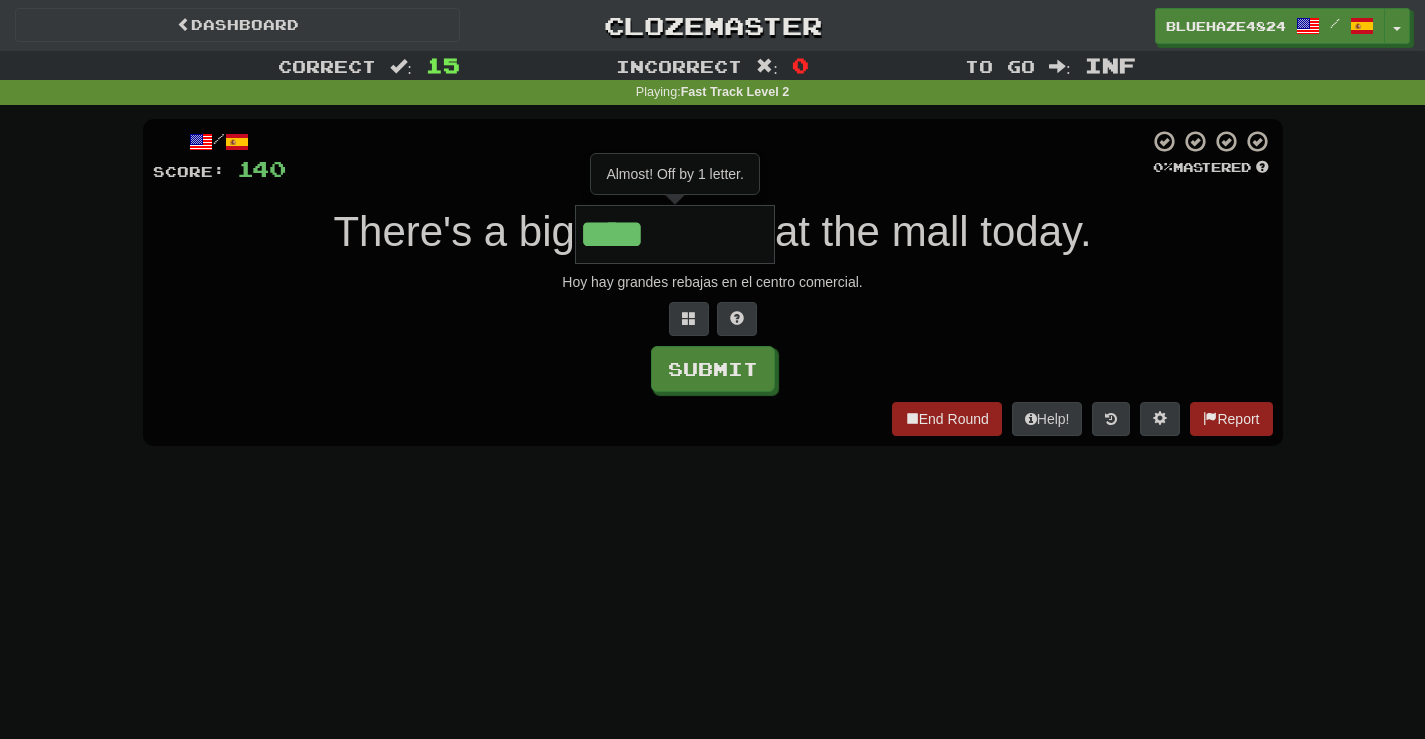 type on "****" 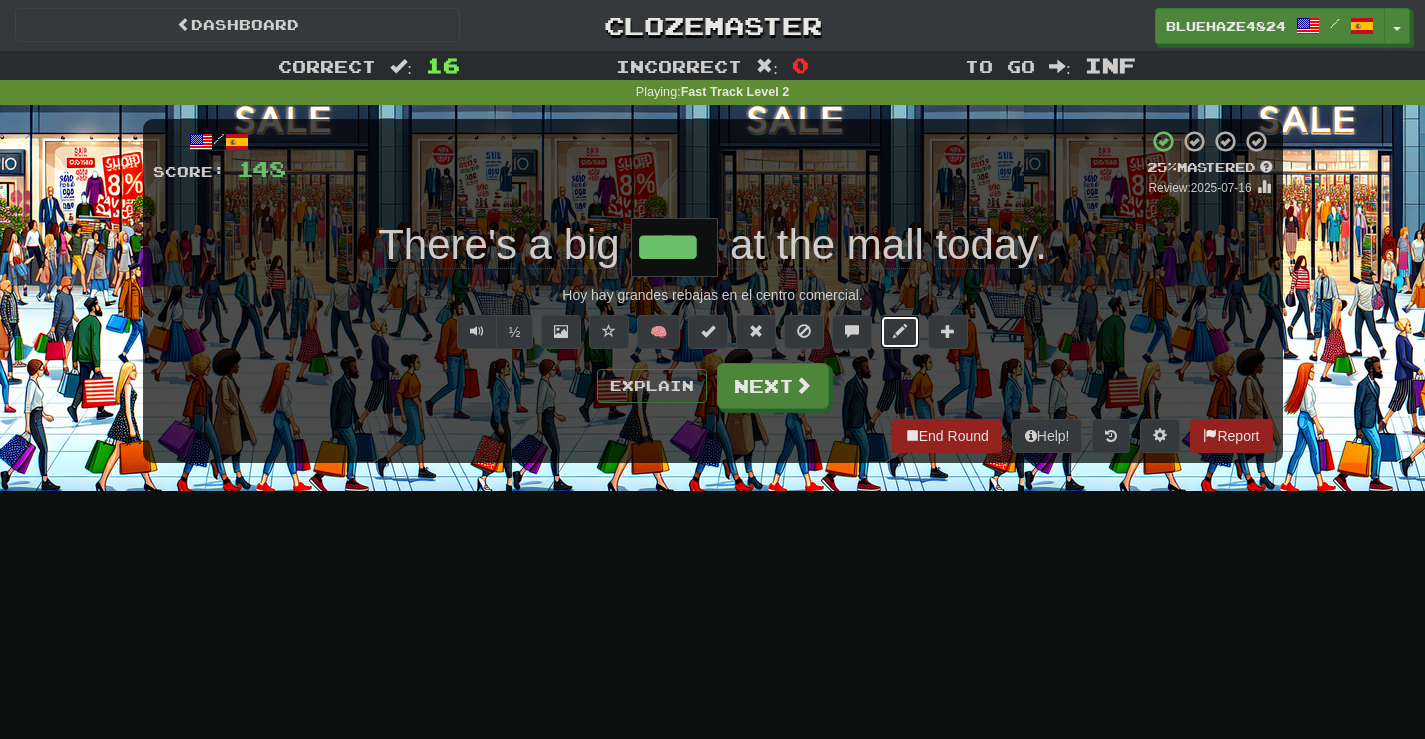 click at bounding box center (900, 331) 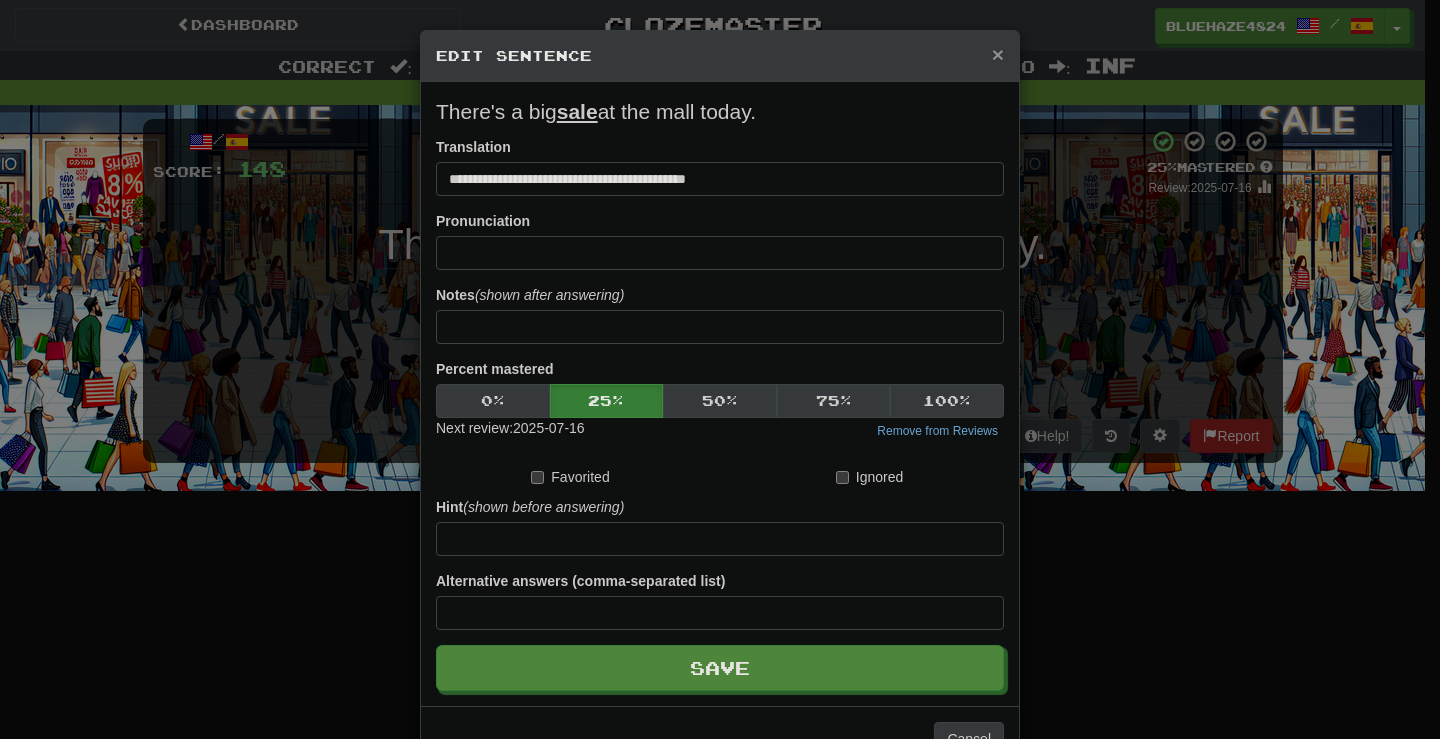 click on "×" at bounding box center [998, 54] 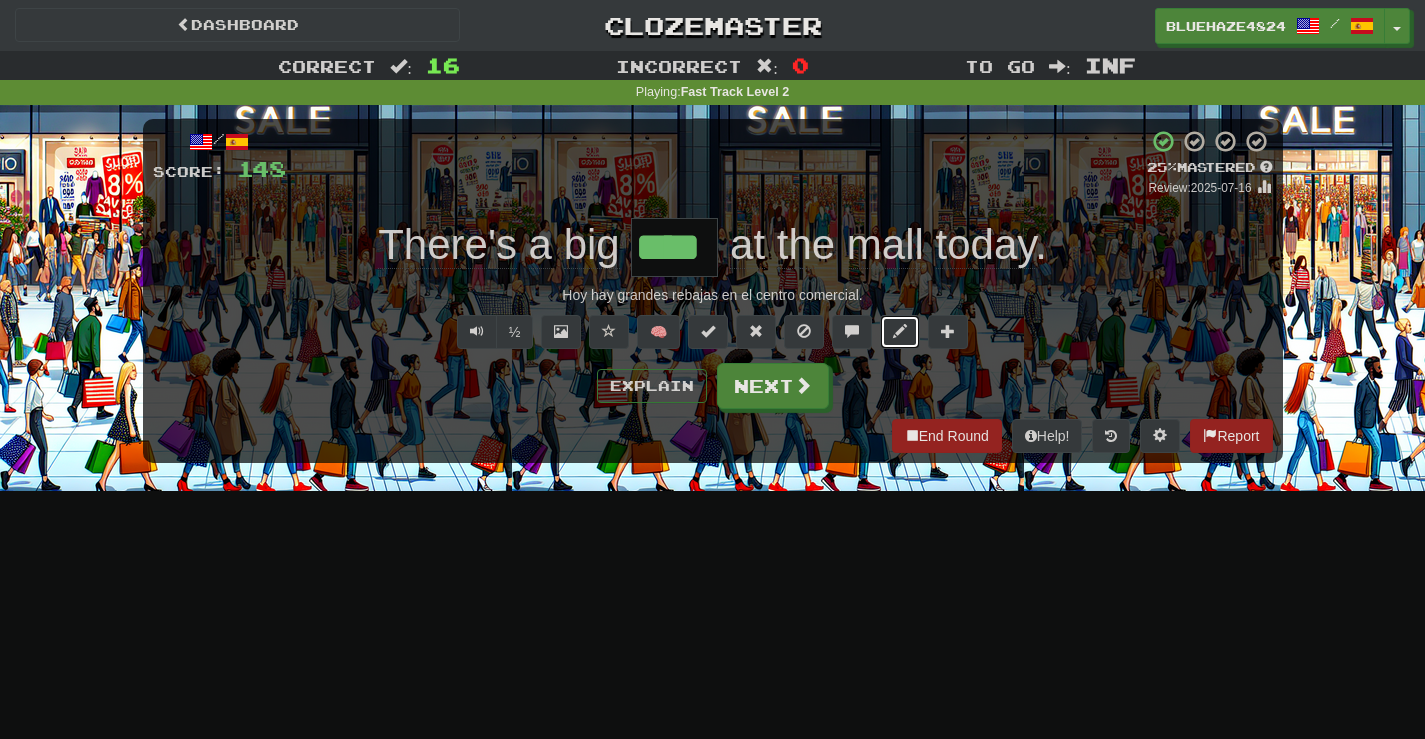 click at bounding box center (900, 332) 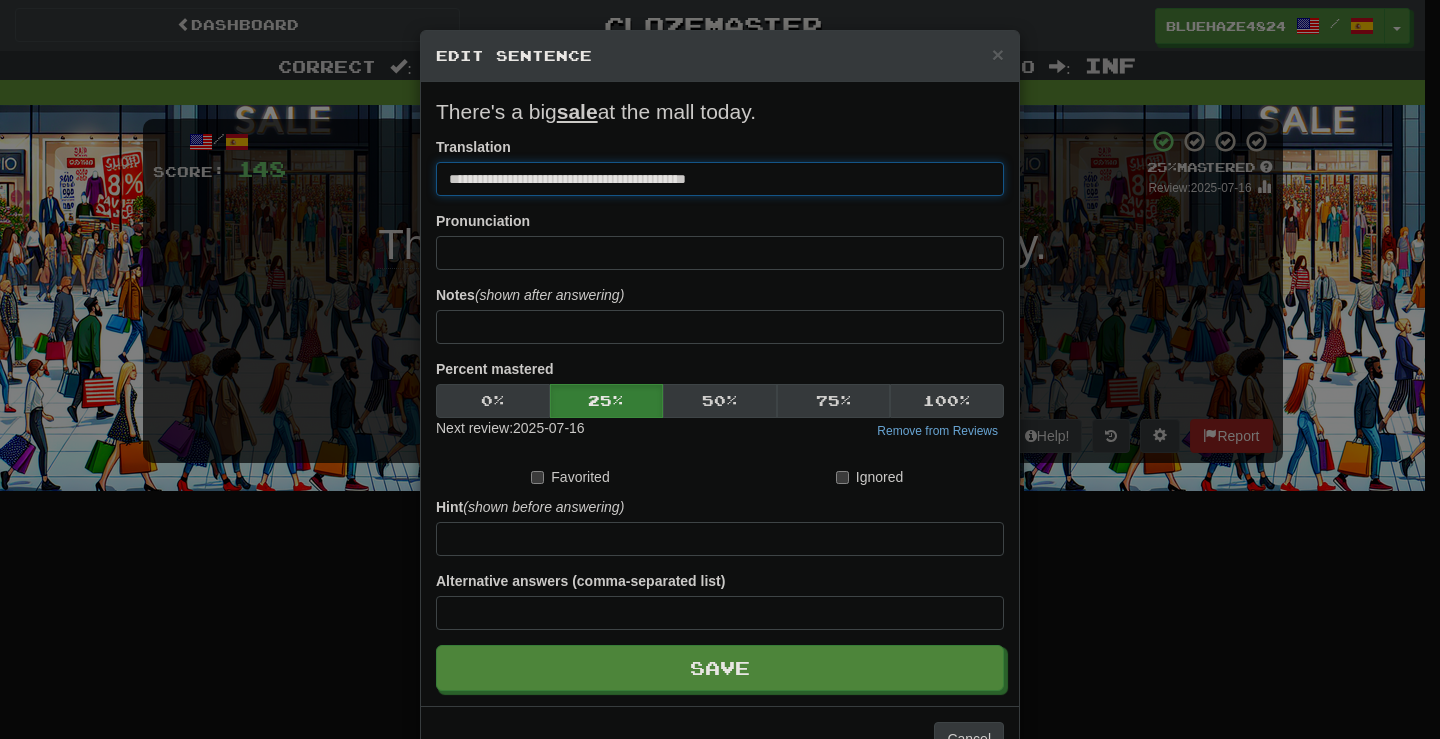 click on "**********" at bounding box center (720, 179) 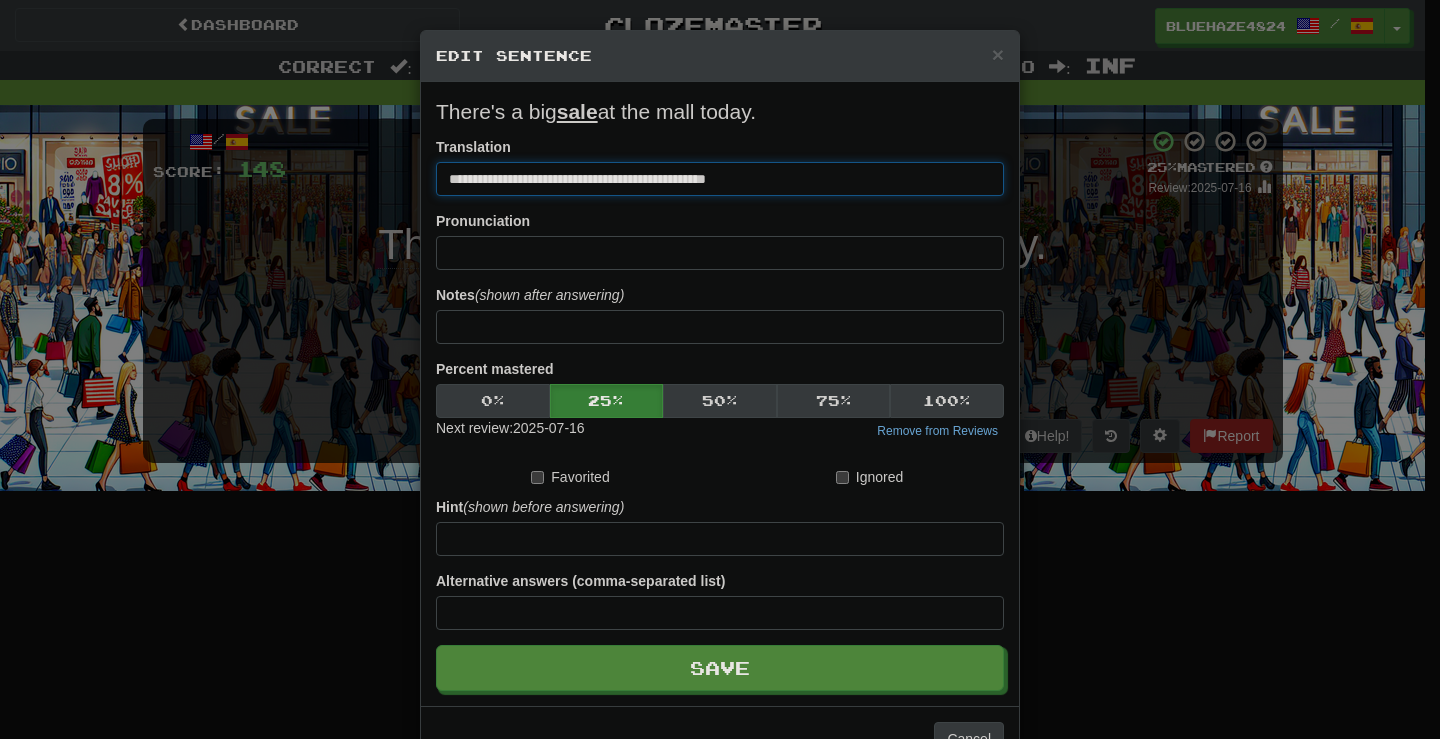 click on "**********" at bounding box center (720, 179) 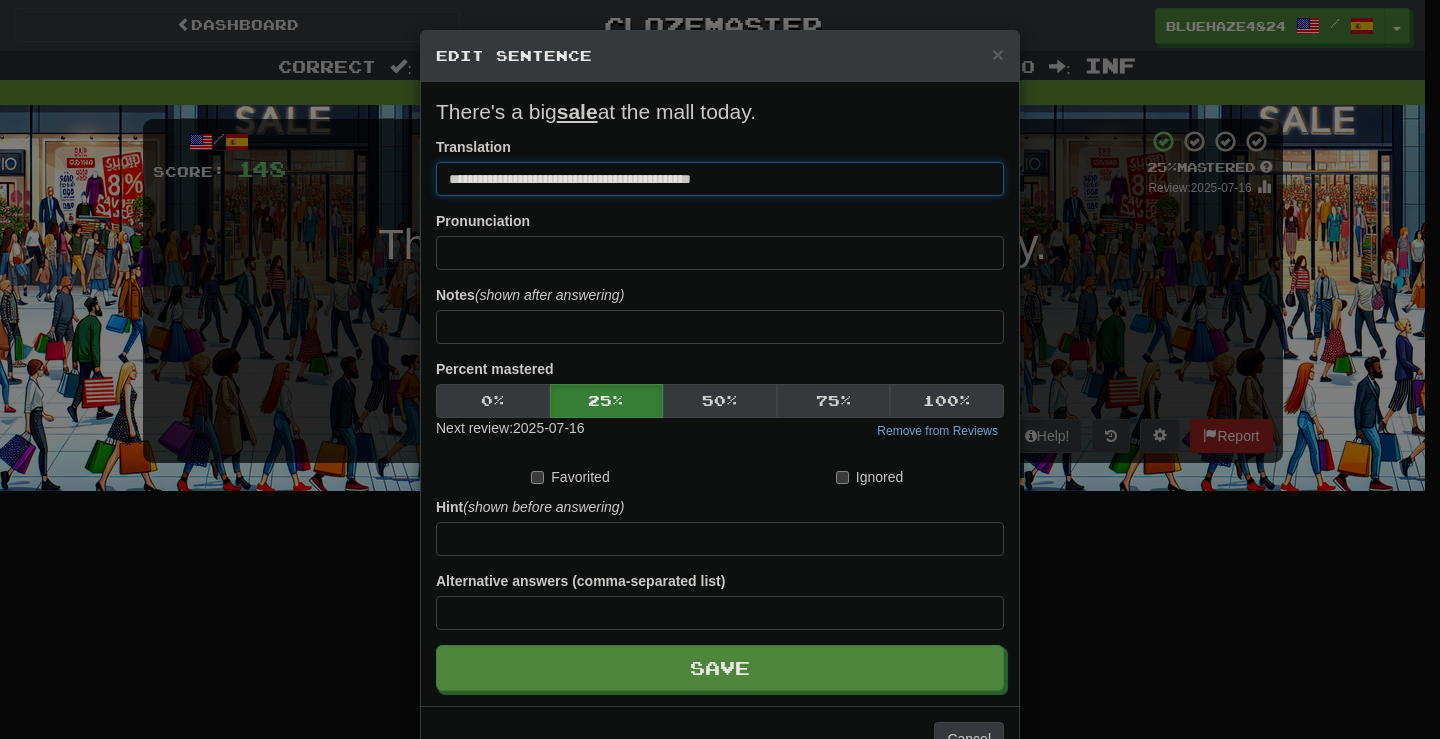 click on "**********" at bounding box center (720, 179) 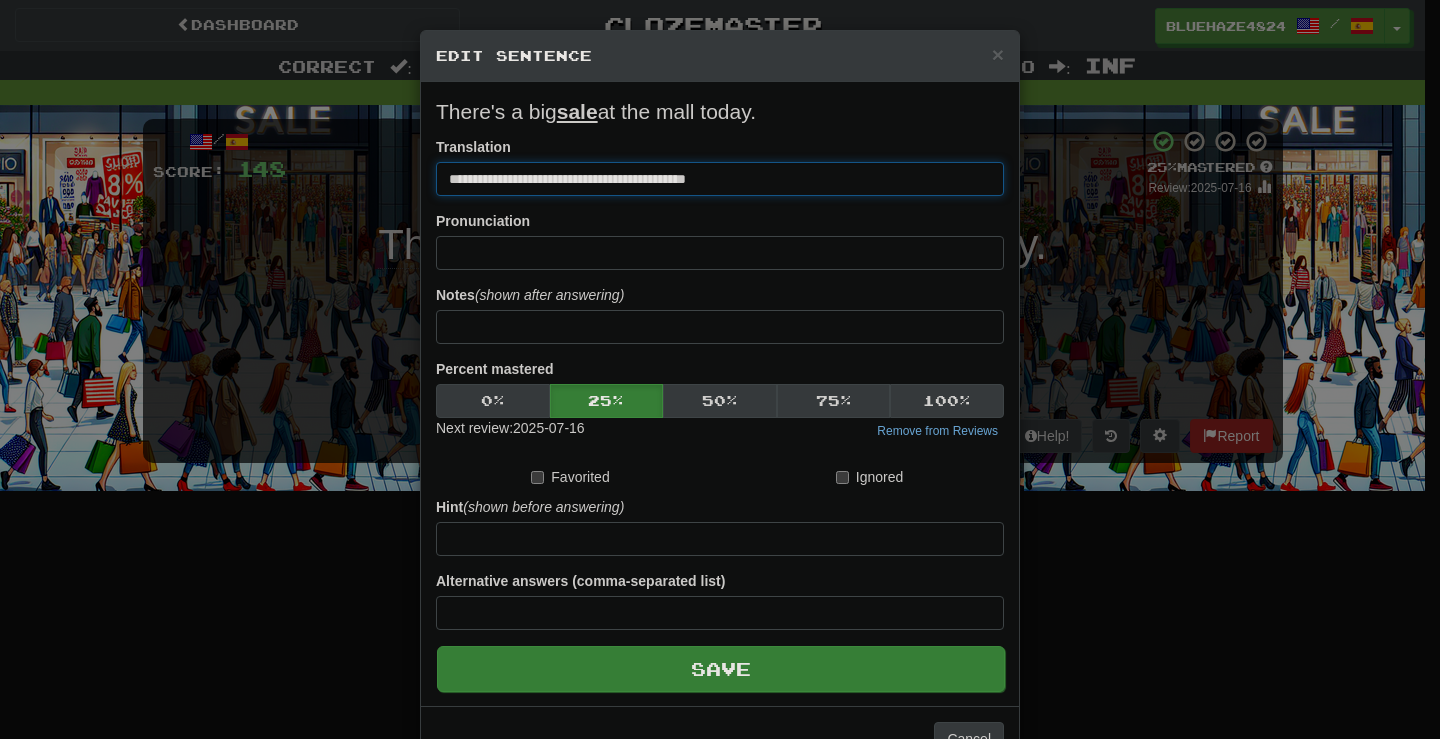 type on "**********" 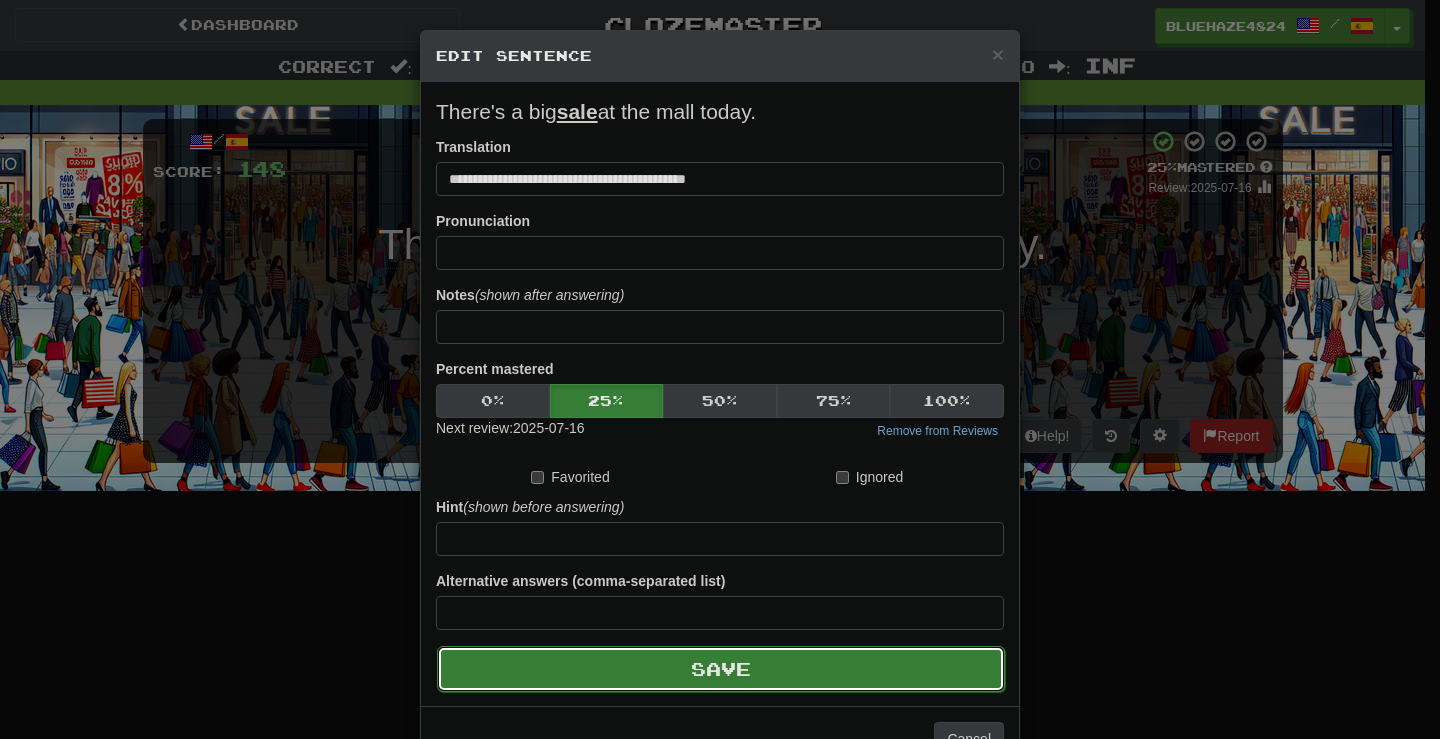 click on "Save" at bounding box center (721, 669) 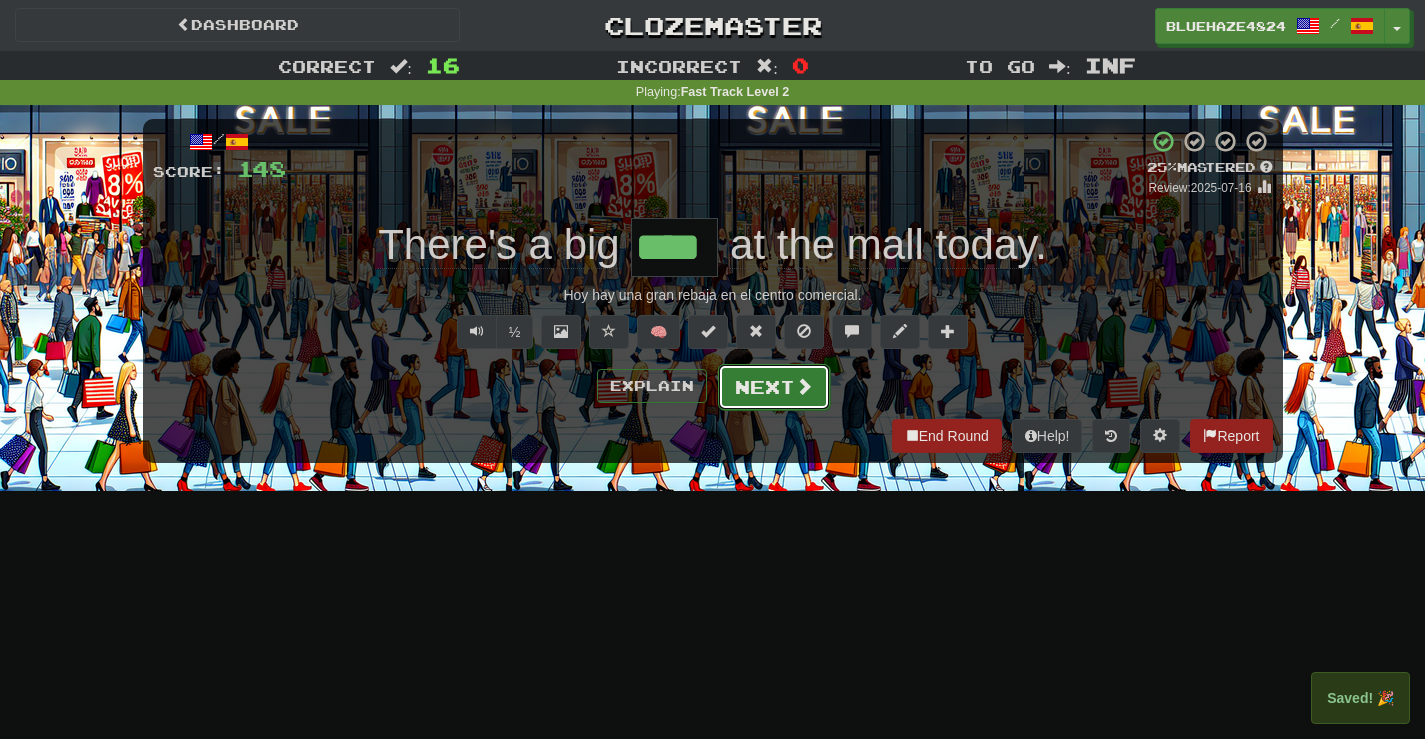 click at bounding box center [804, 386] 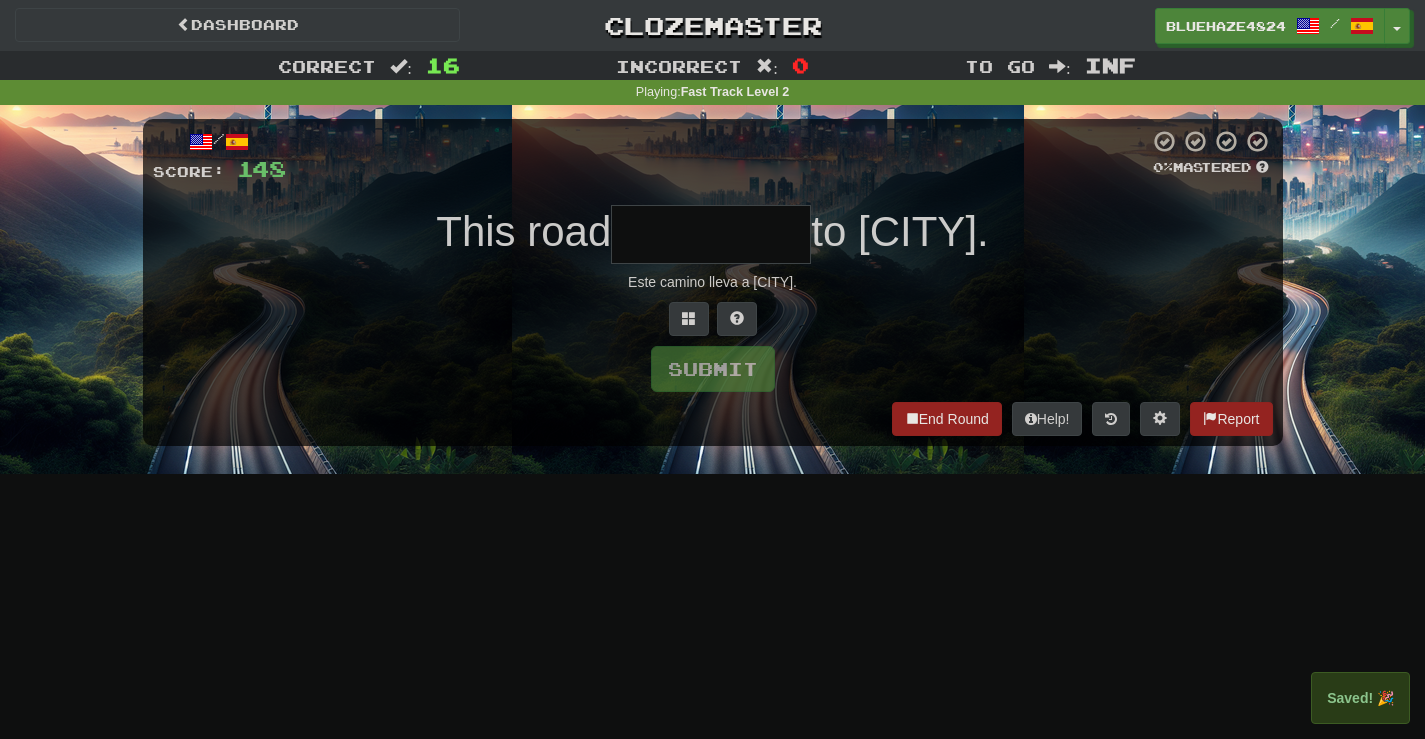 click at bounding box center [711, 234] 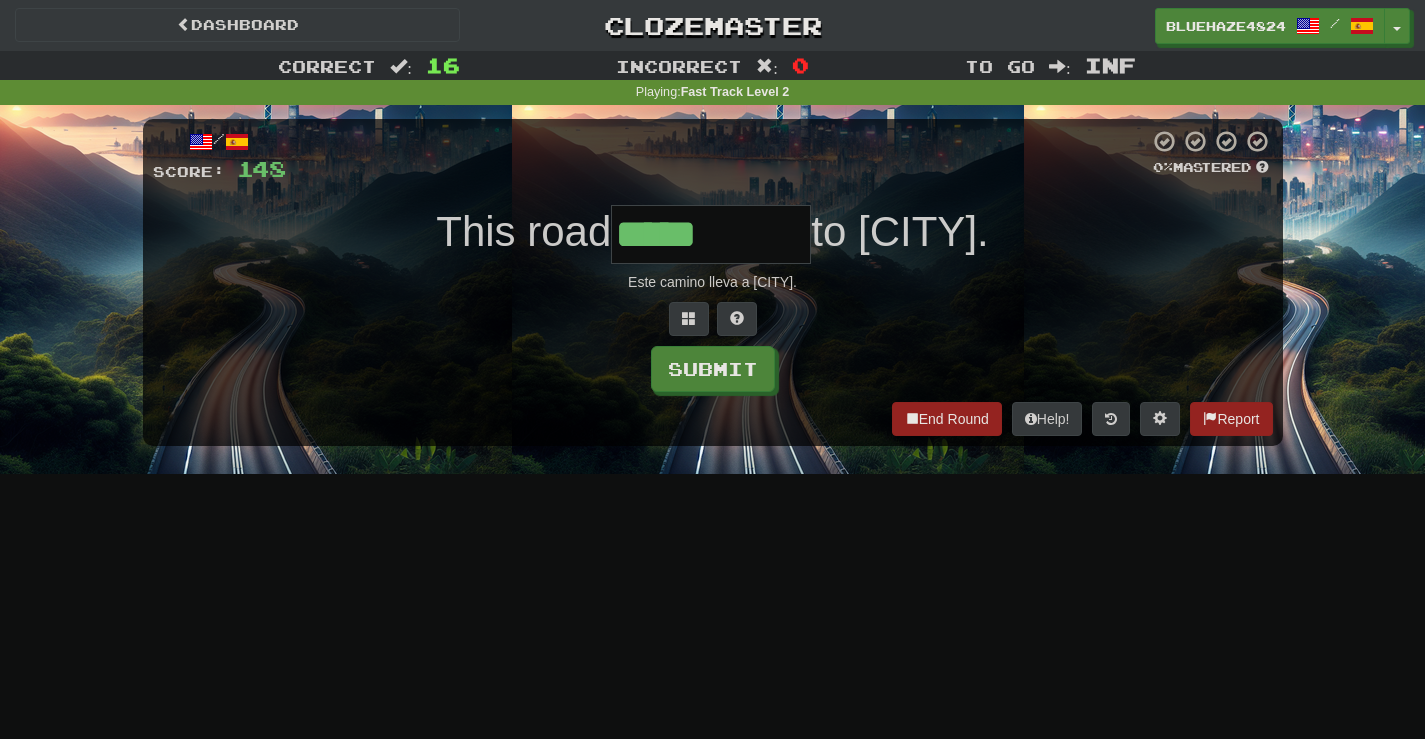 type on "*****" 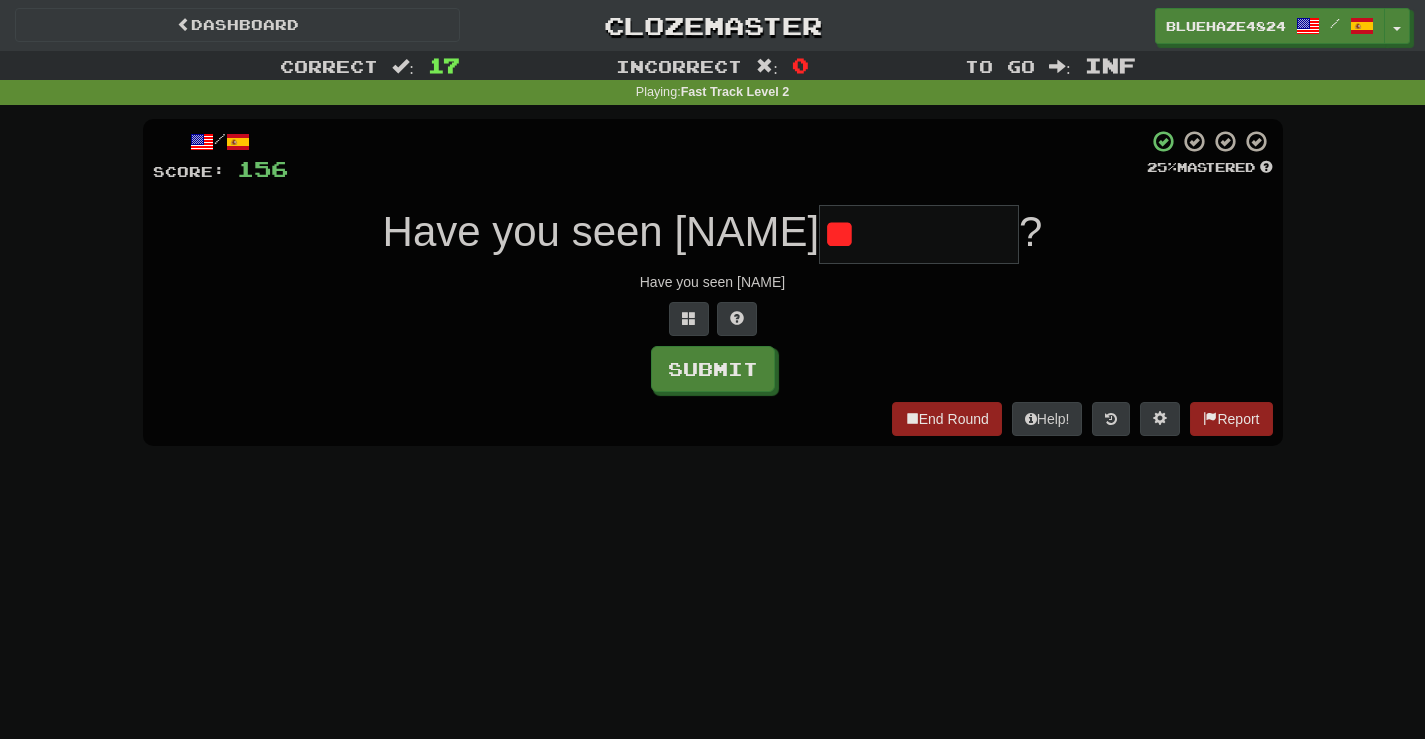 type on "*" 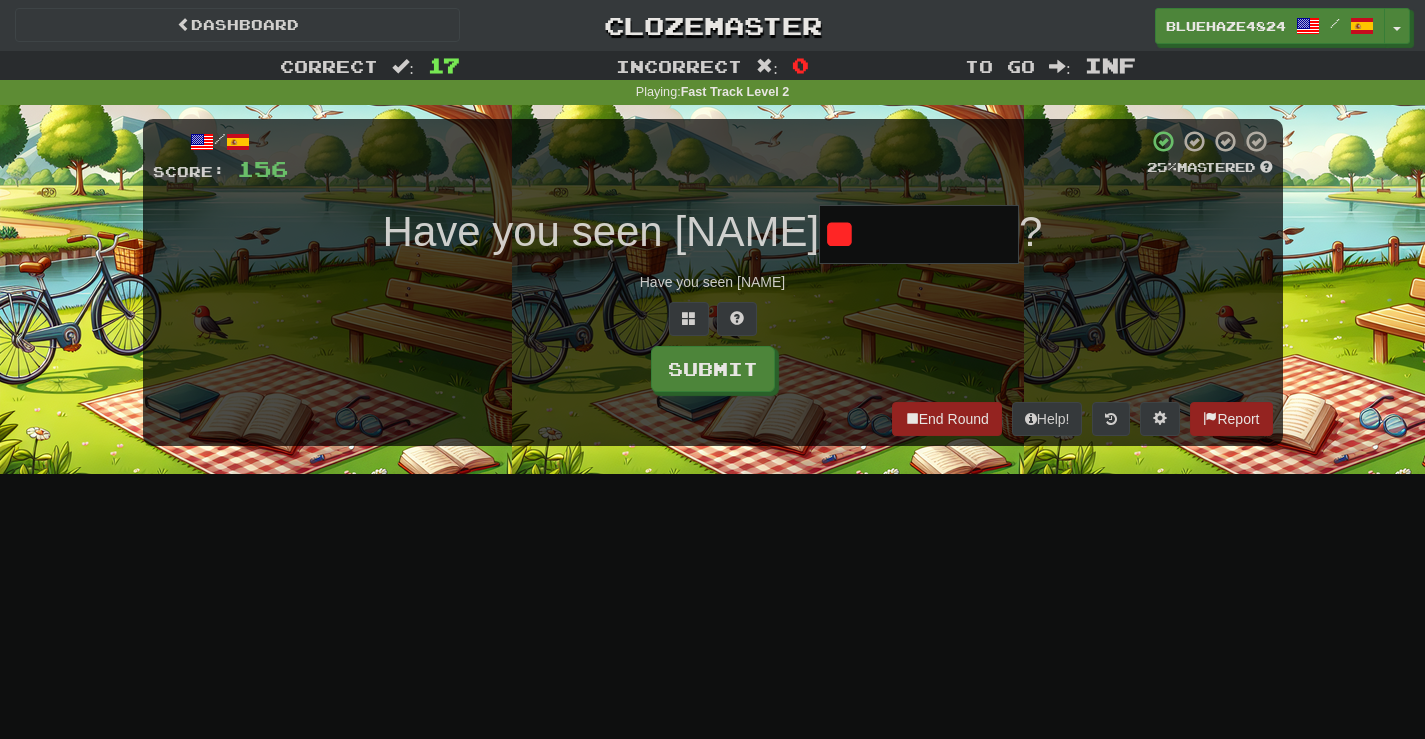 type on "*" 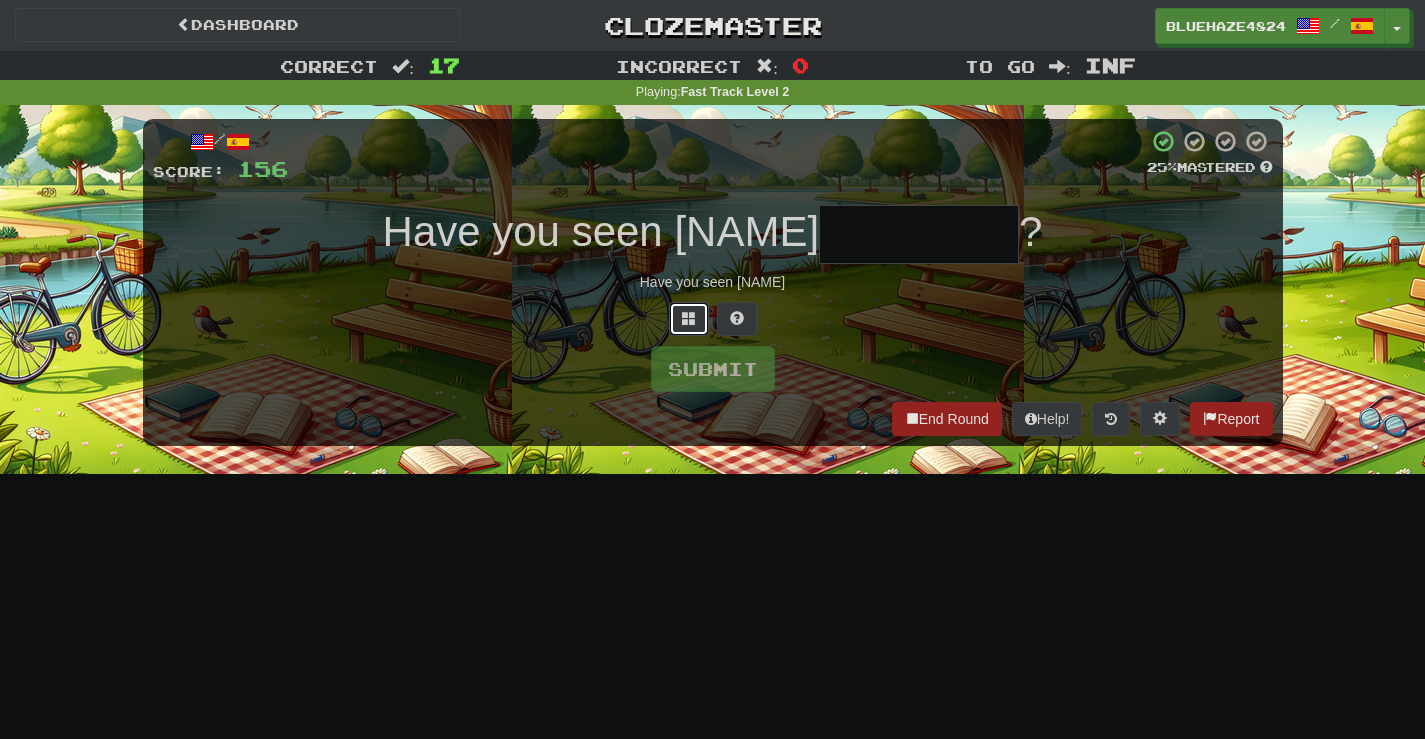 click at bounding box center [689, 318] 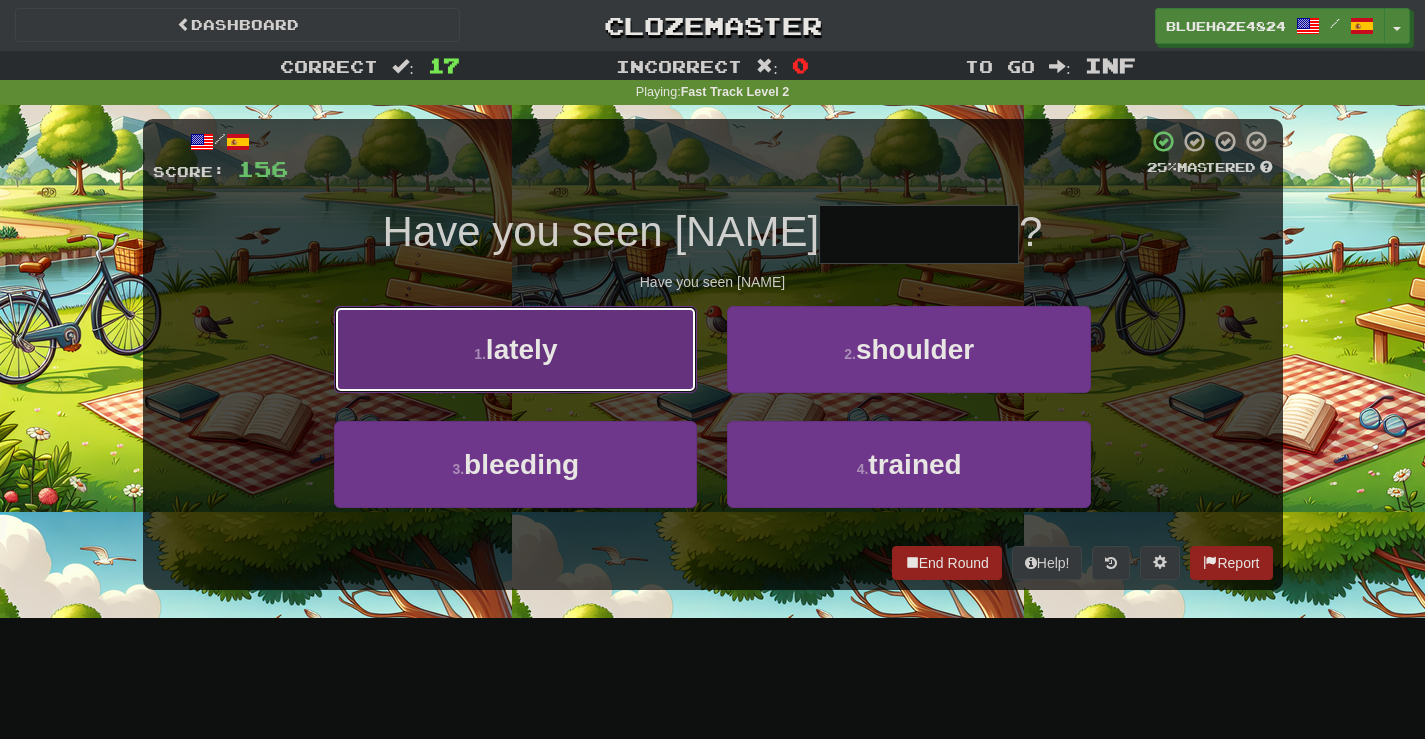 click on "1 .  lately" at bounding box center [515, 349] 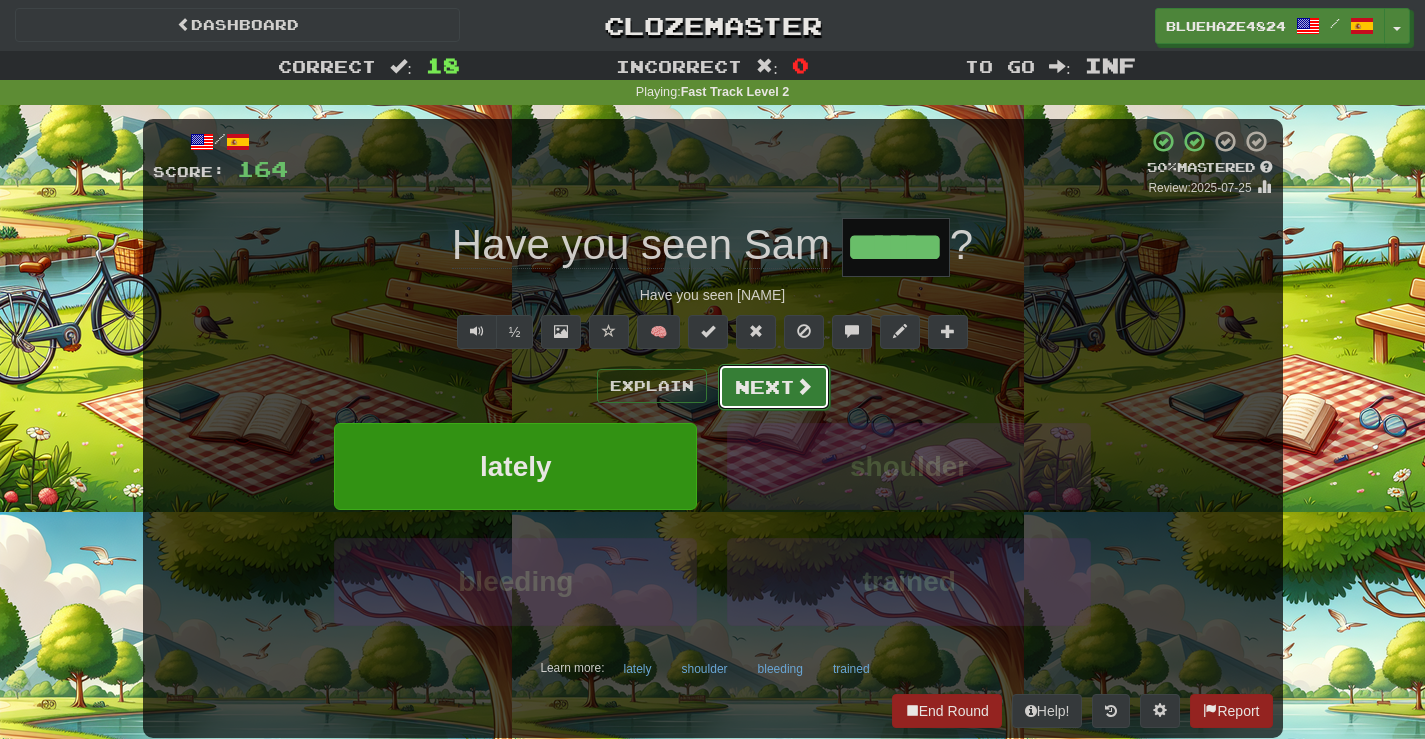 click on "Next" at bounding box center (774, 387) 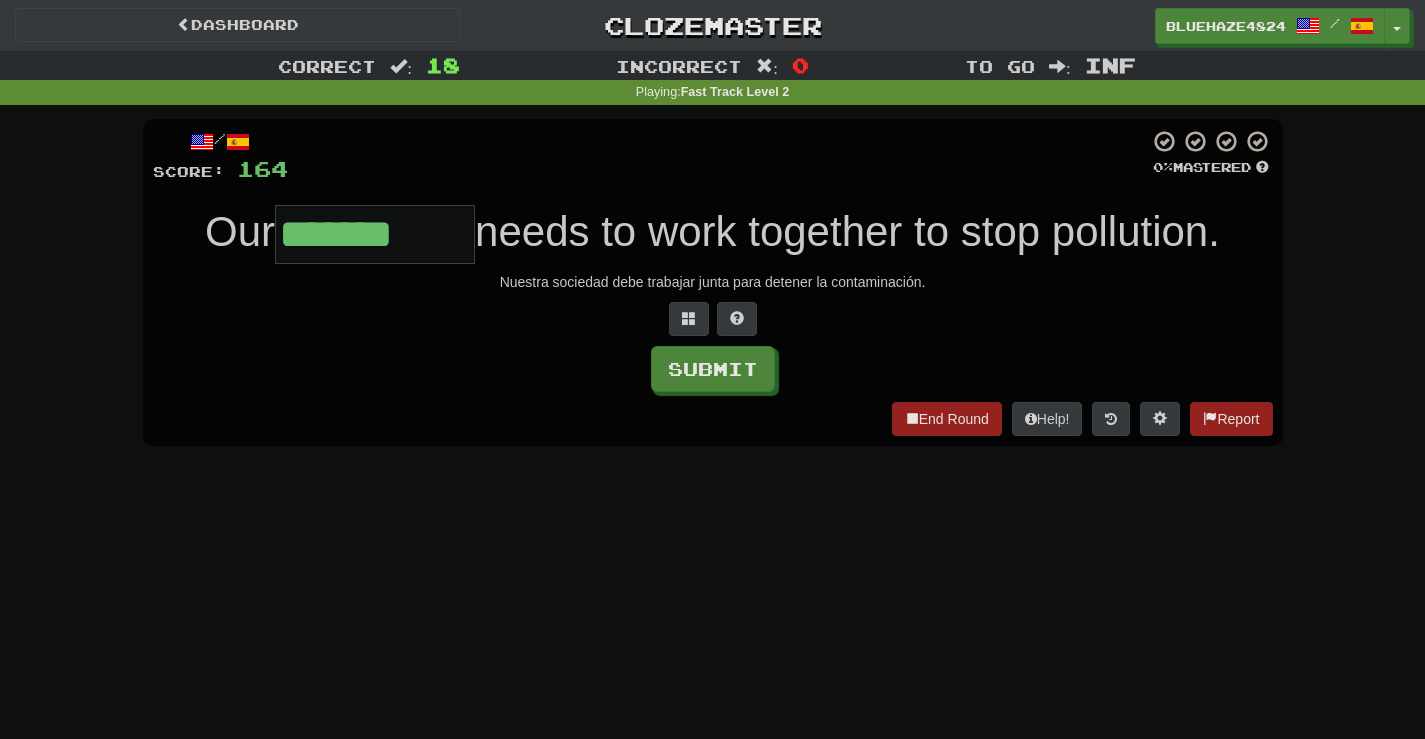 type on "*******" 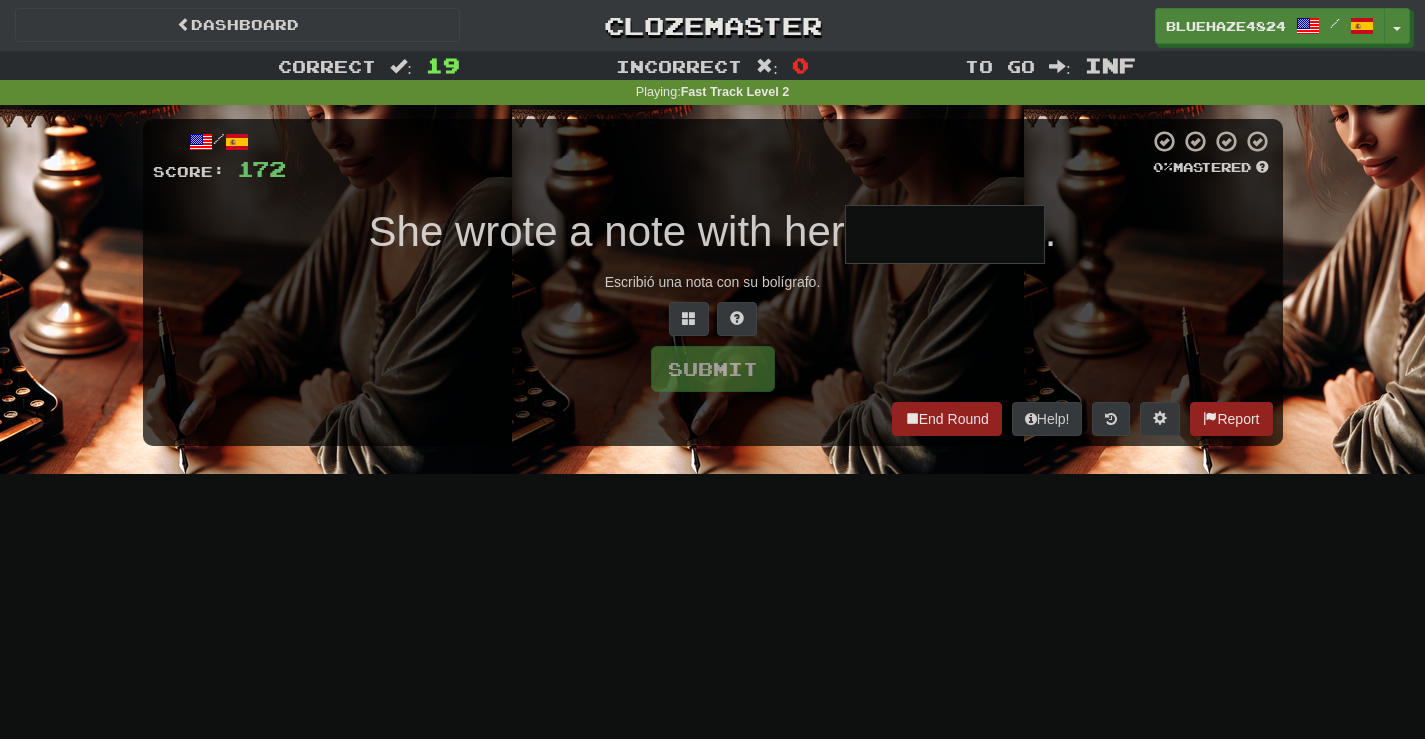 click at bounding box center (945, 234) 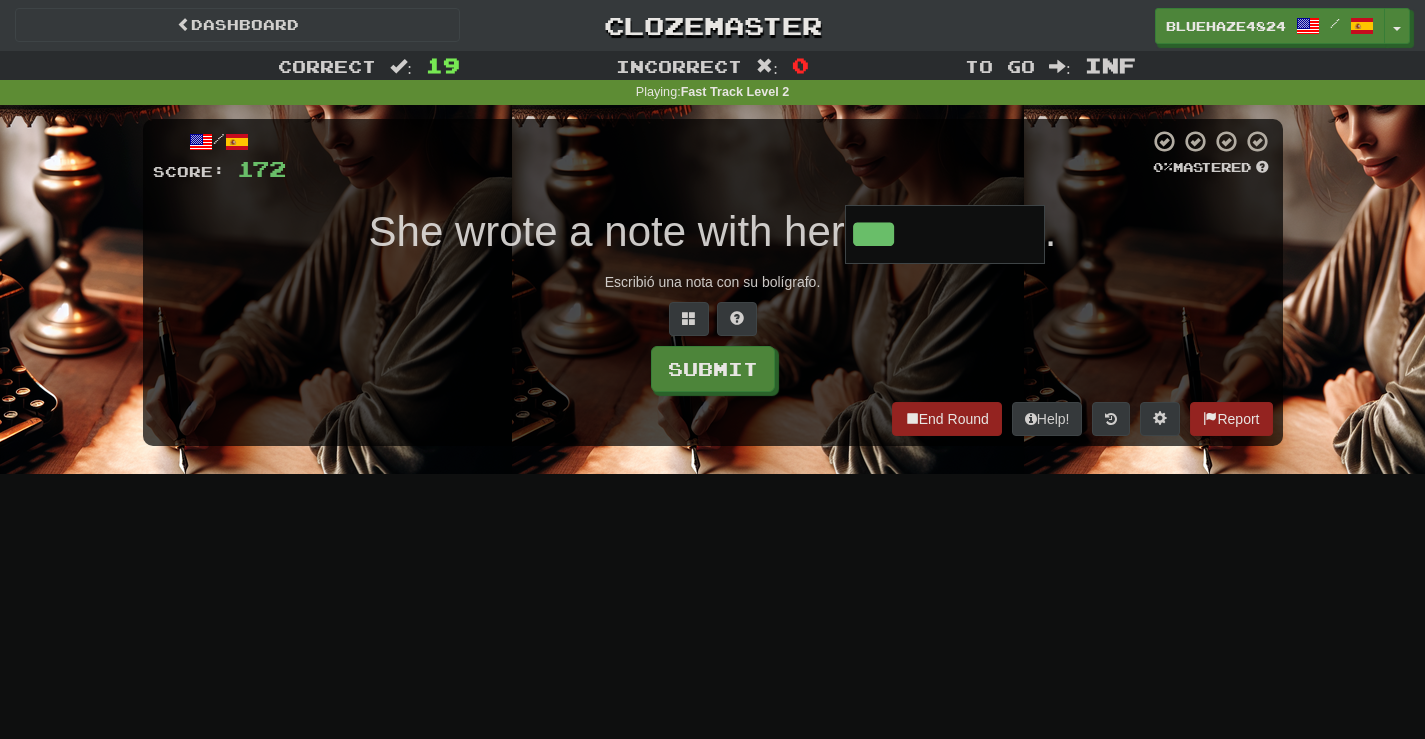 type on "***" 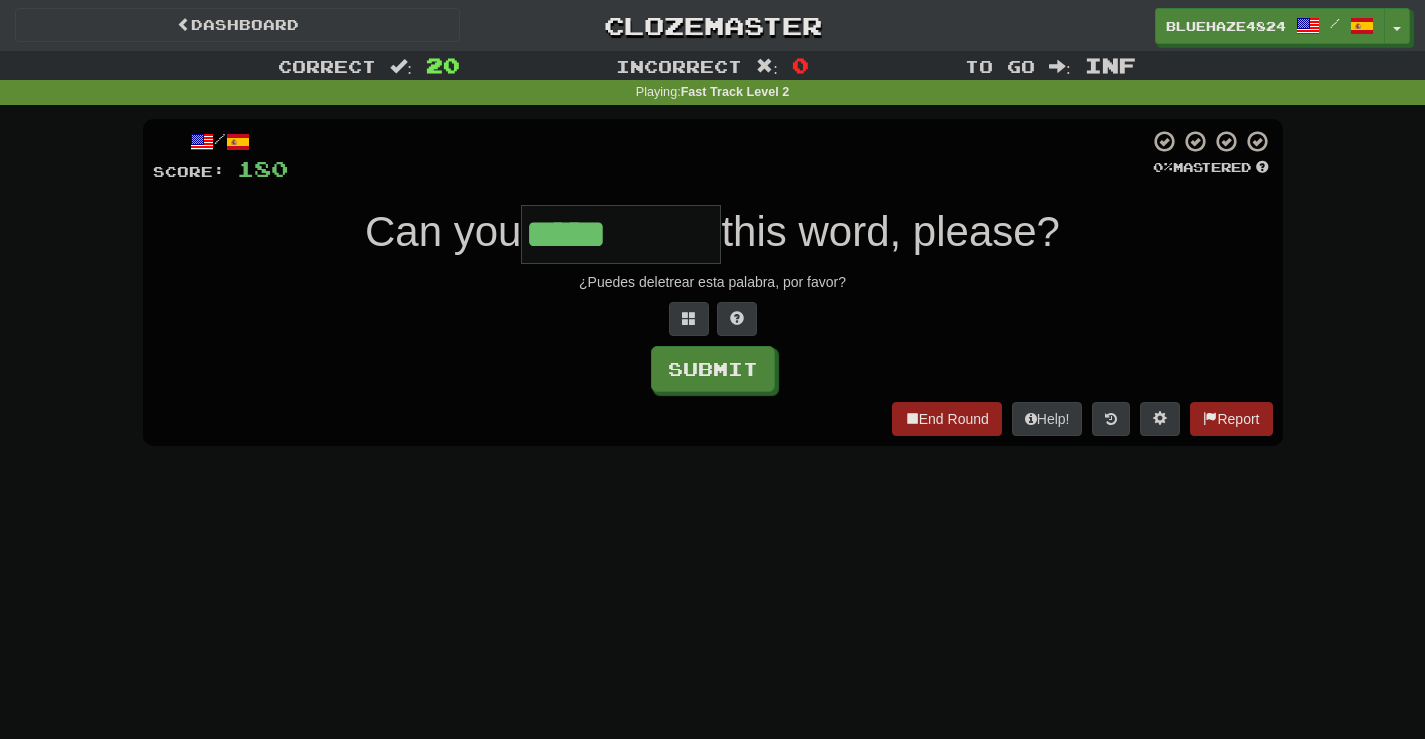 type on "*****" 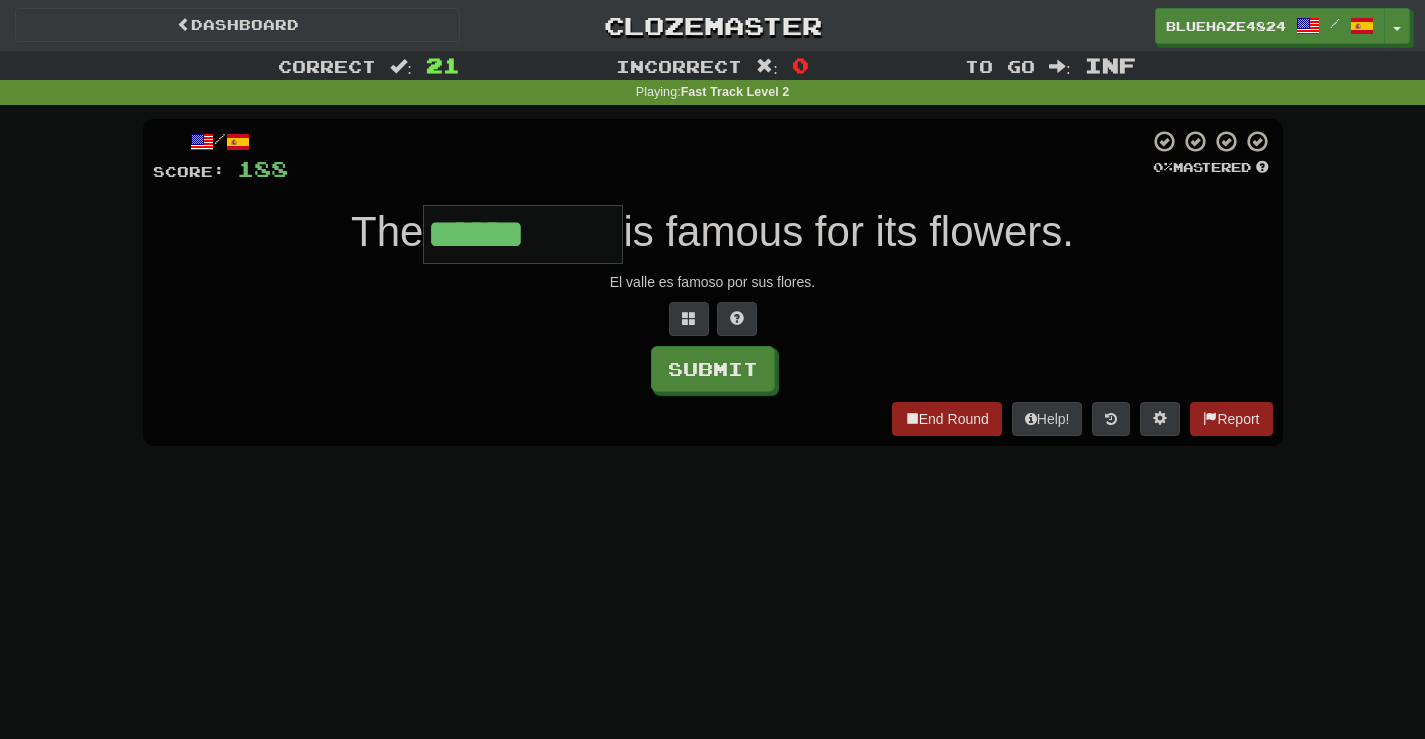 type on "******" 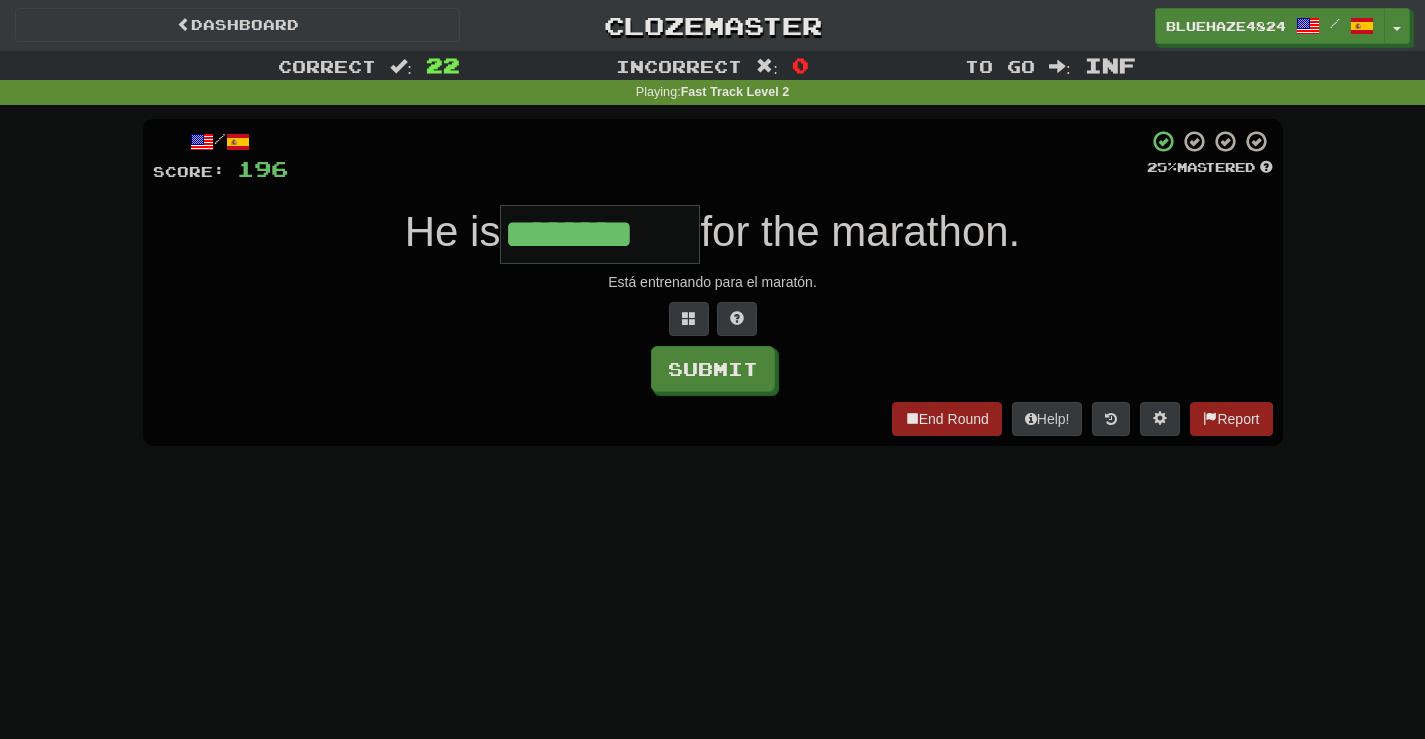 type on "********" 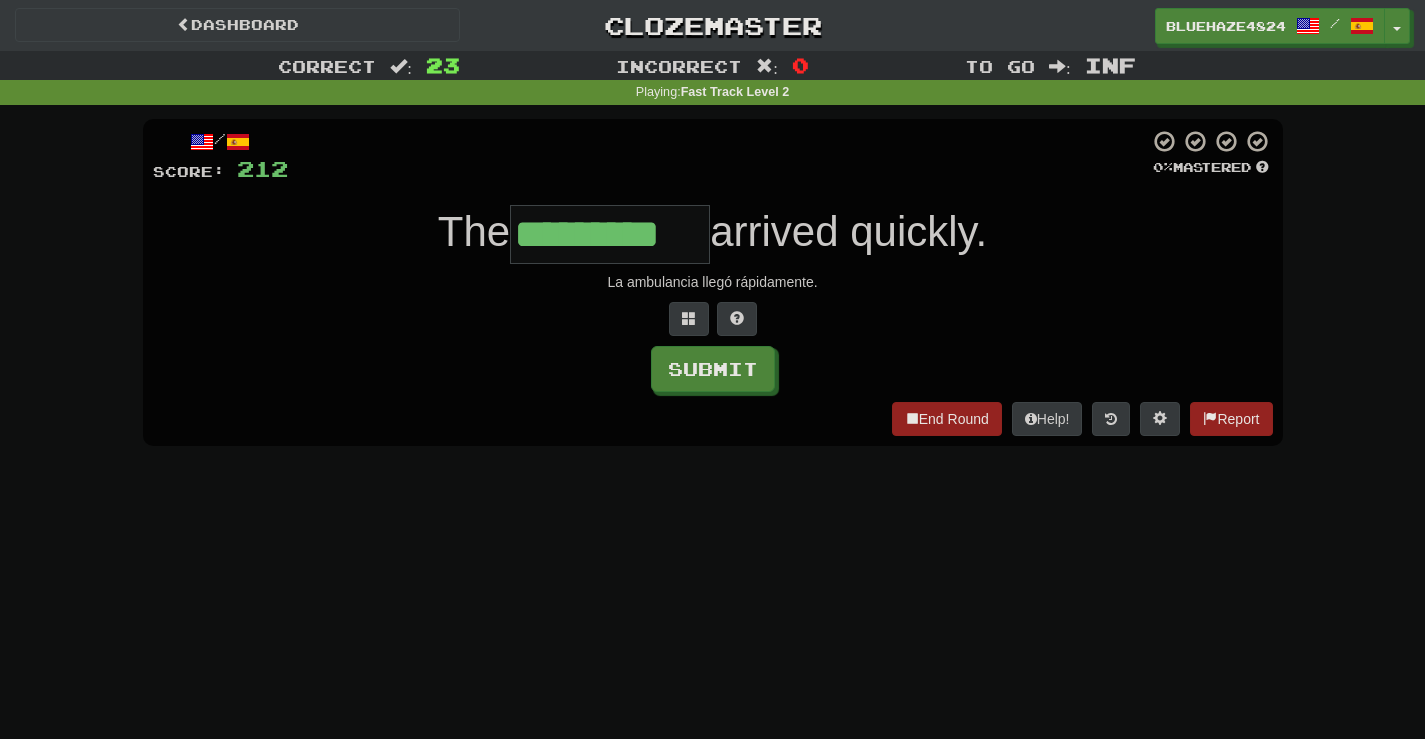 scroll, scrollTop: 0, scrollLeft: 13, axis: horizontal 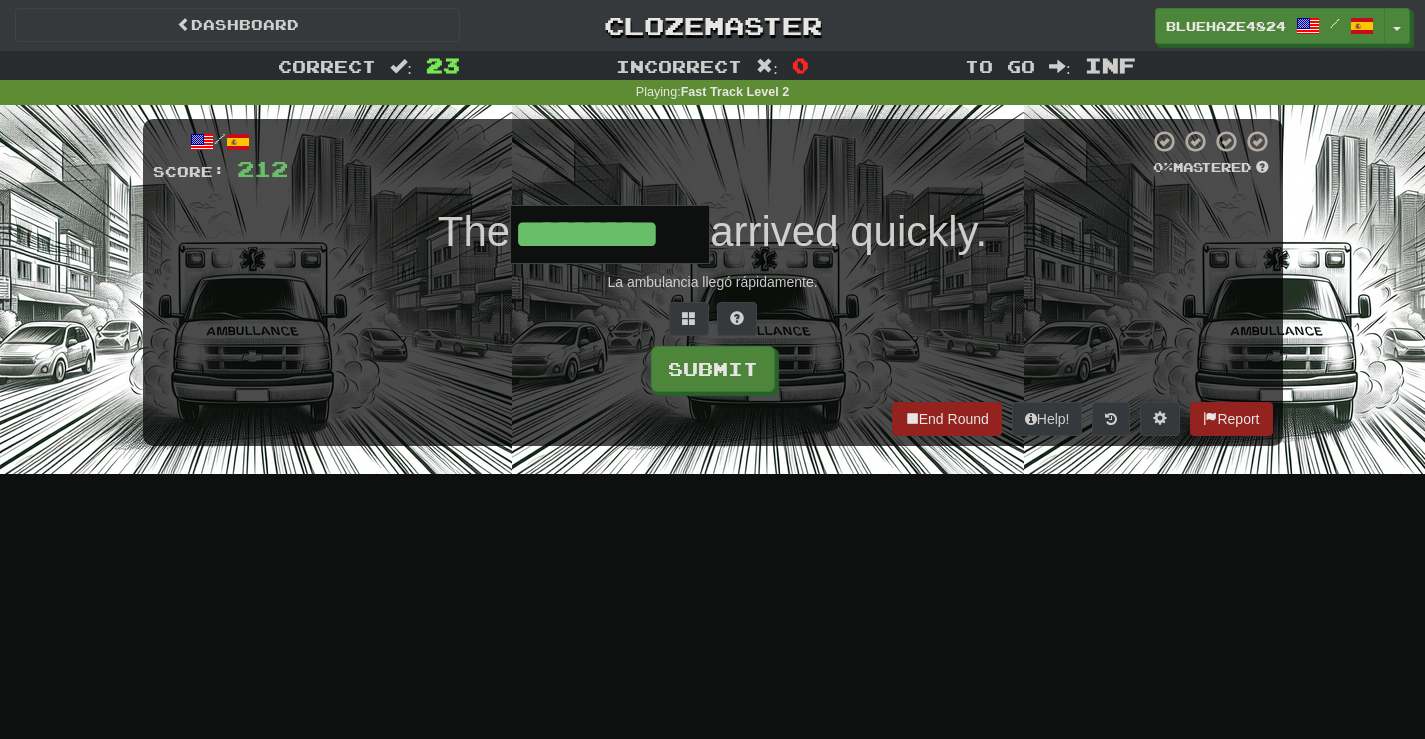 type on "*********" 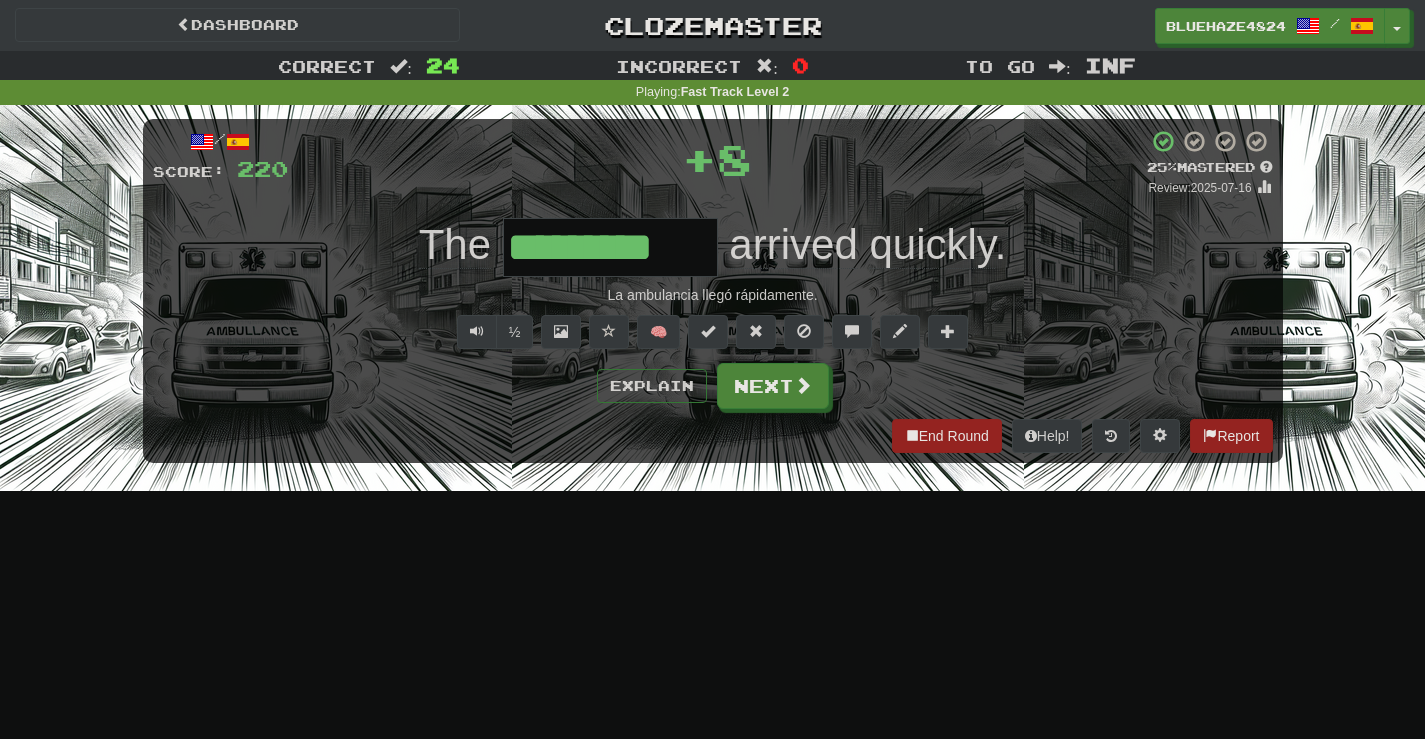 scroll, scrollTop: 0, scrollLeft: 0, axis: both 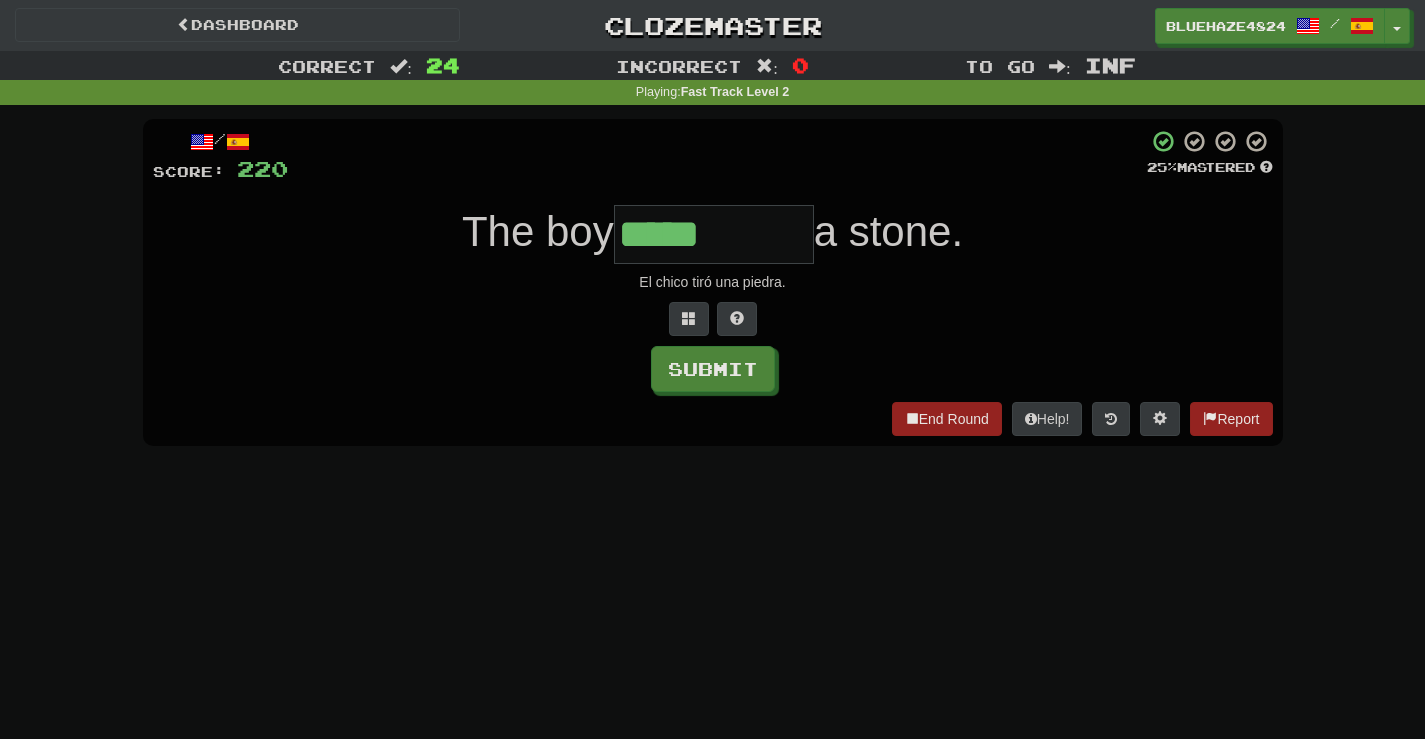 type on "*****" 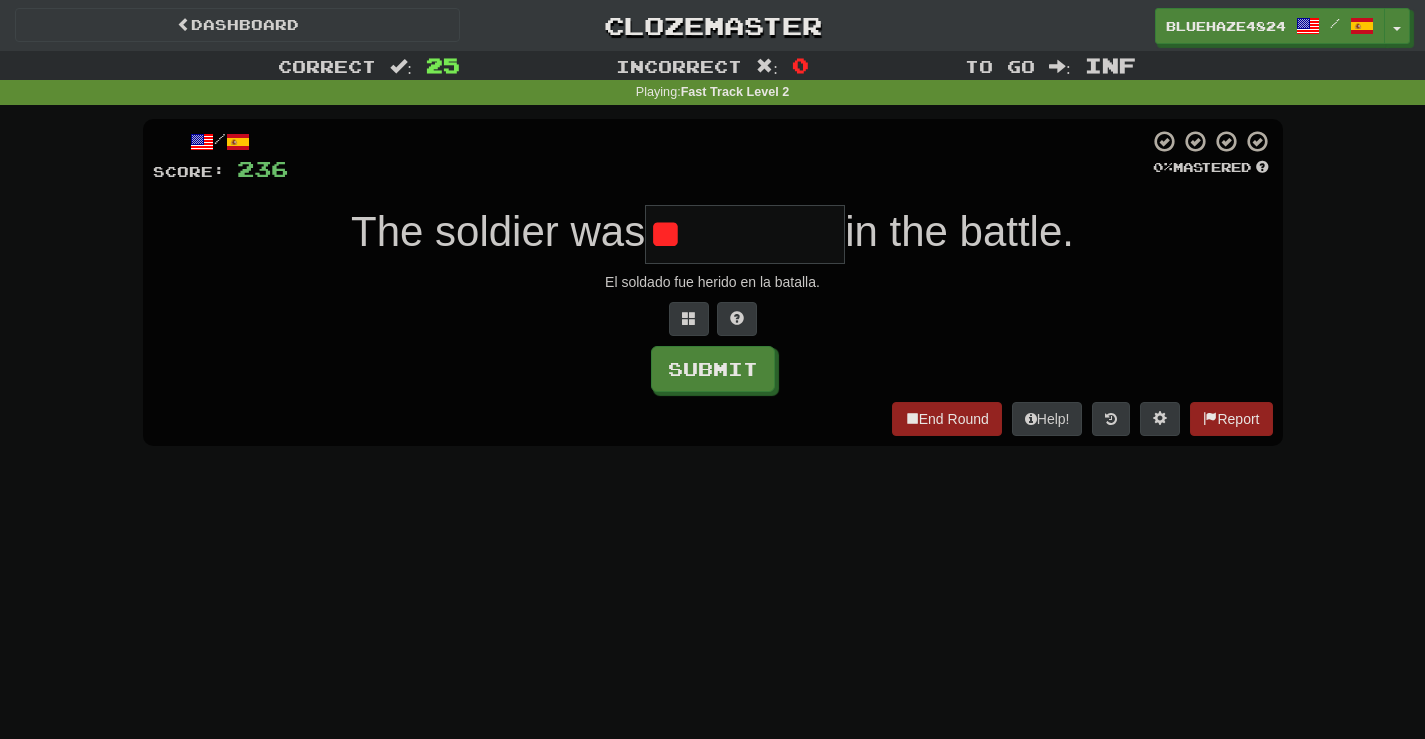 type on "*" 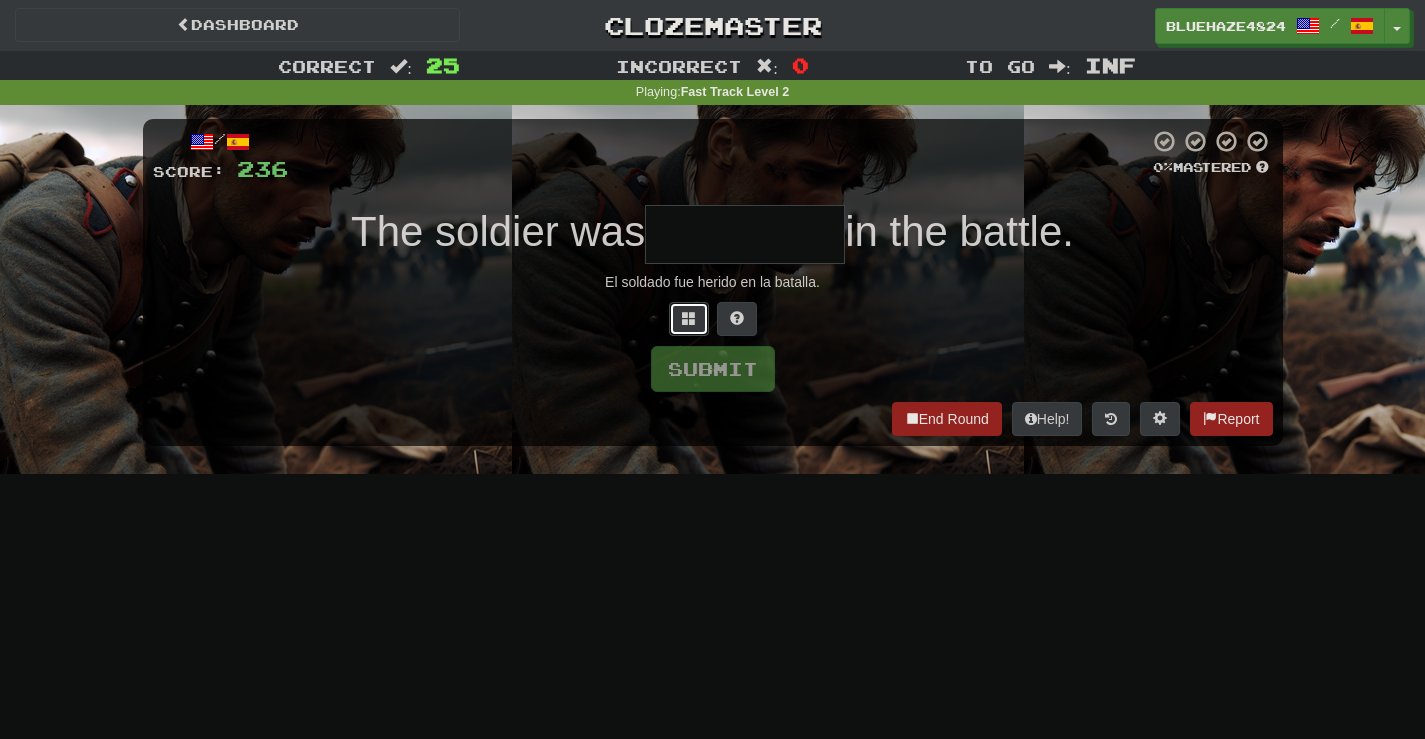 click at bounding box center [689, 319] 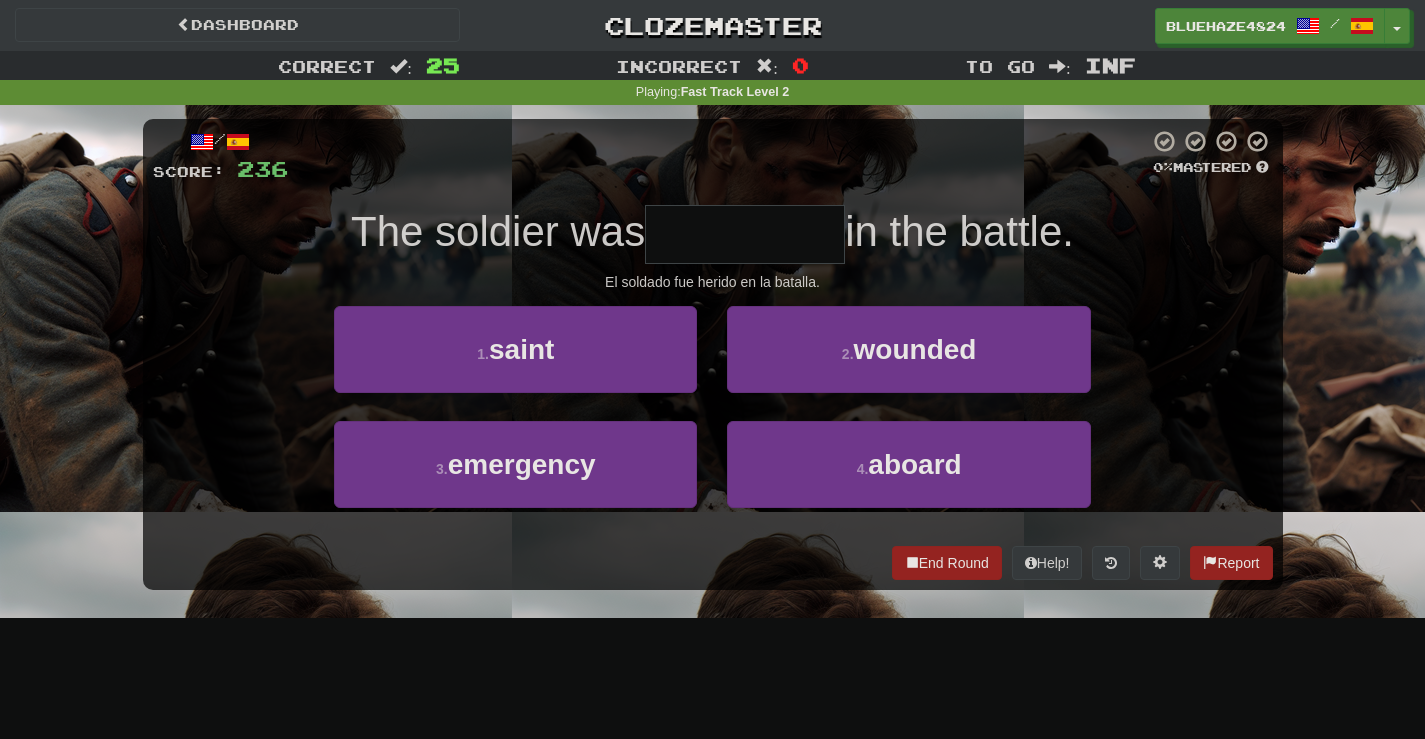 click at bounding box center [745, 234] 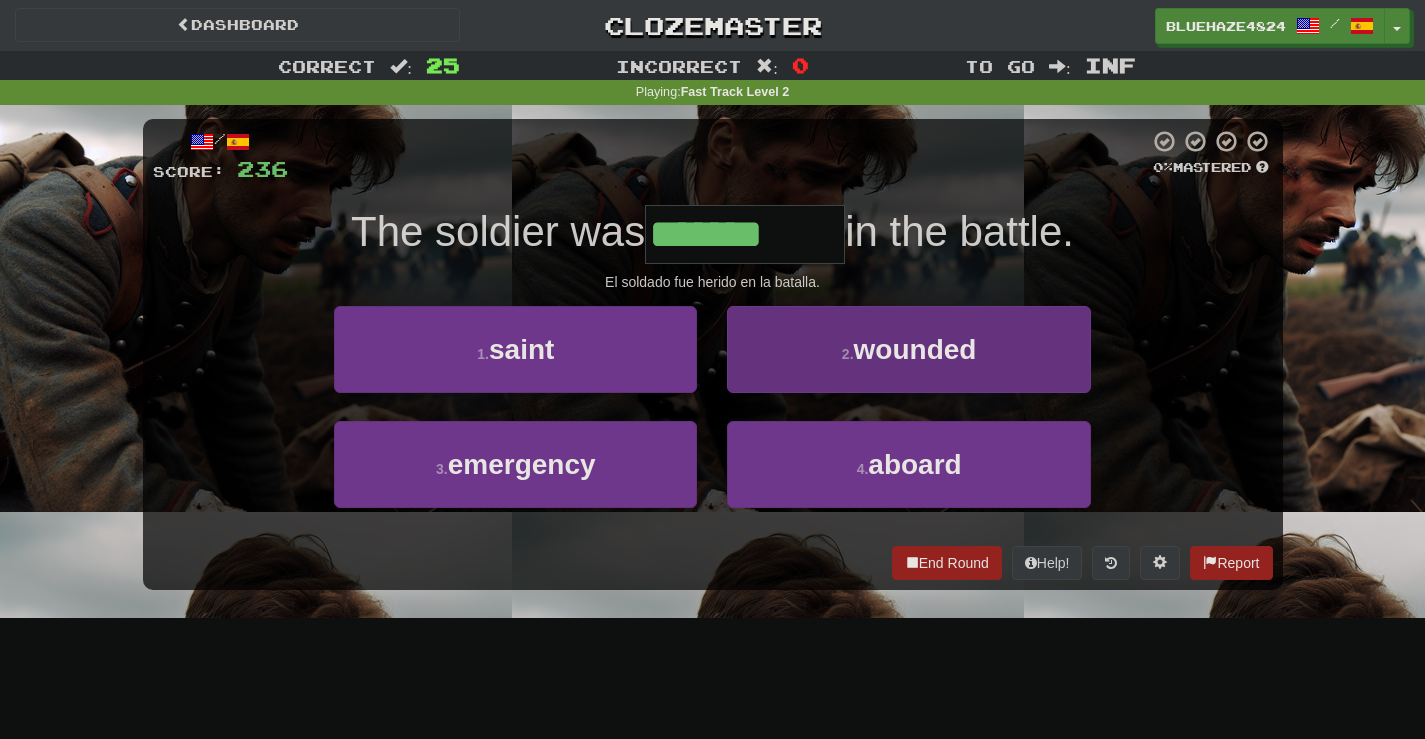 type on "*******" 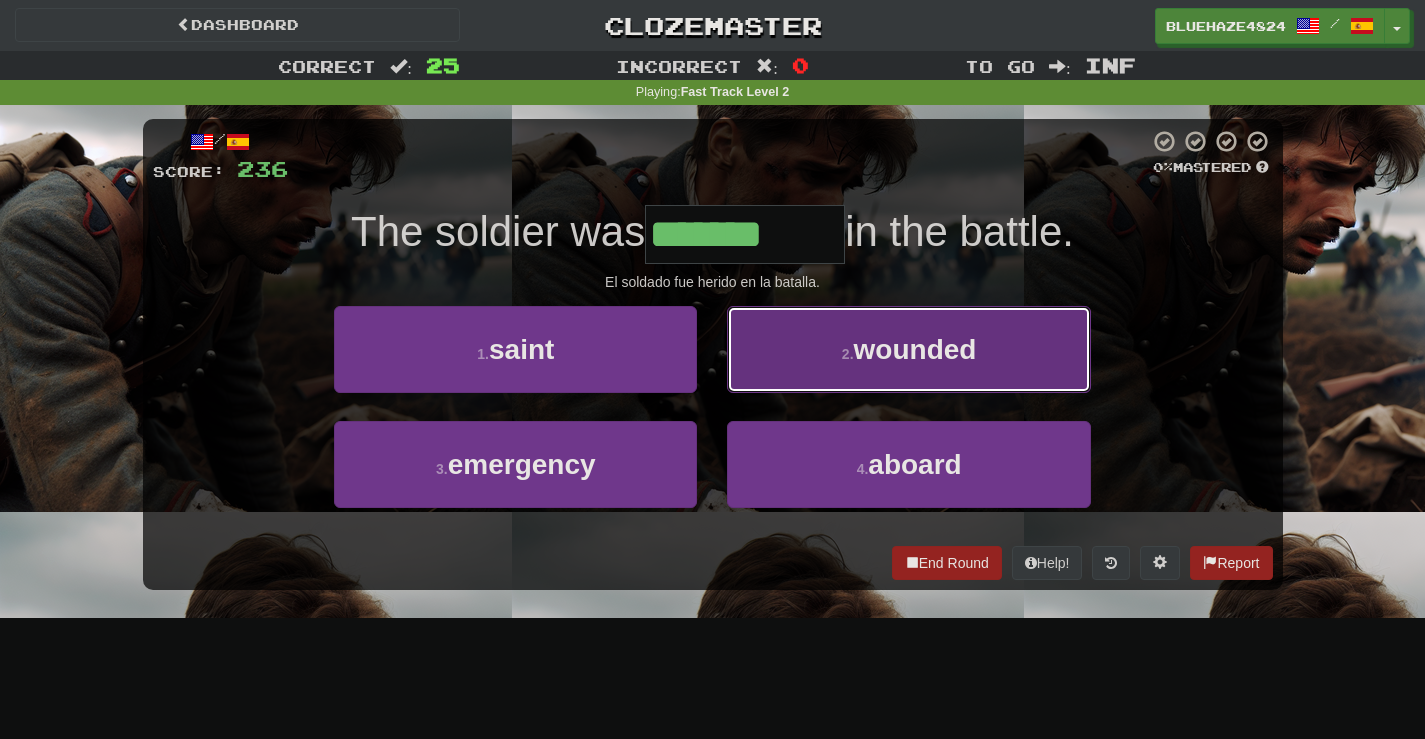 click on "2 .  wounded" at bounding box center (908, 349) 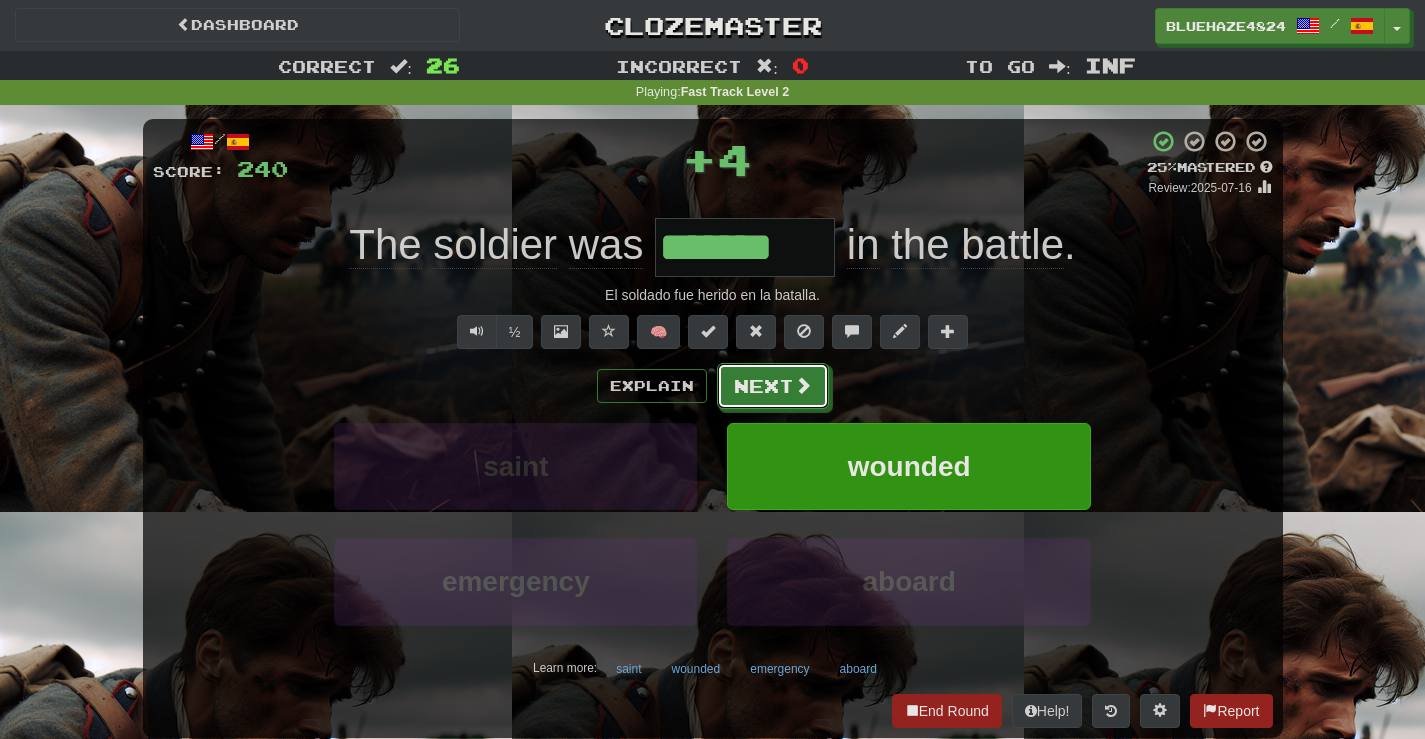 click on "Next" at bounding box center (773, 386) 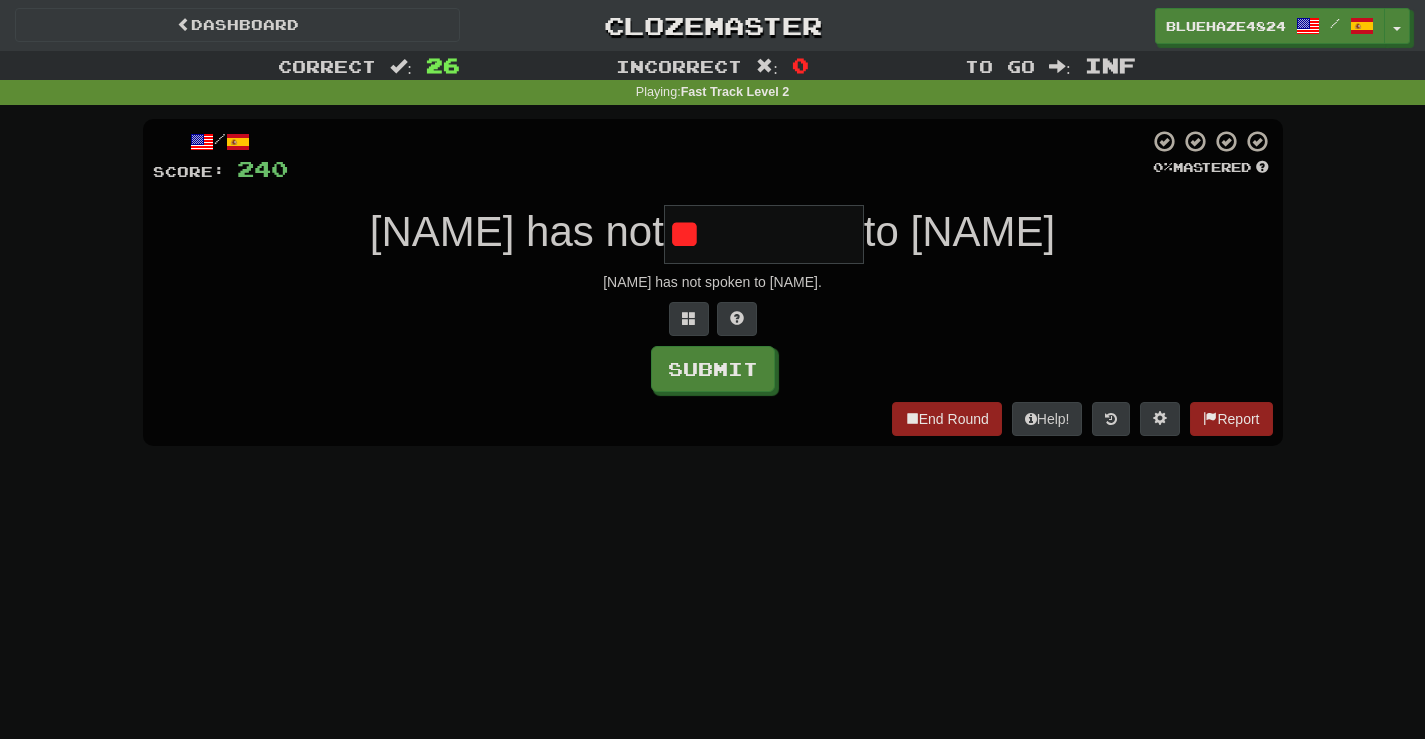 type on "*" 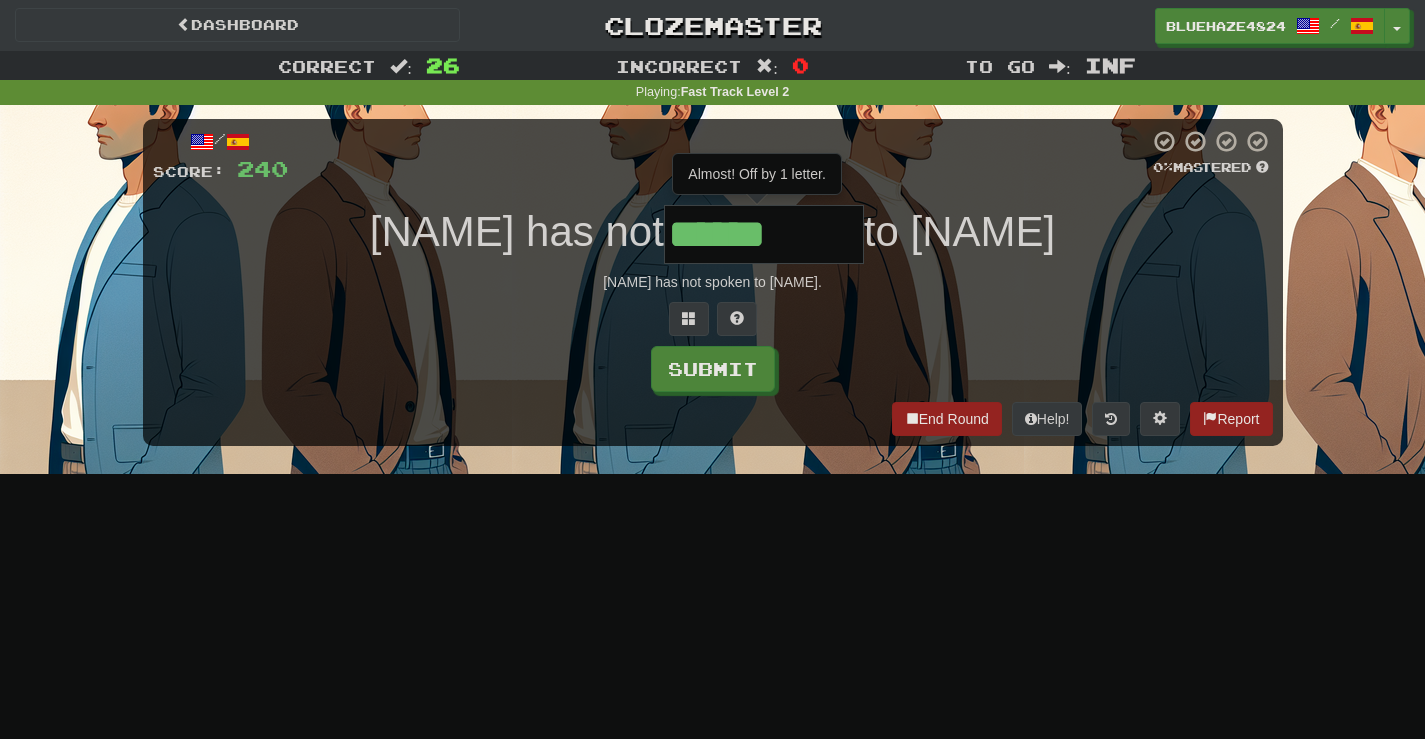 type on "******" 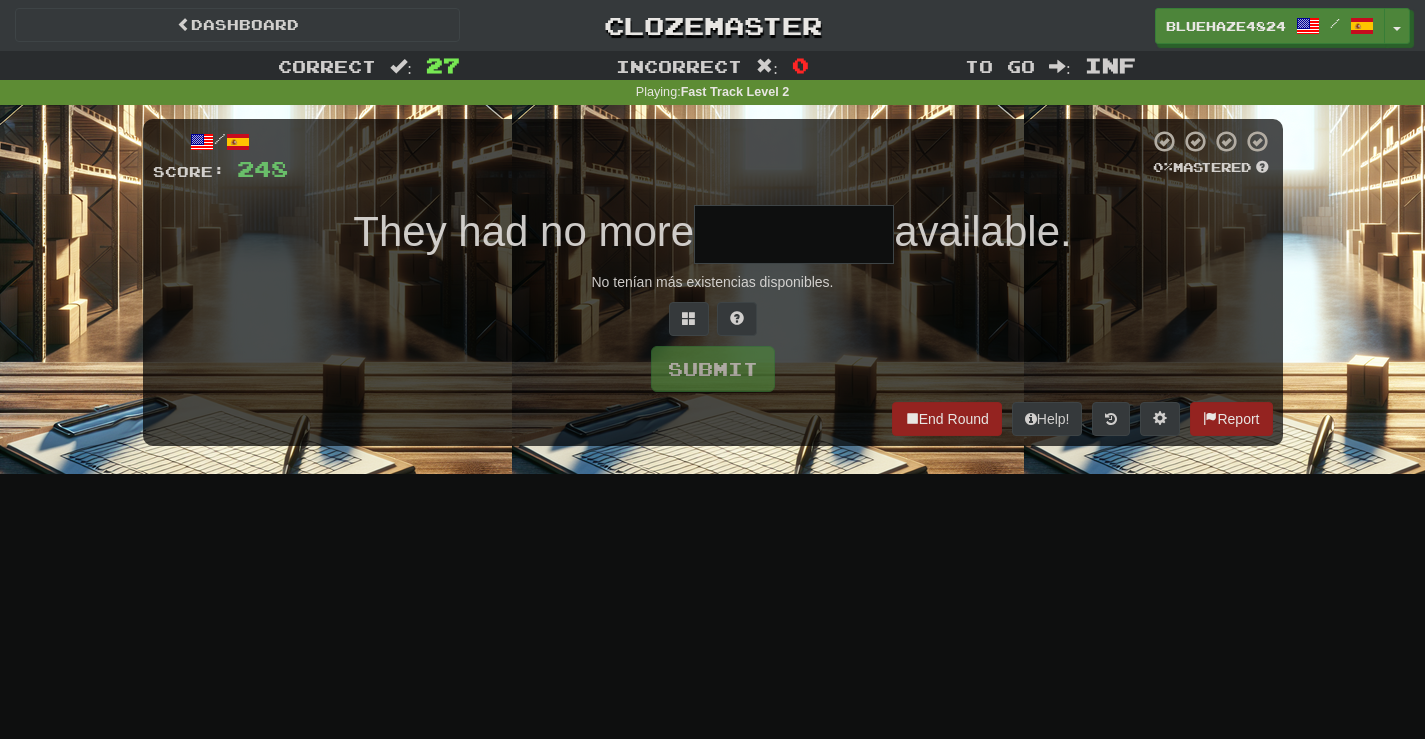 click at bounding box center (794, 234) 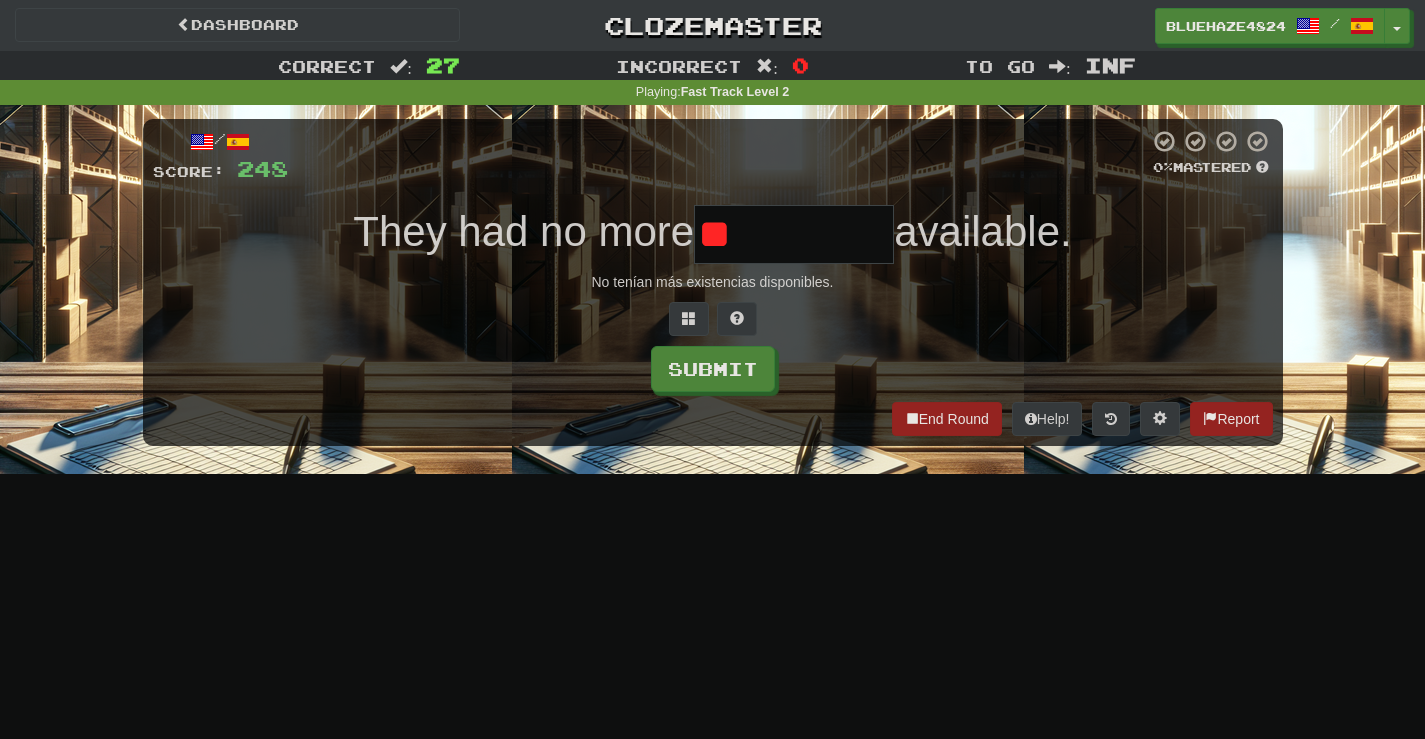type on "*" 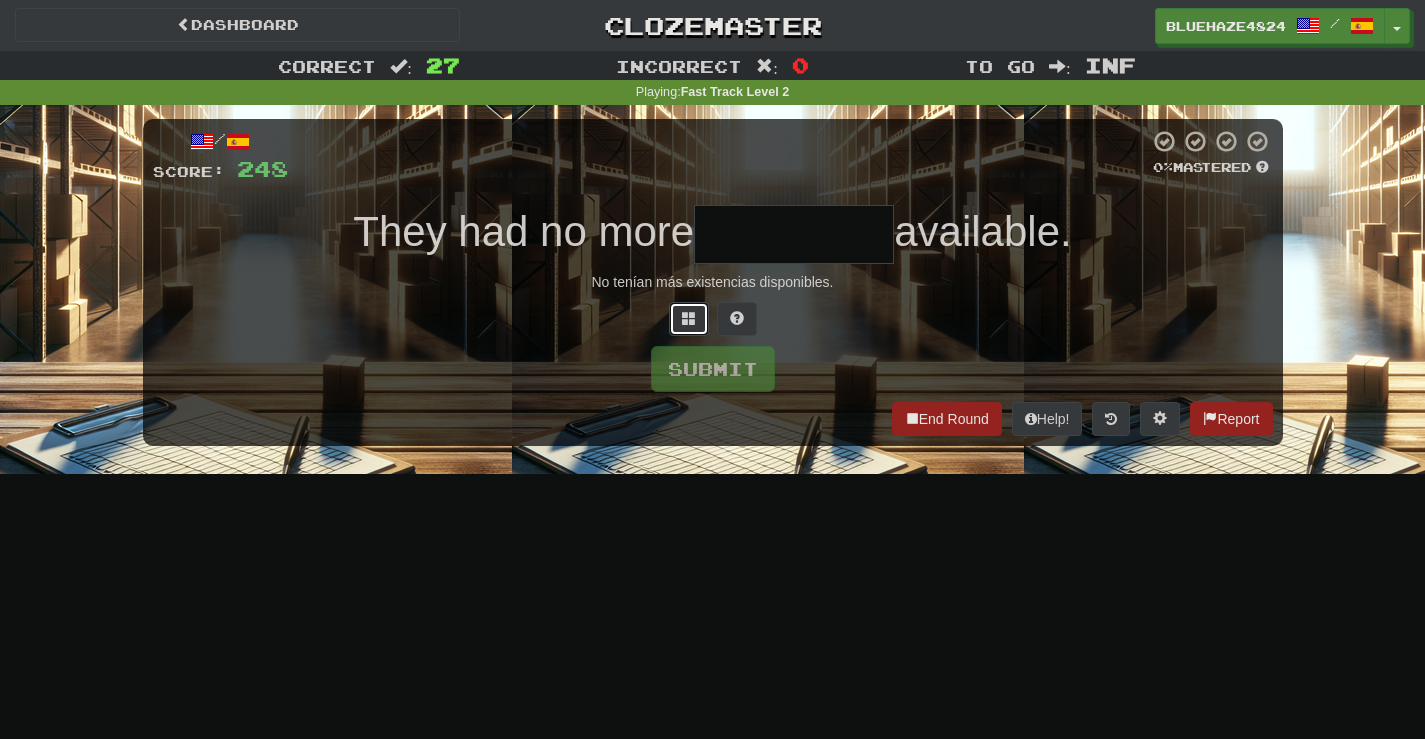 click at bounding box center (689, 318) 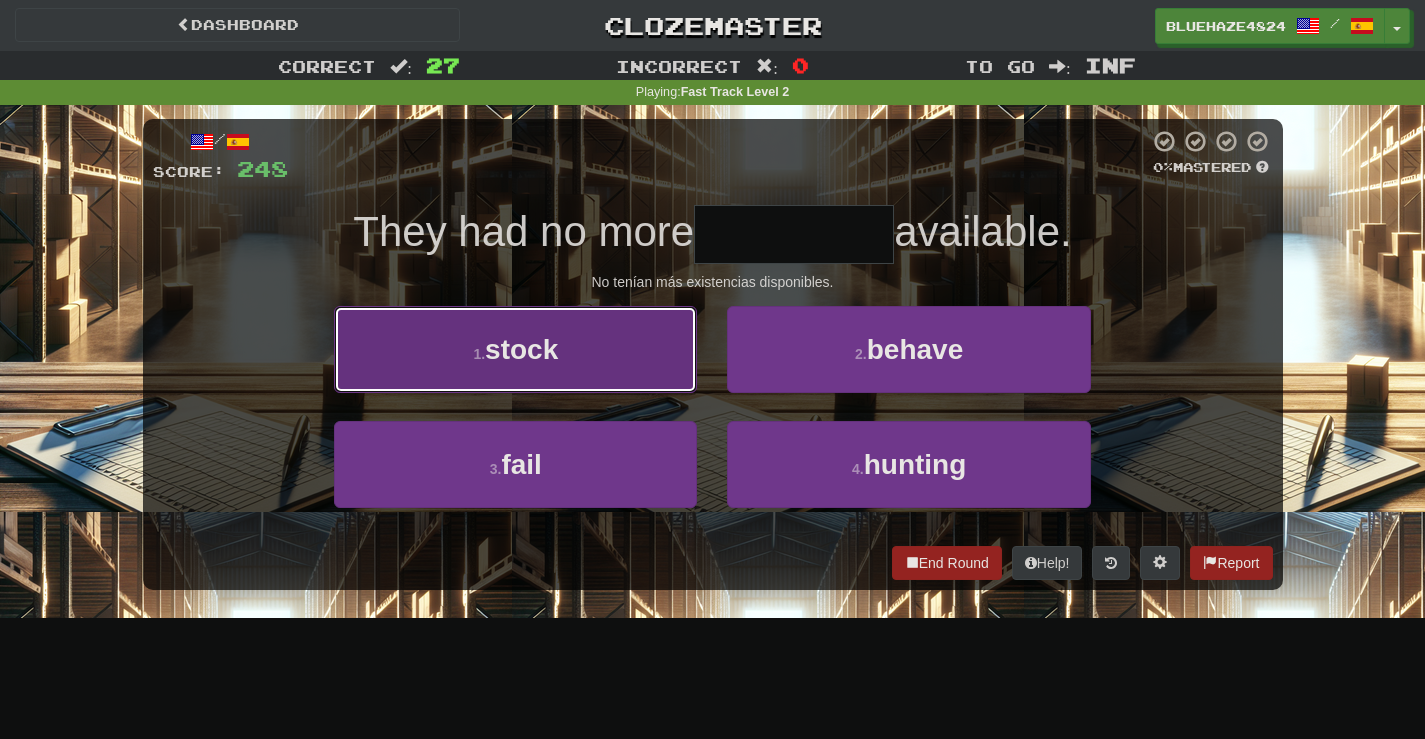 click on "1 .  stock" at bounding box center (515, 349) 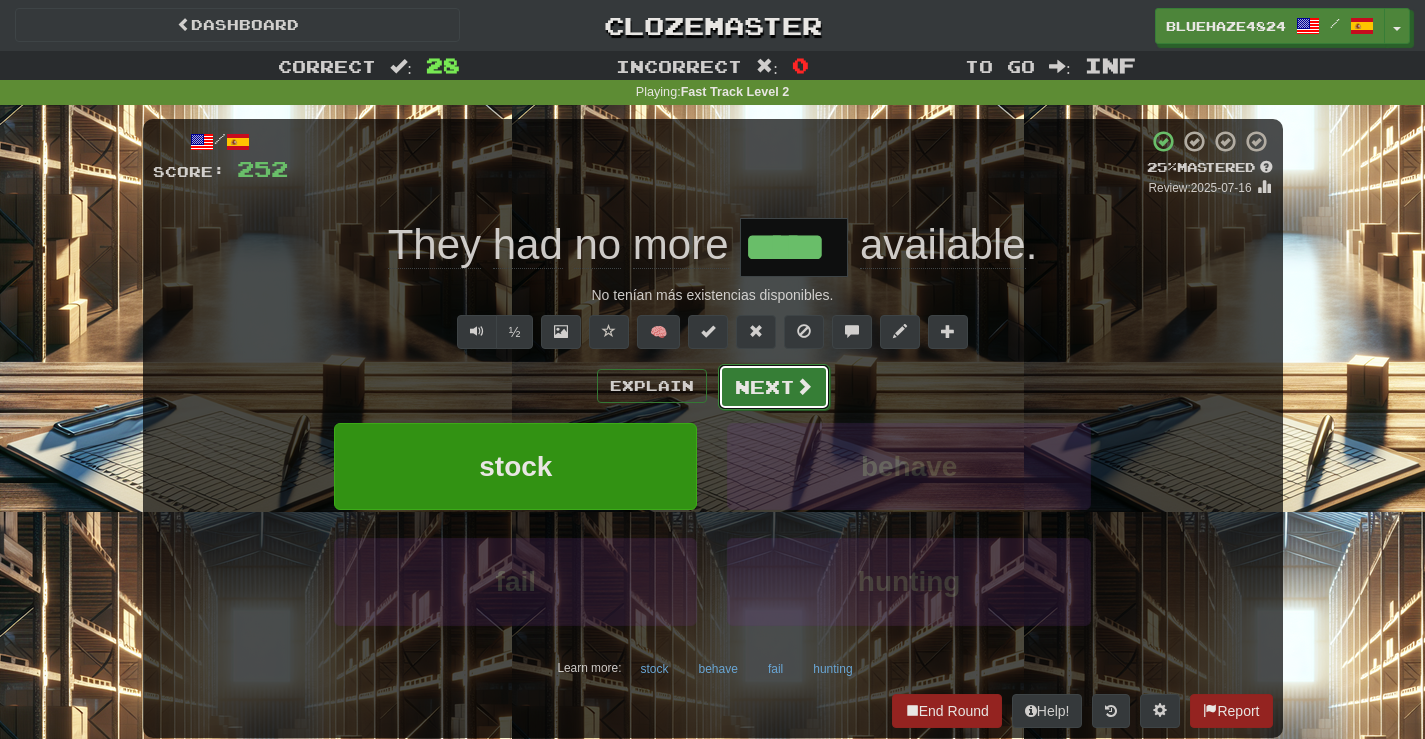 click at bounding box center (804, 386) 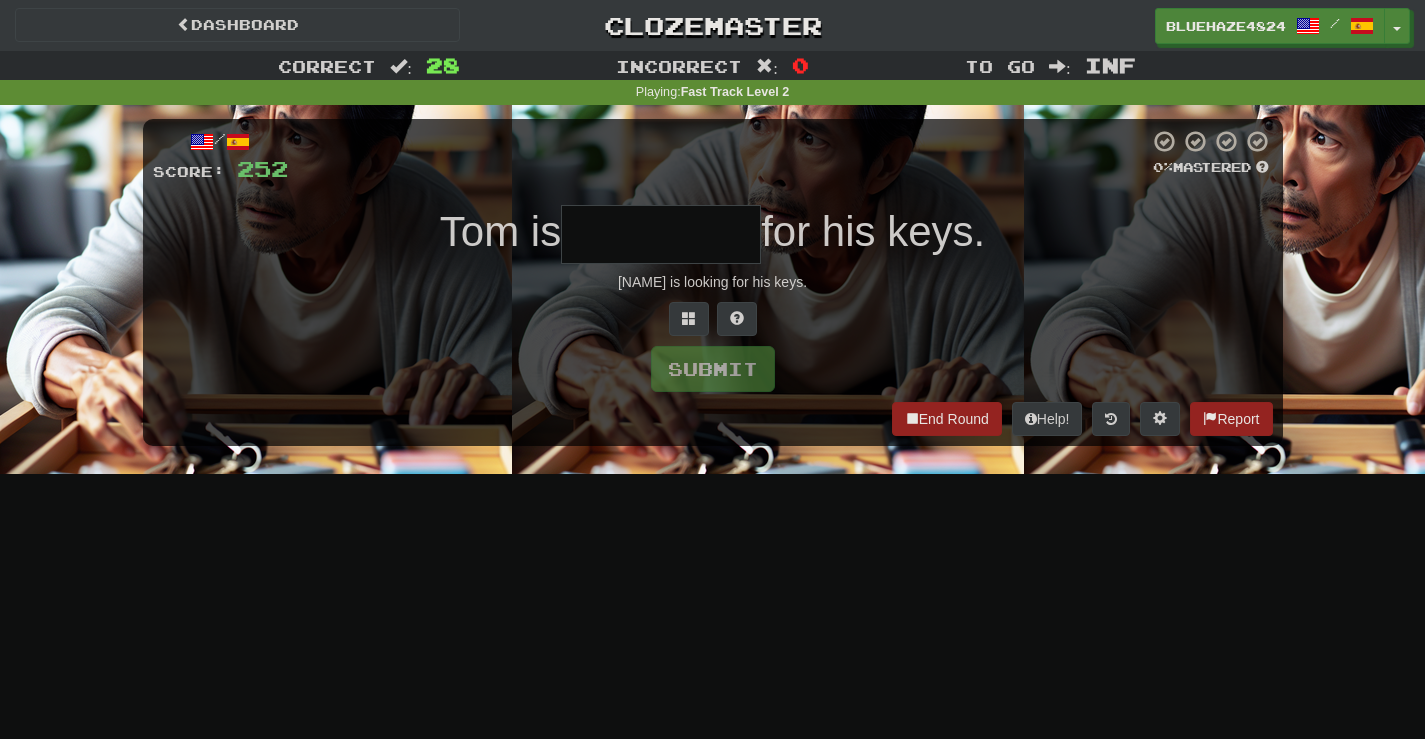 click at bounding box center (661, 234) 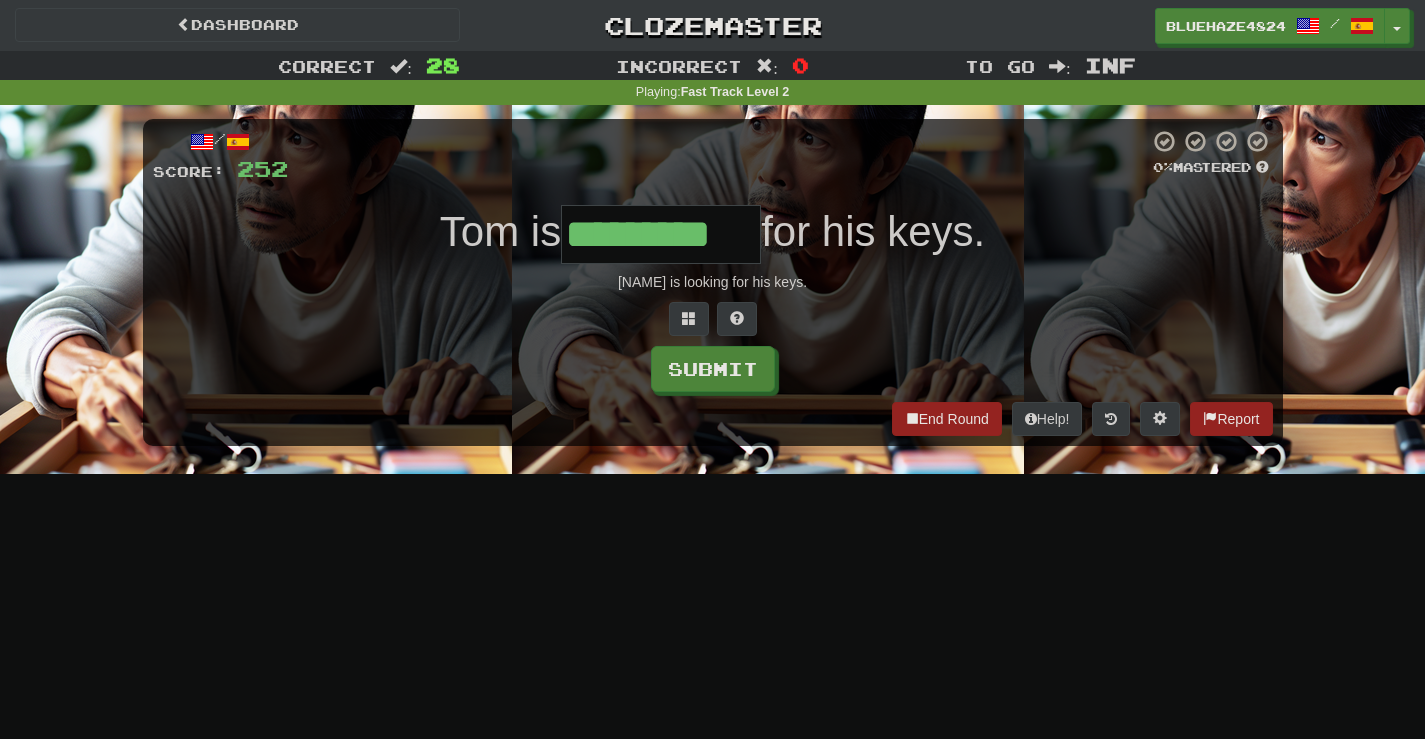 type on "*********" 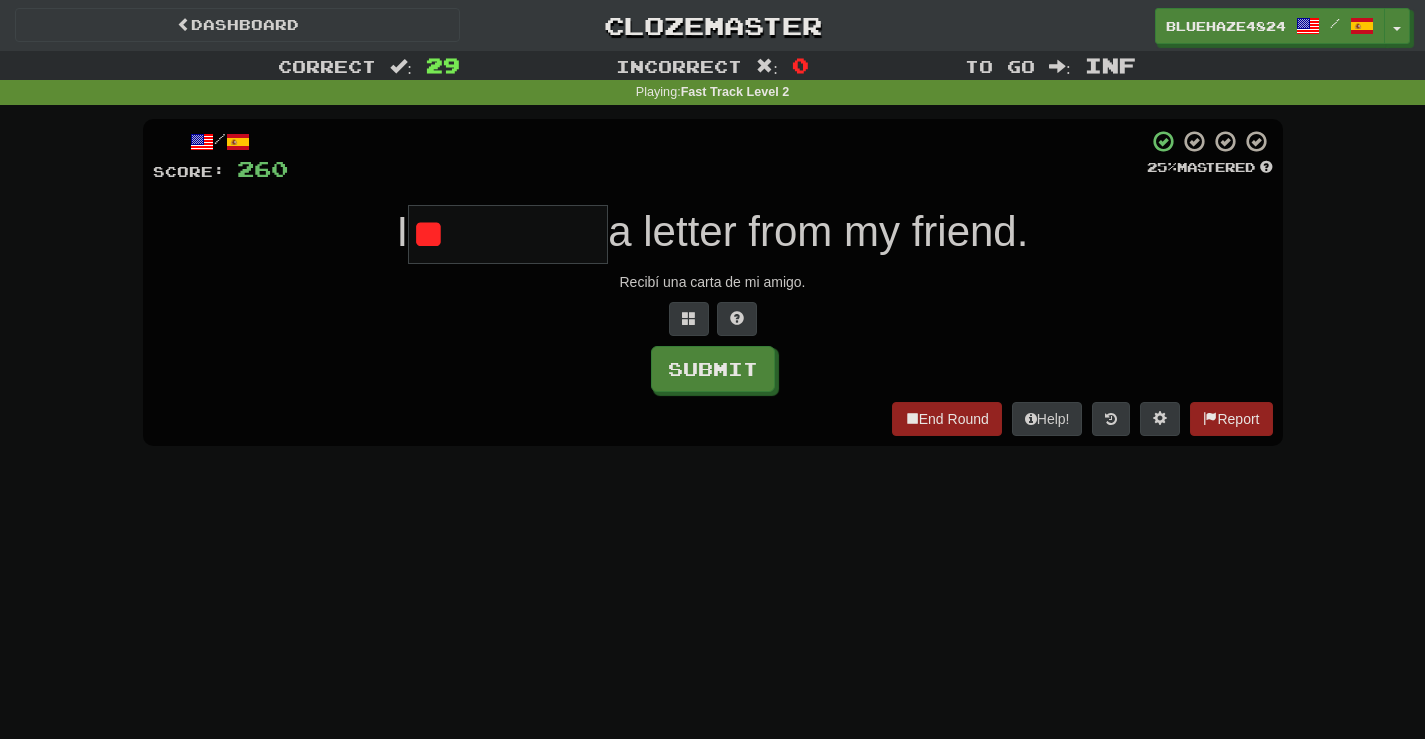 type on "*" 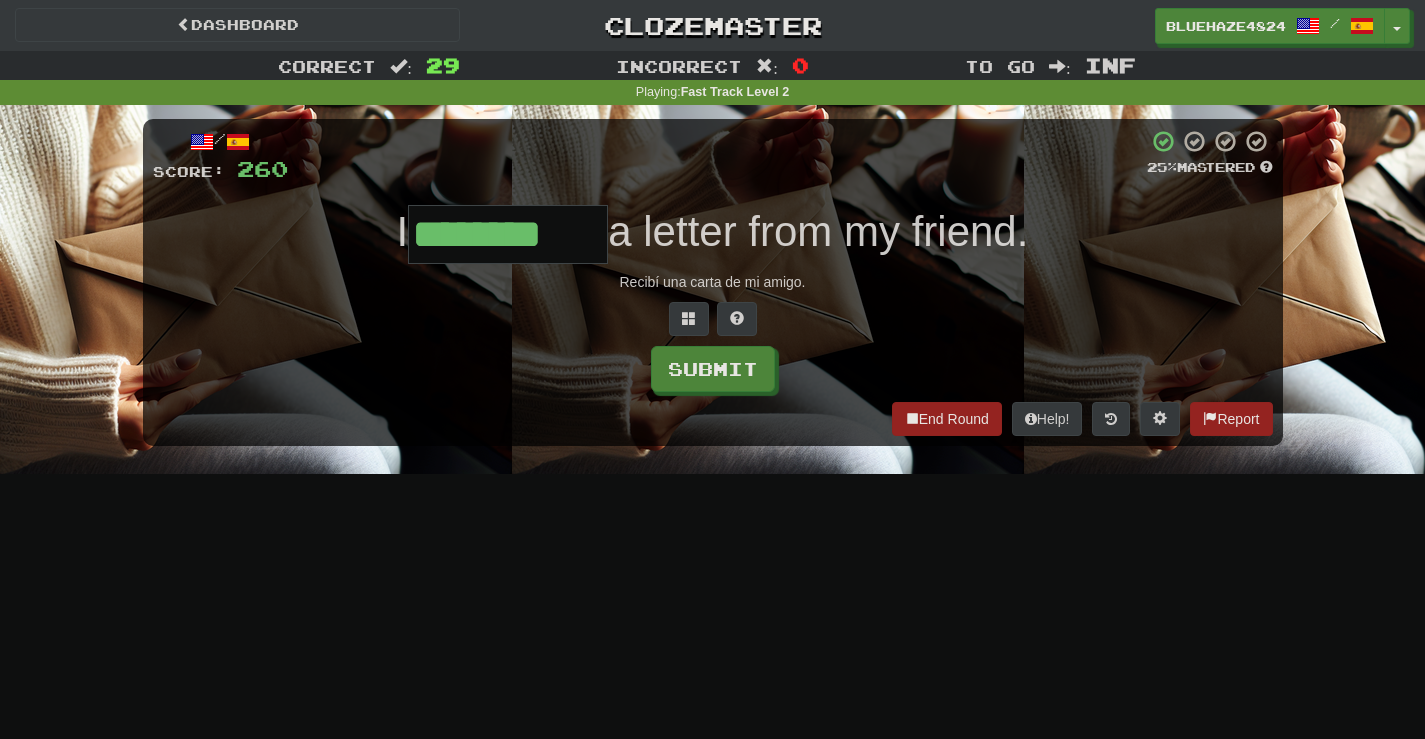 type on "********" 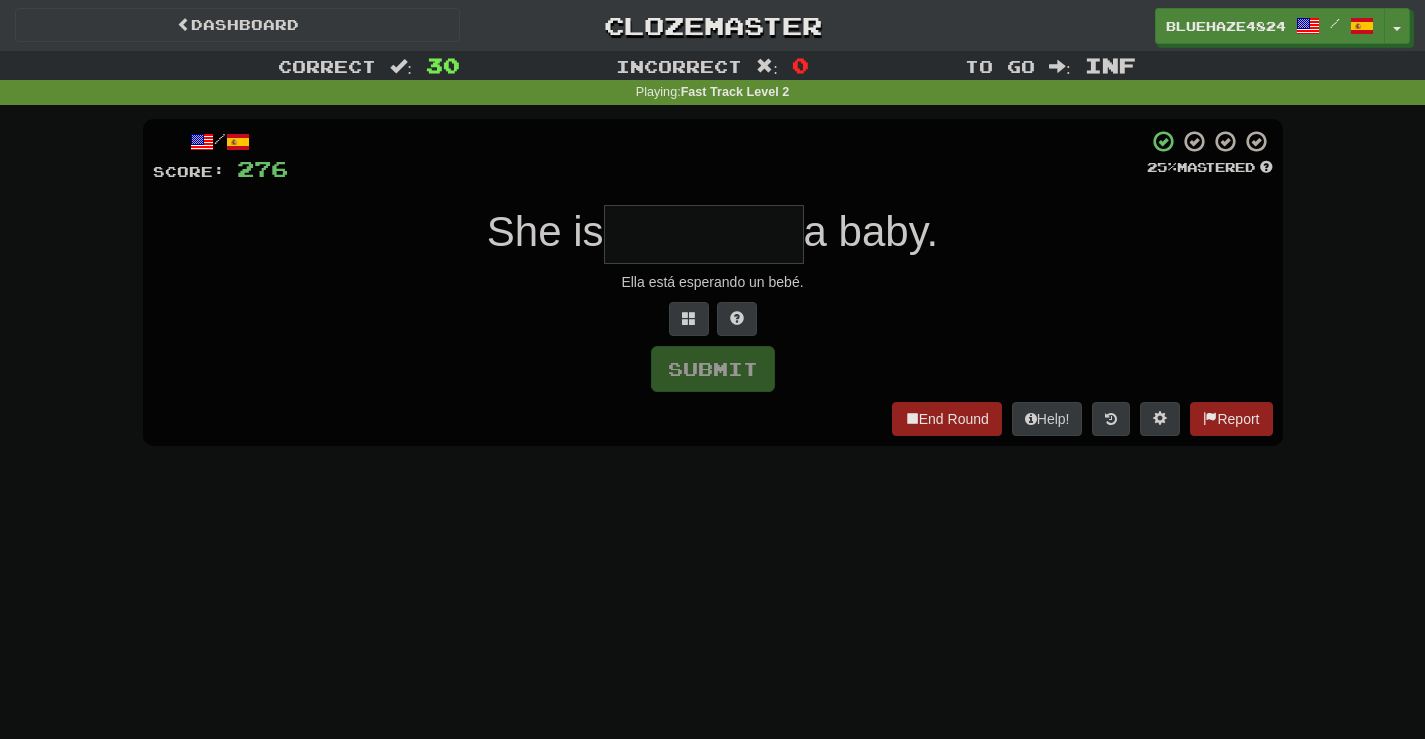 type on "*" 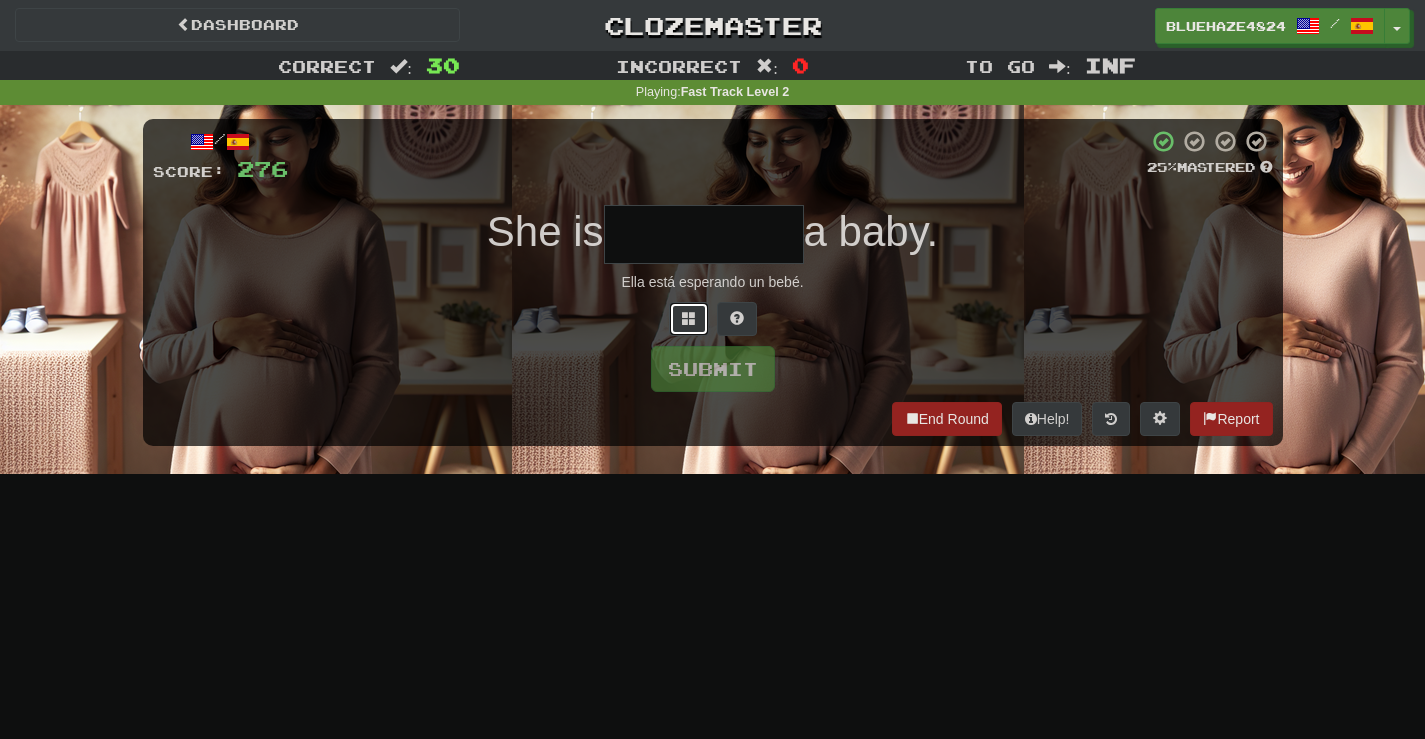 click at bounding box center [689, 318] 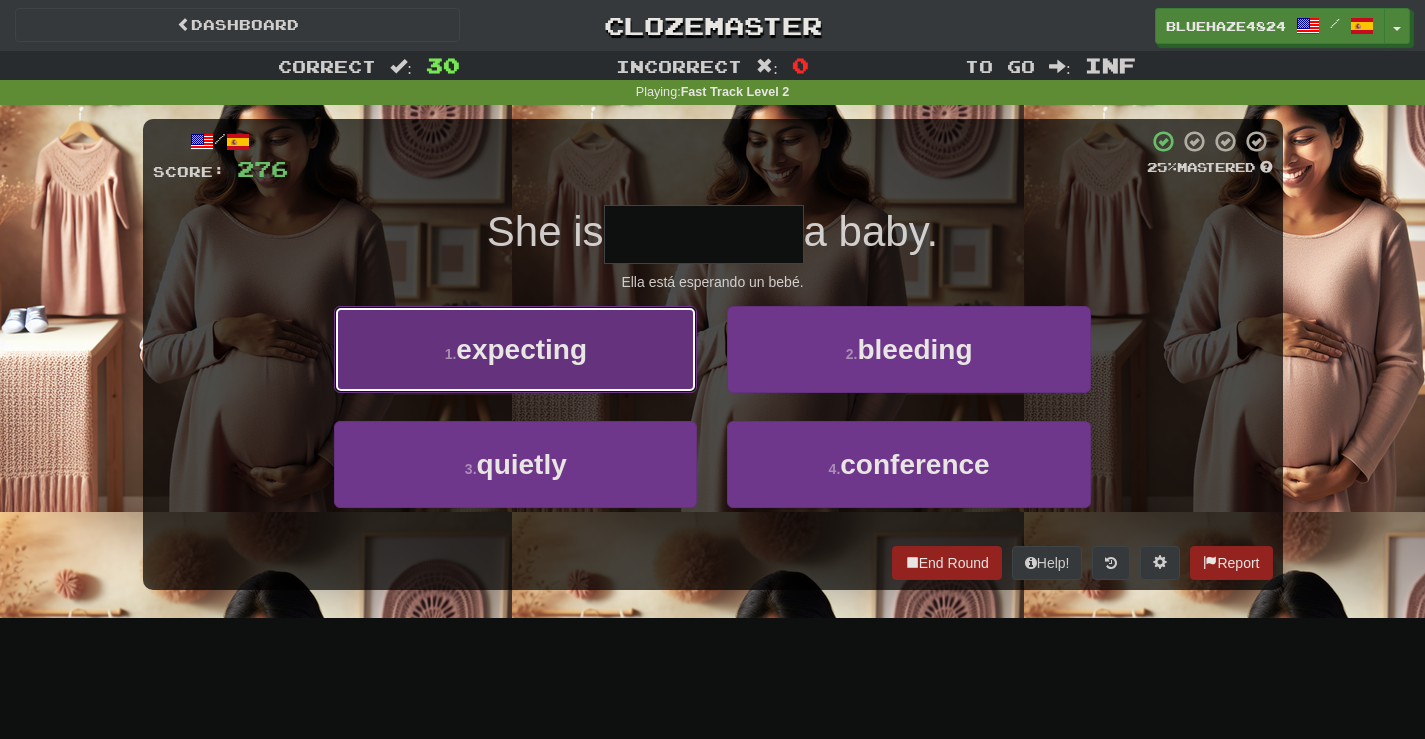 click on "1 .  expecting" at bounding box center (515, 349) 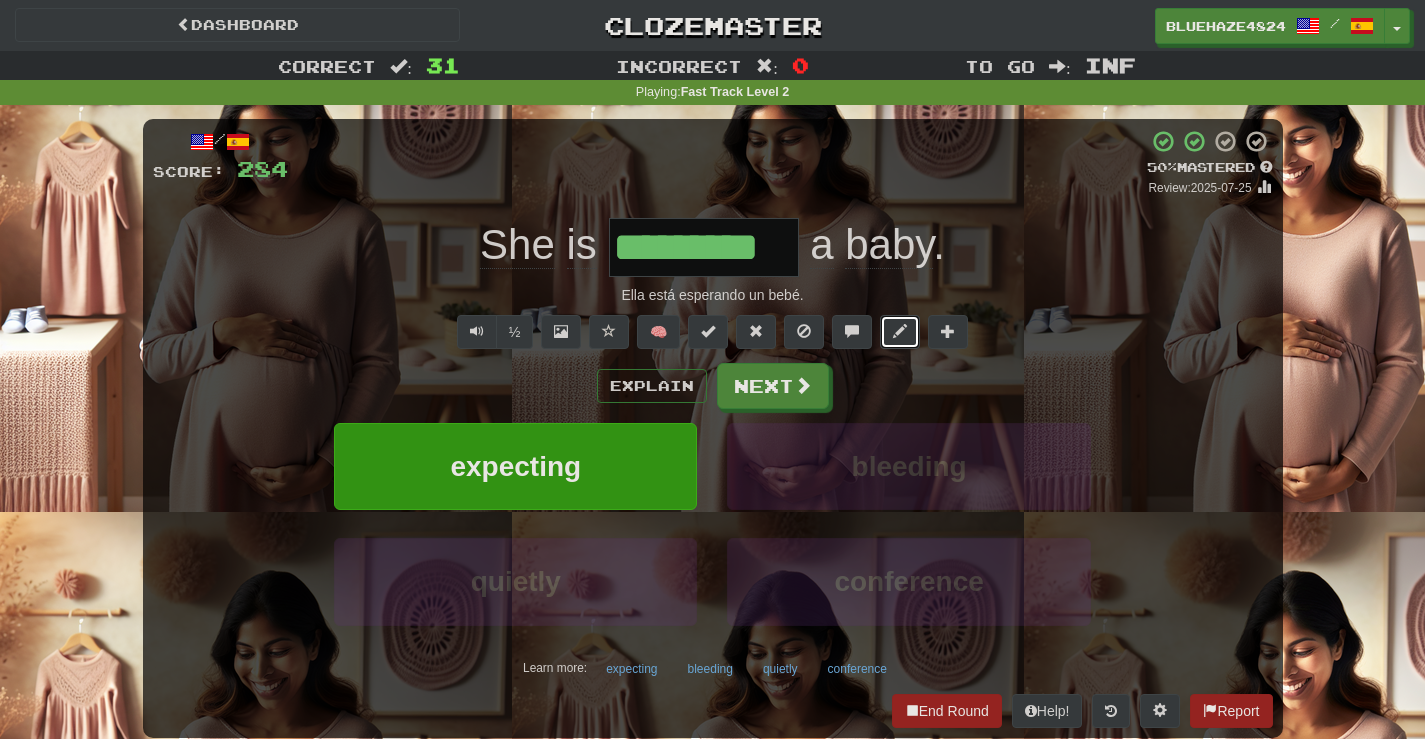 click at bounding box center [900, 331] 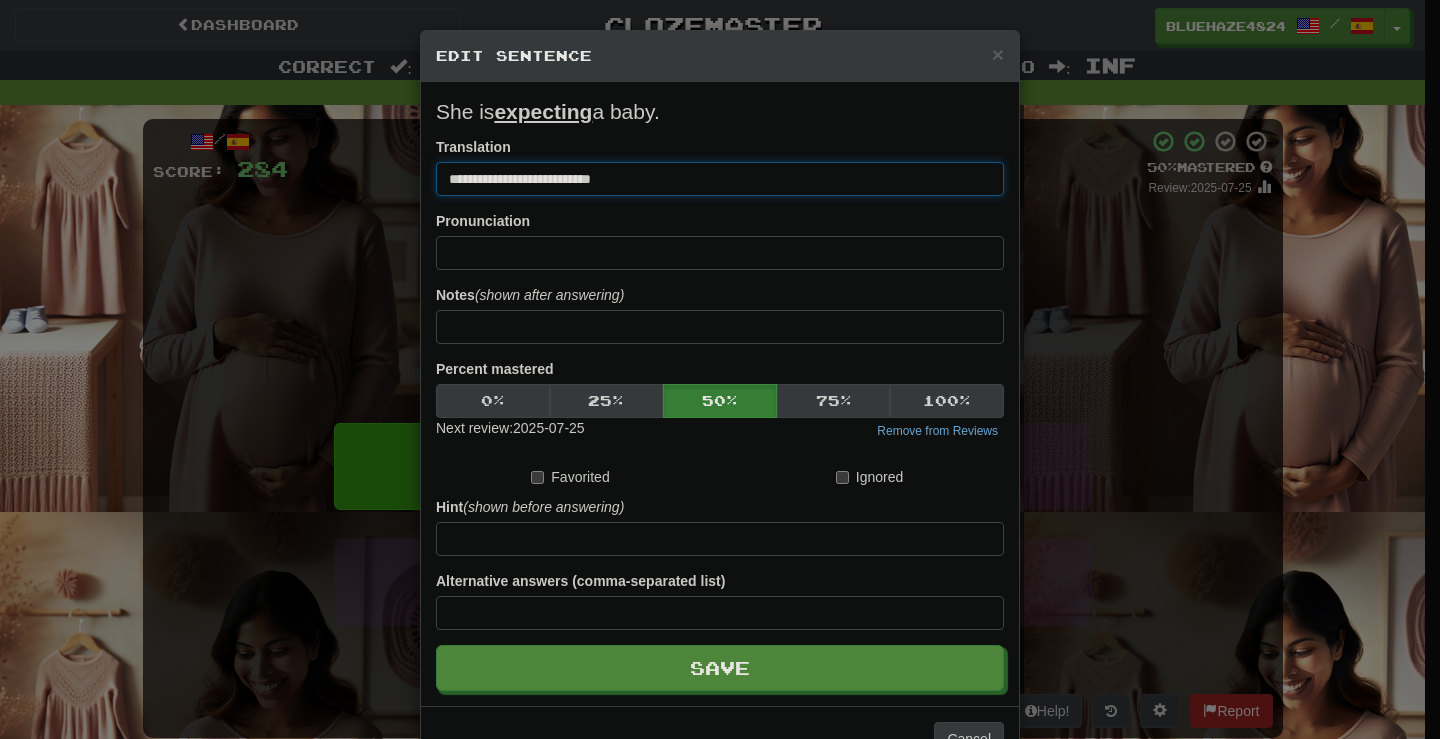 click on "**********" at bounding box center [720, 179] 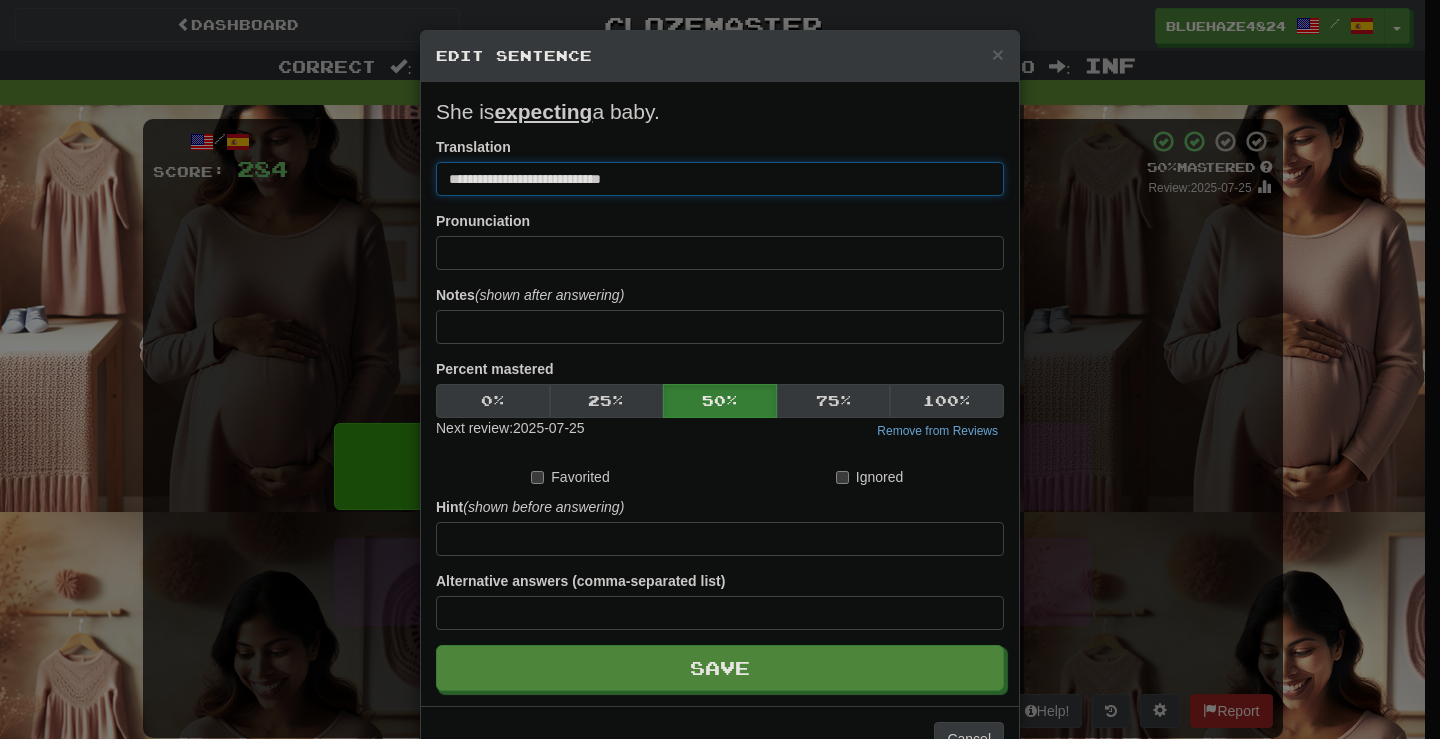 type on "**********" 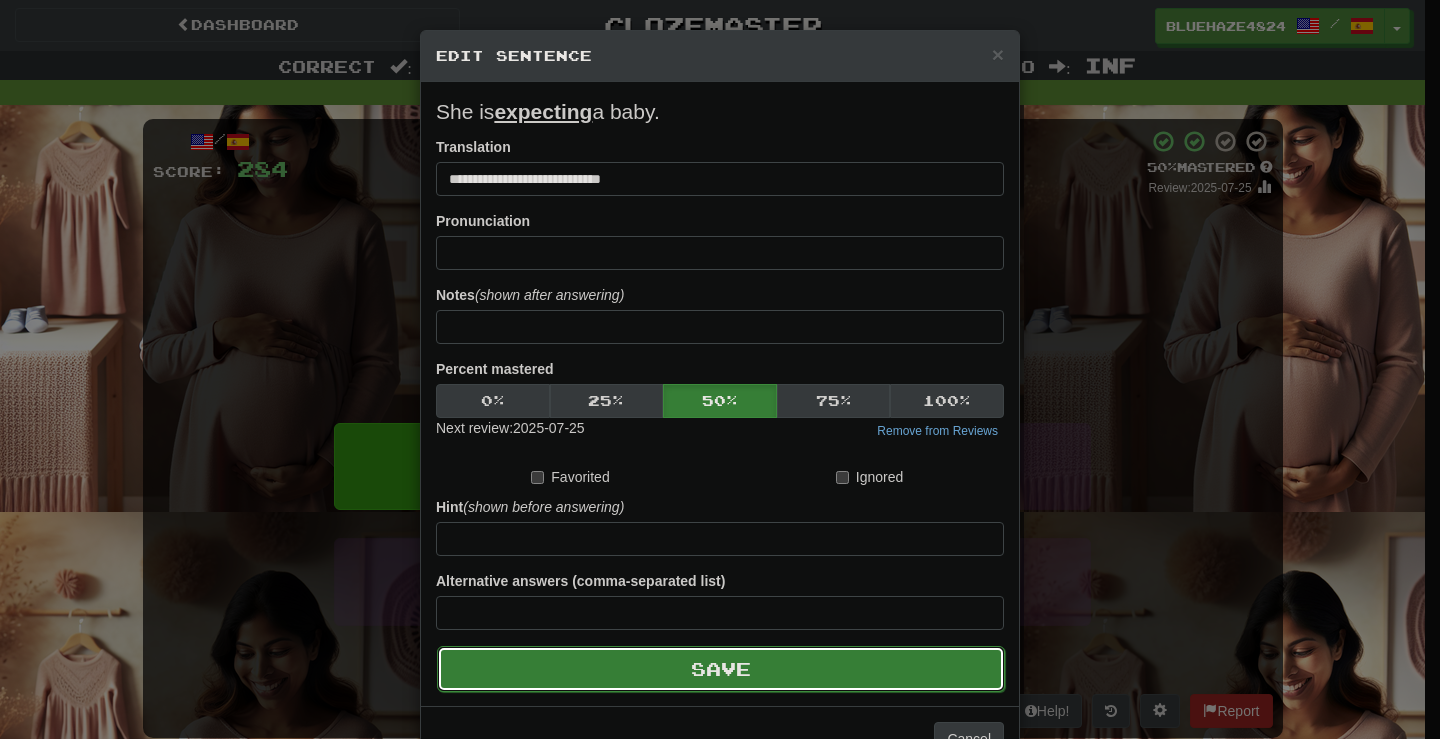 click on "Save" at bounding box center (721, 669) 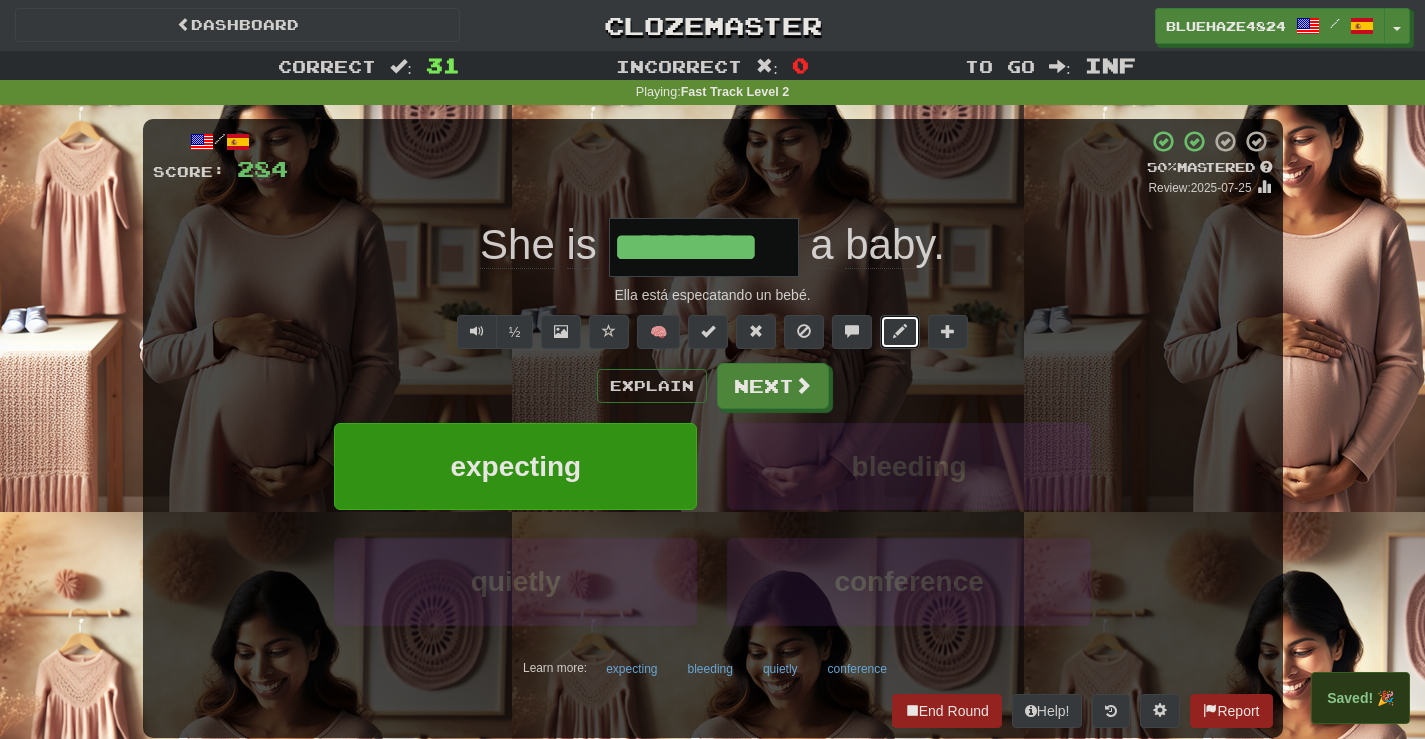 click at bounding box center (900, 332) 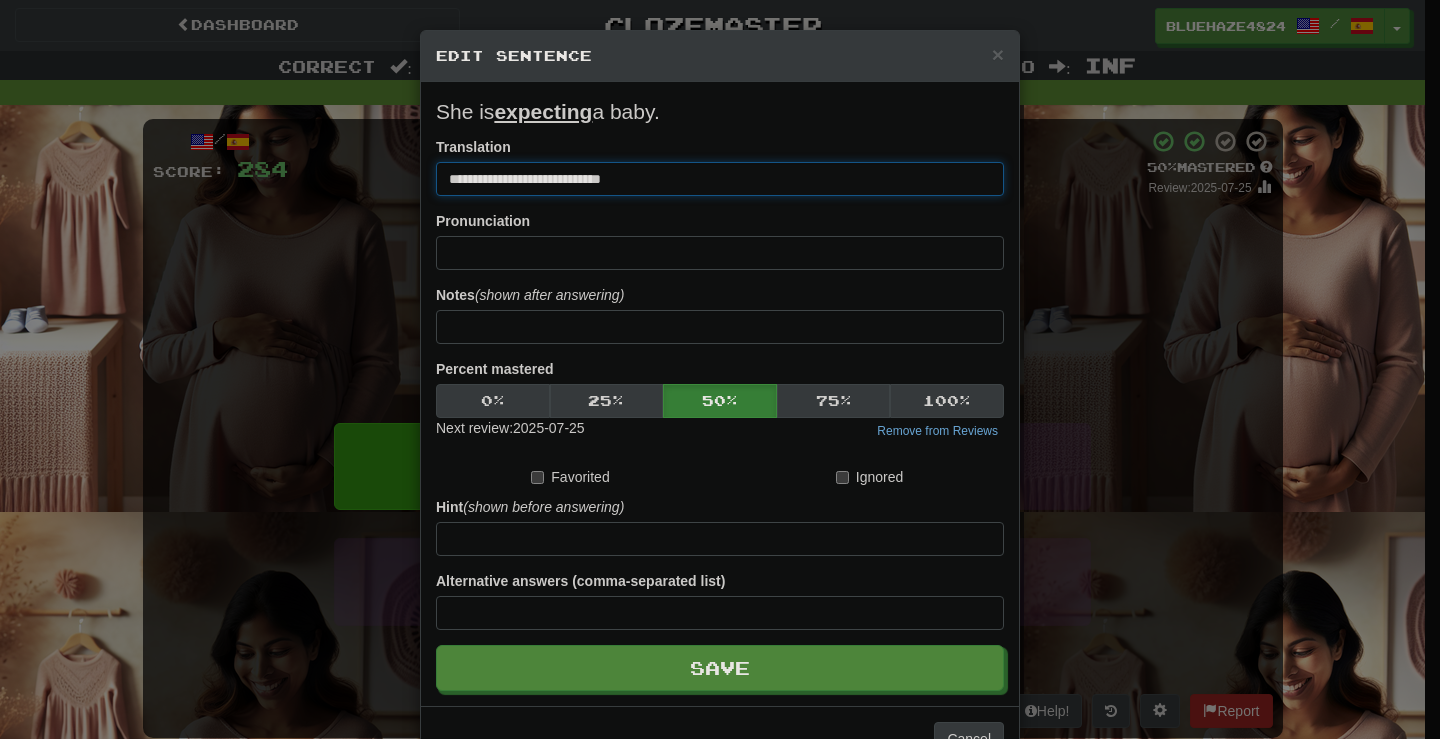 click on "**********" at bounding box center [720, 179] 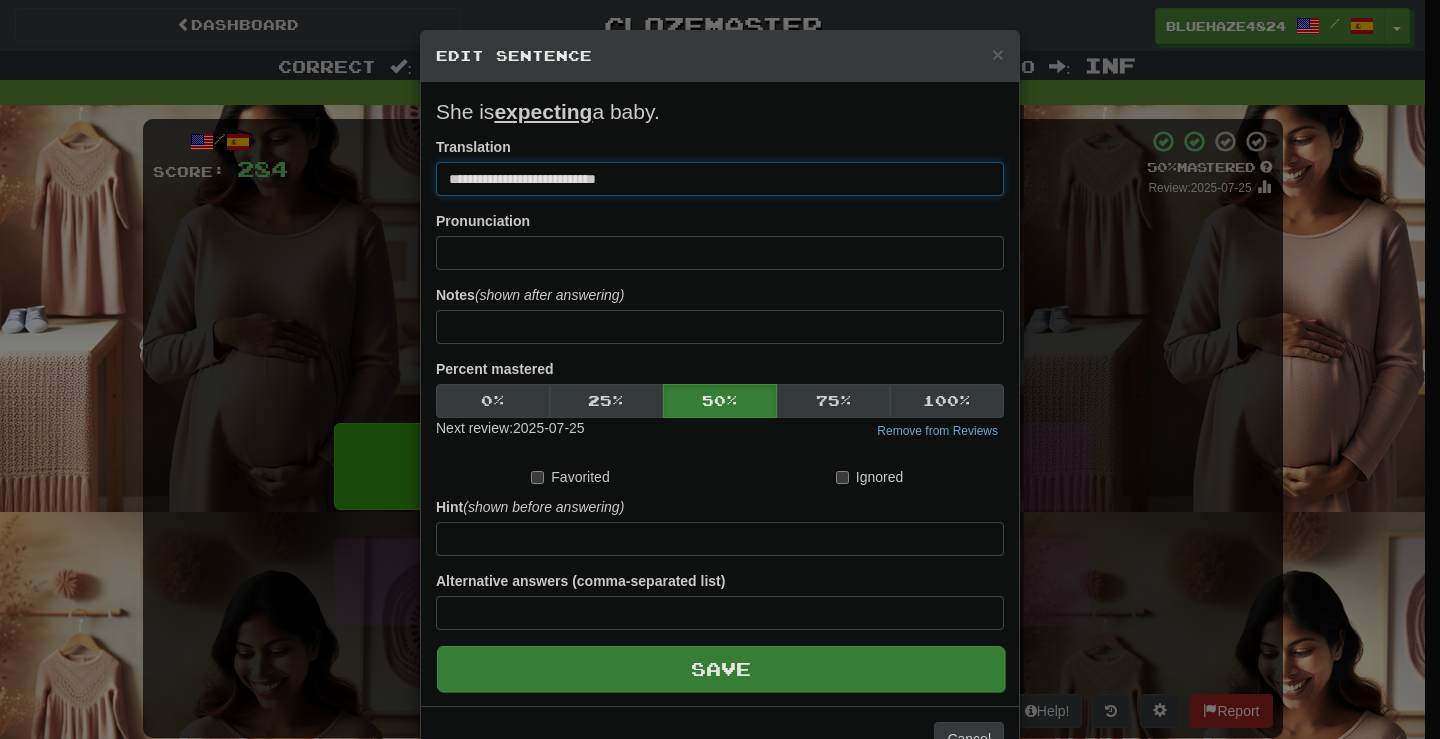 type on "**********" 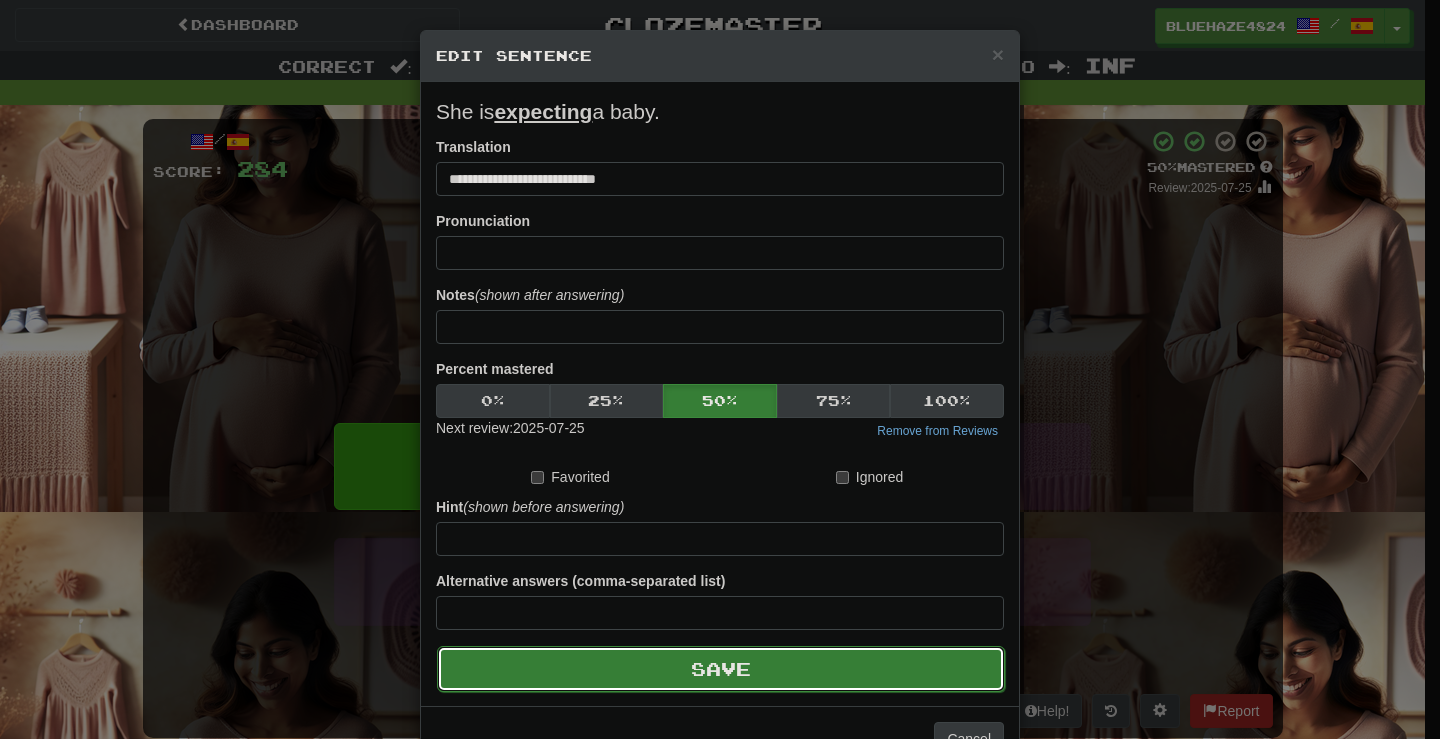 click on "Save" at bounding box center (721, 669) 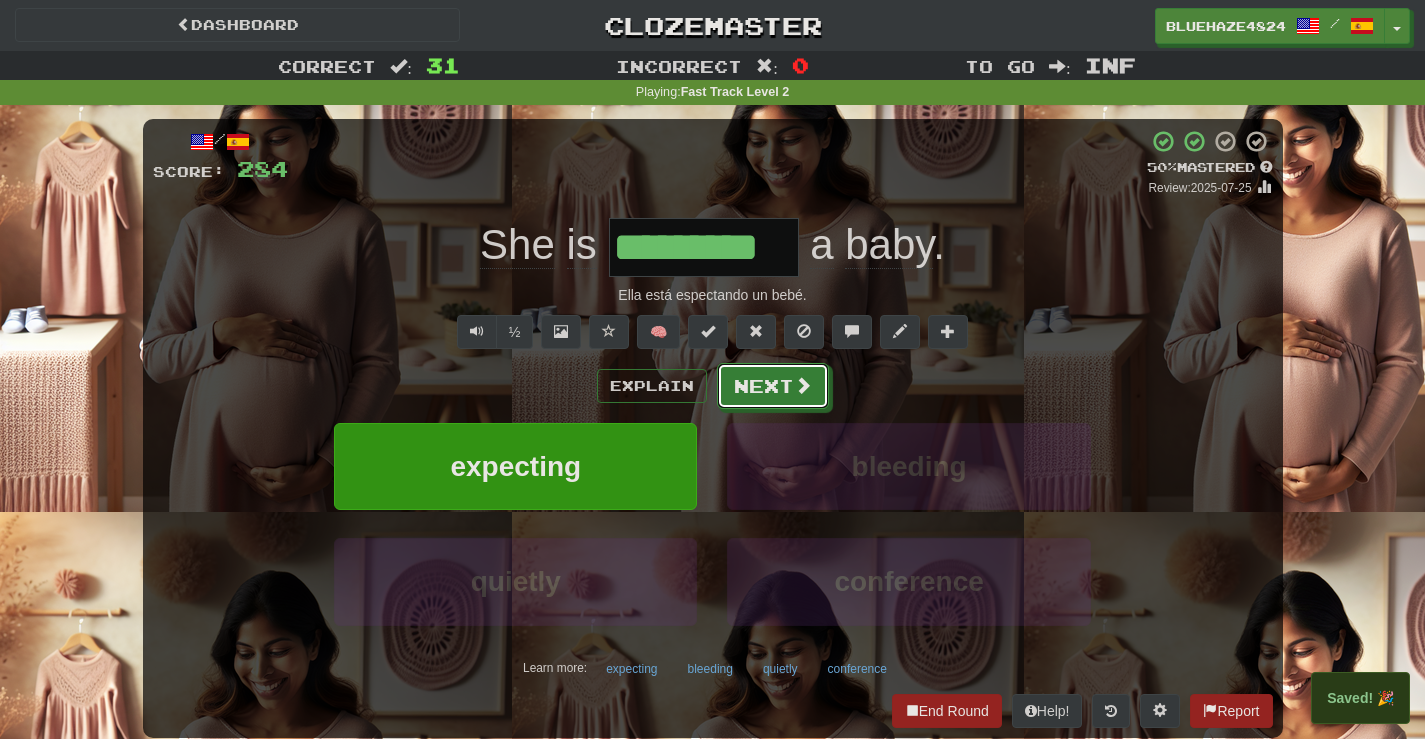 click on "Next" at bounding box center (773, 386) 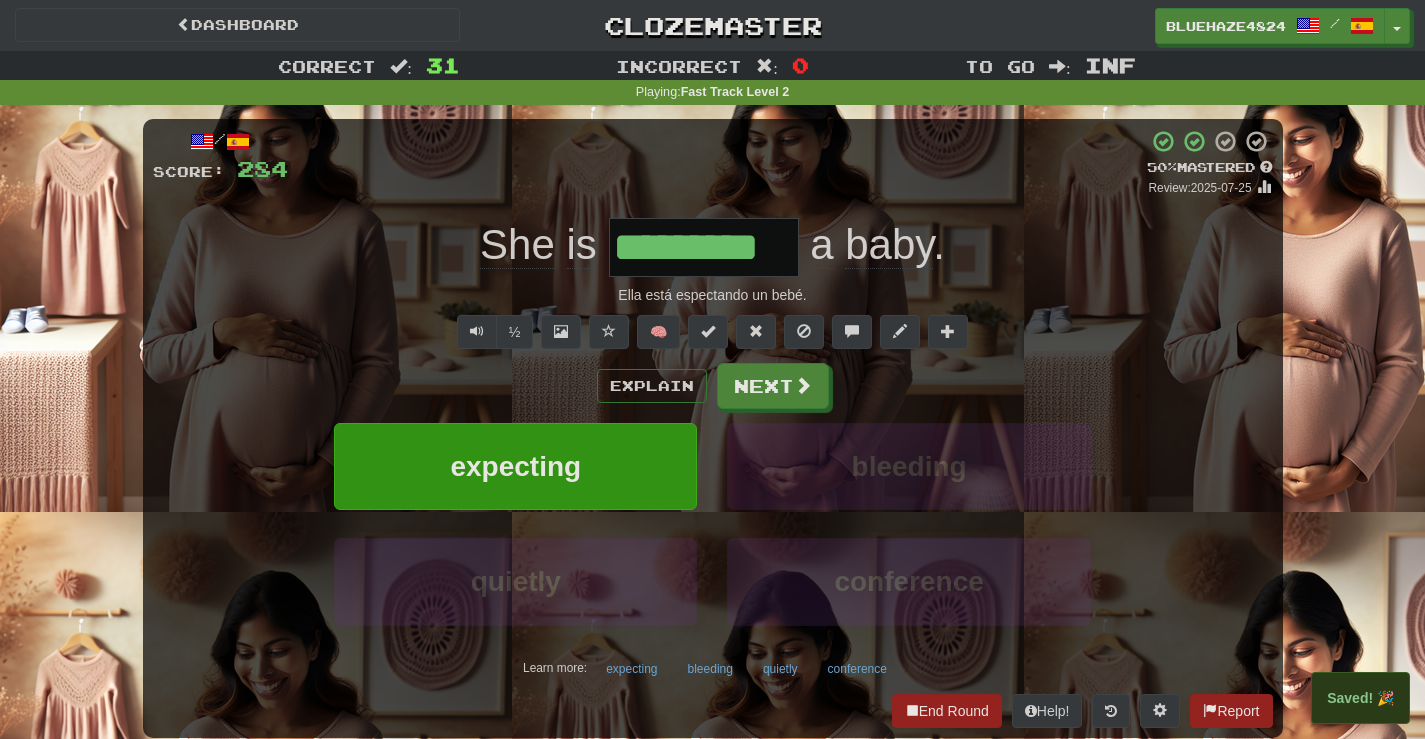 click on "Explain Next expecting bleeding quietly conference Learn more: expecting bleeding quietly conference" at bounding box center [713, 523] 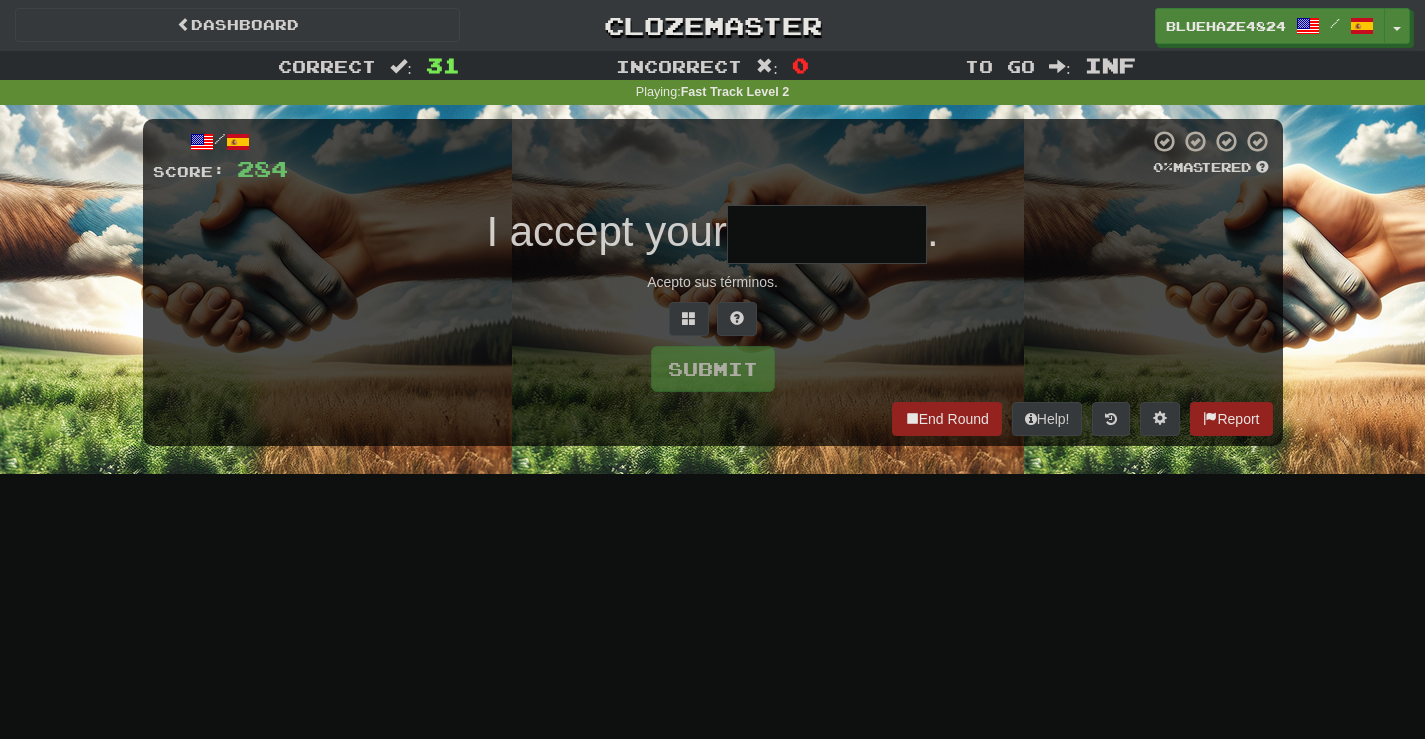 click at bounding box center [827, 234] 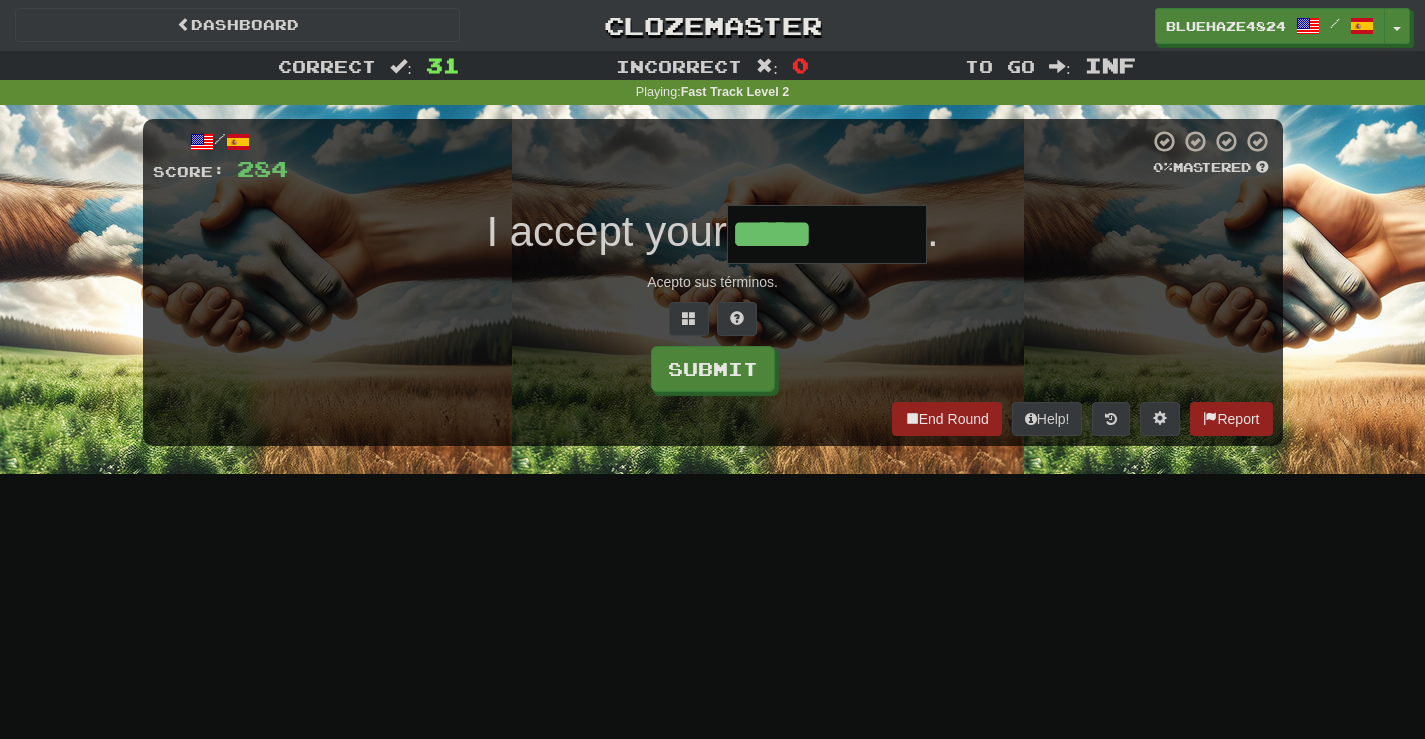 type on "*****" 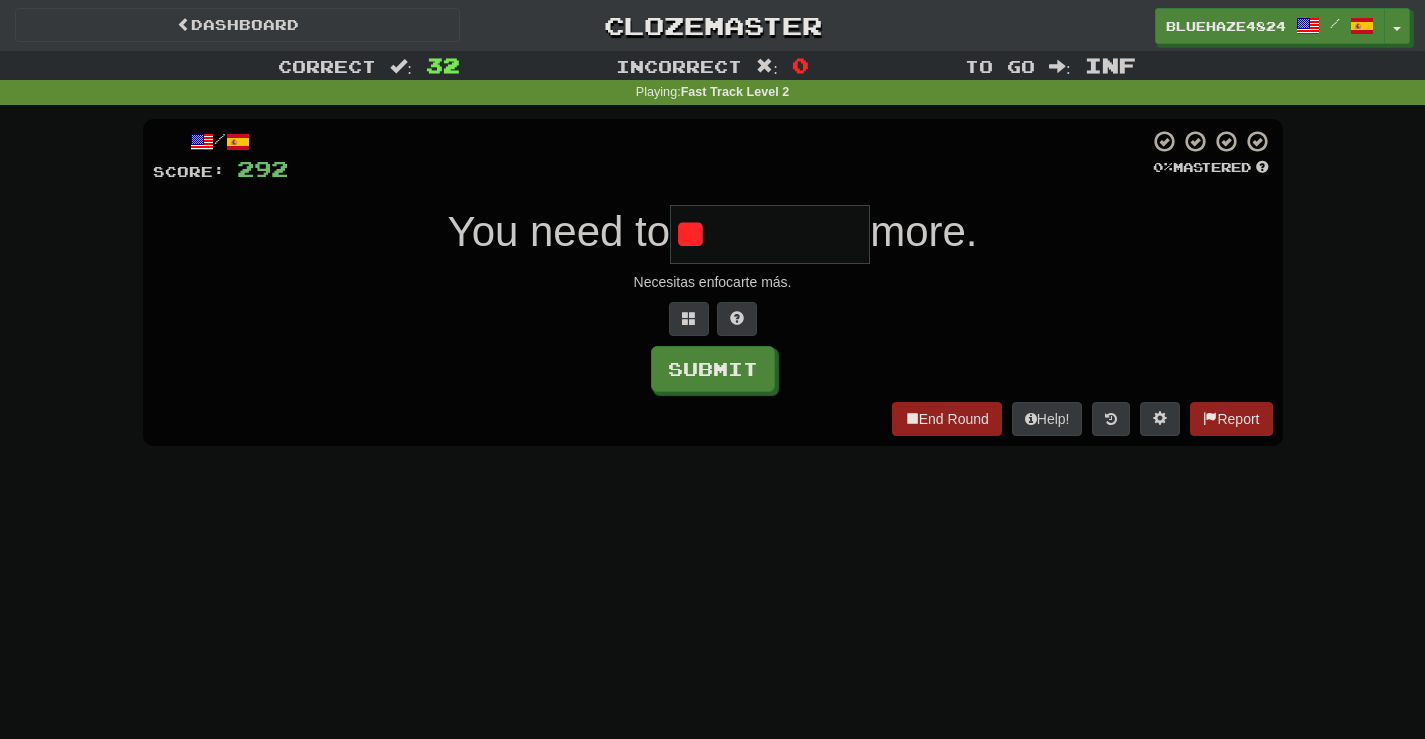 type on "*" 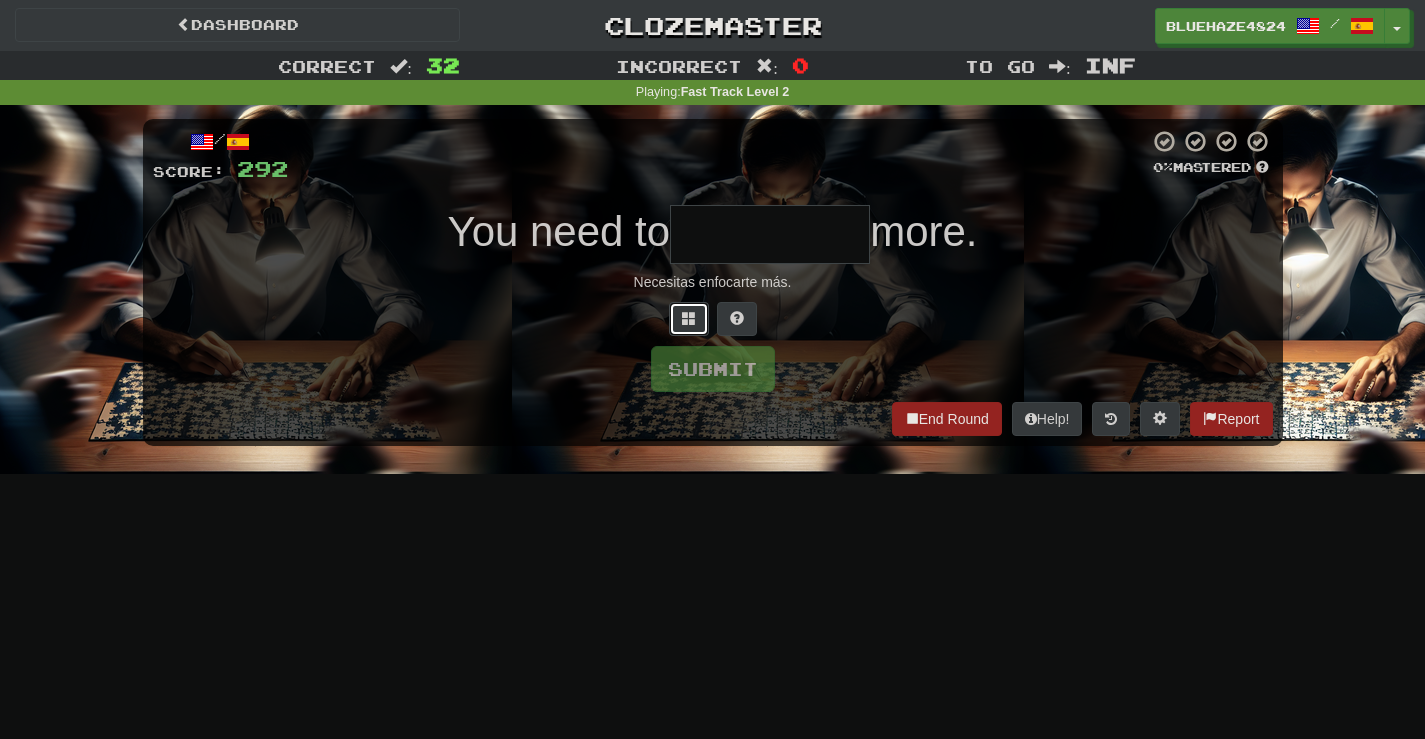 click at bounding box center [689, 319] 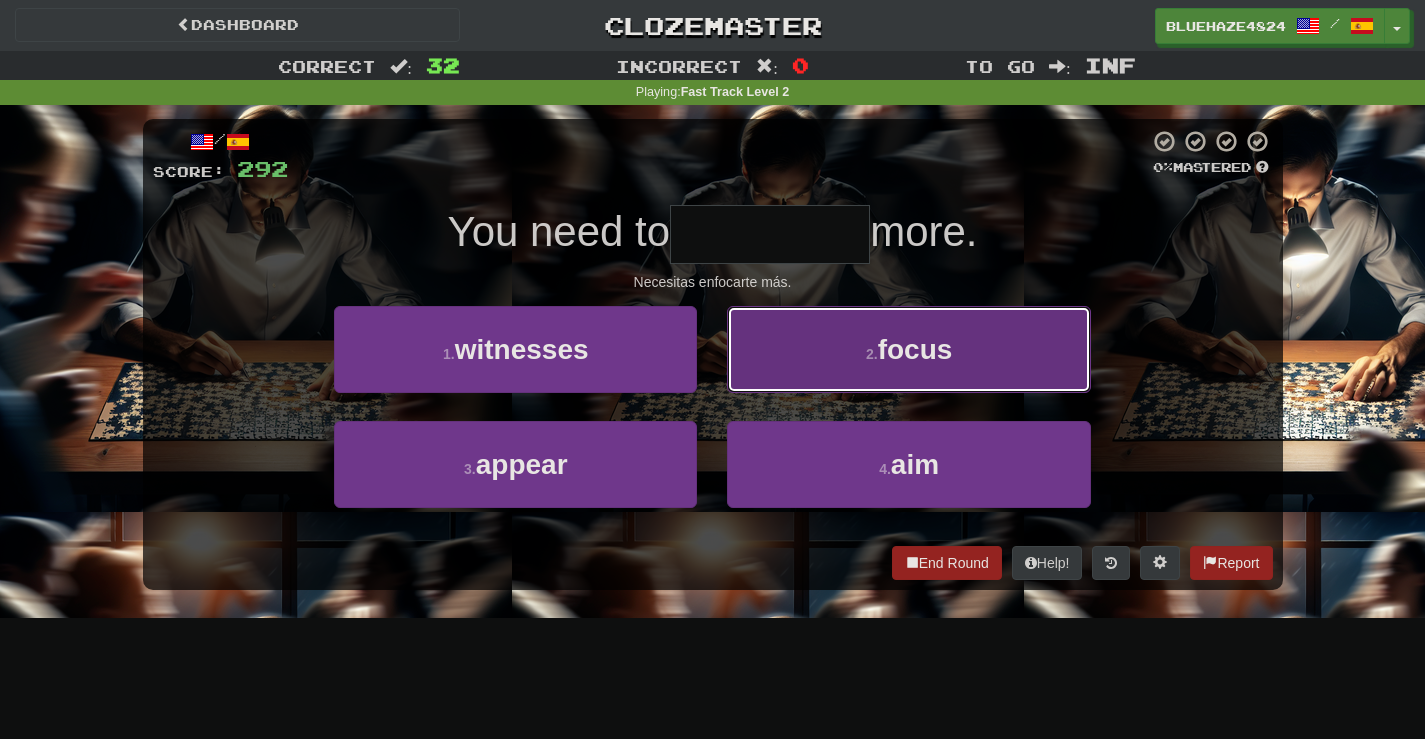 click on "2 .  focus" at bounding box center (908, 349) 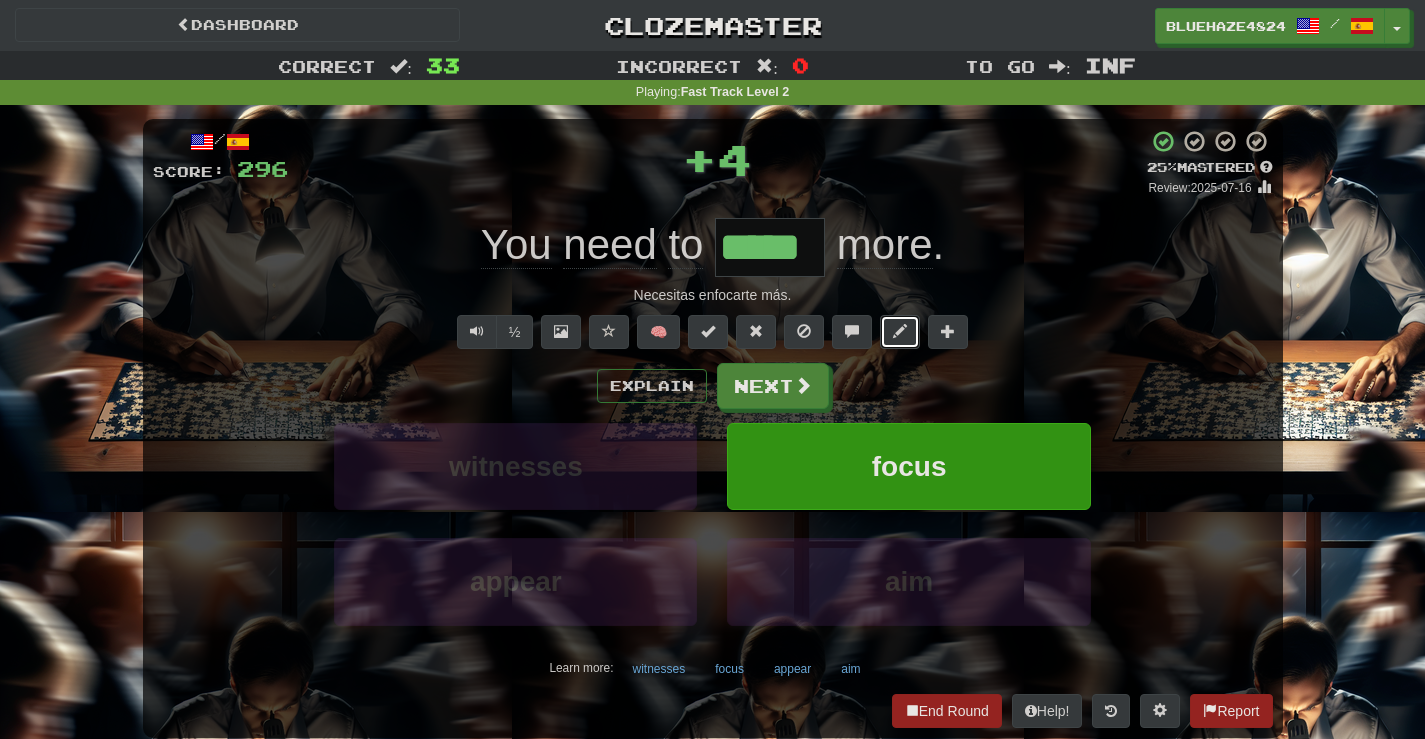 click at bounding box center (900, 331) 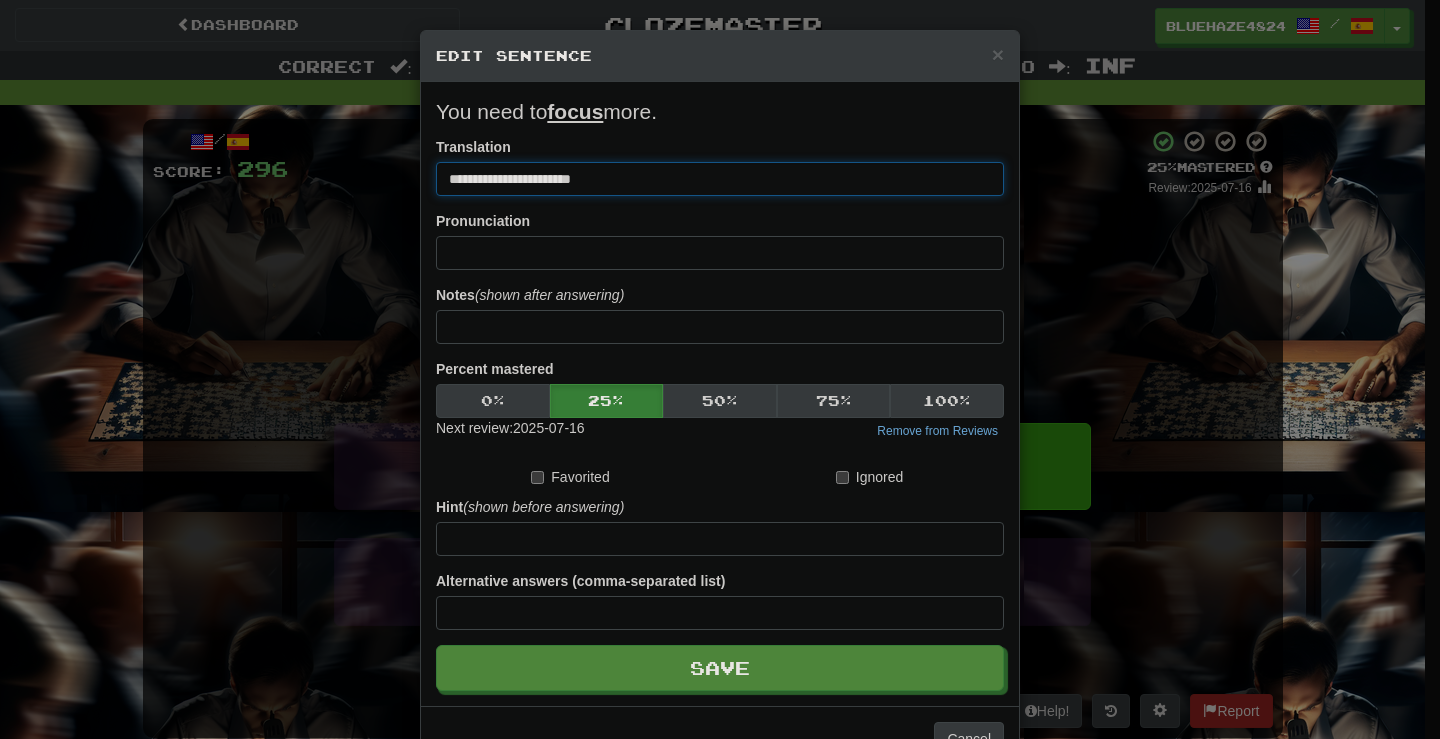 drag, startPoint x: 565, startPoint y: 176, endPoint x: 506, endPoint y: 180, distance: 59.135437 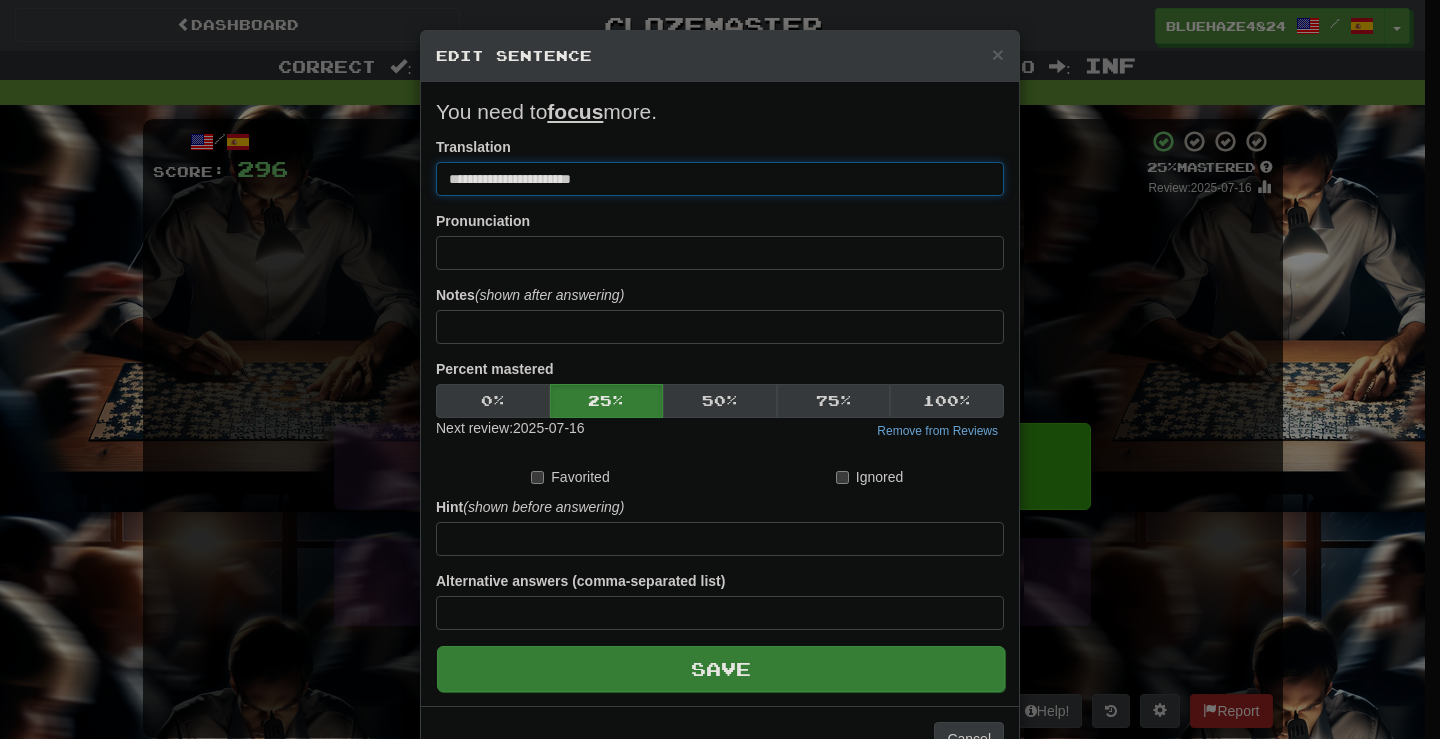 type on "**********" 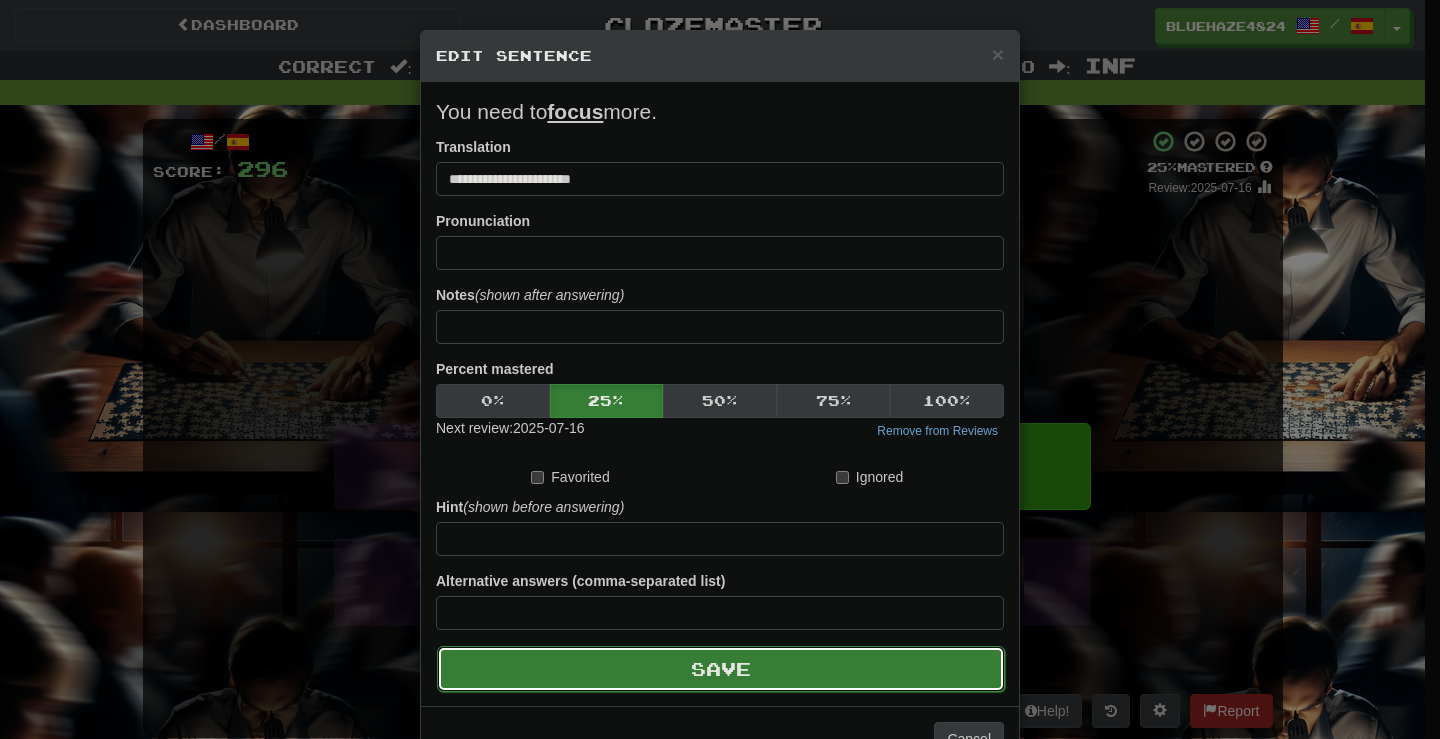 click on "Save" at bounding box center (721, 669) 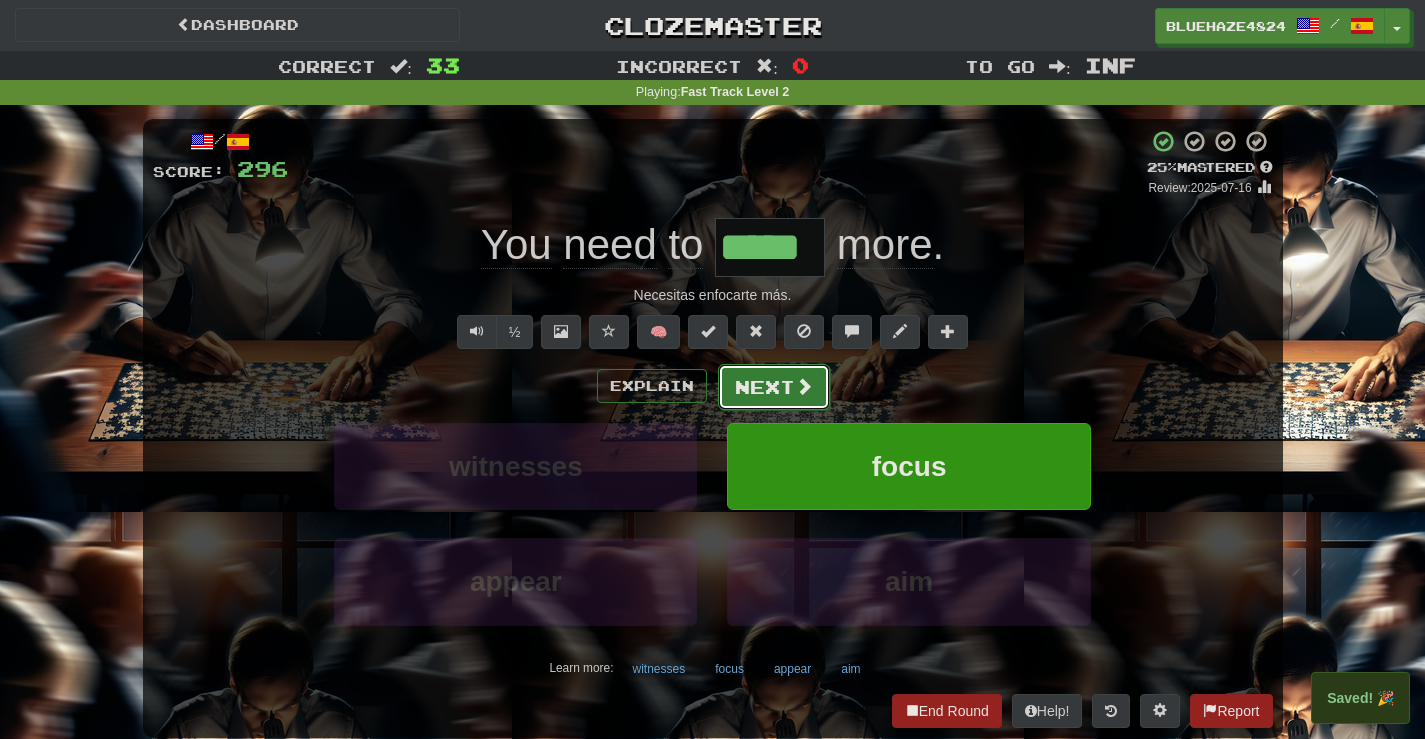 click on "Next" at bounding box center [774, 387] 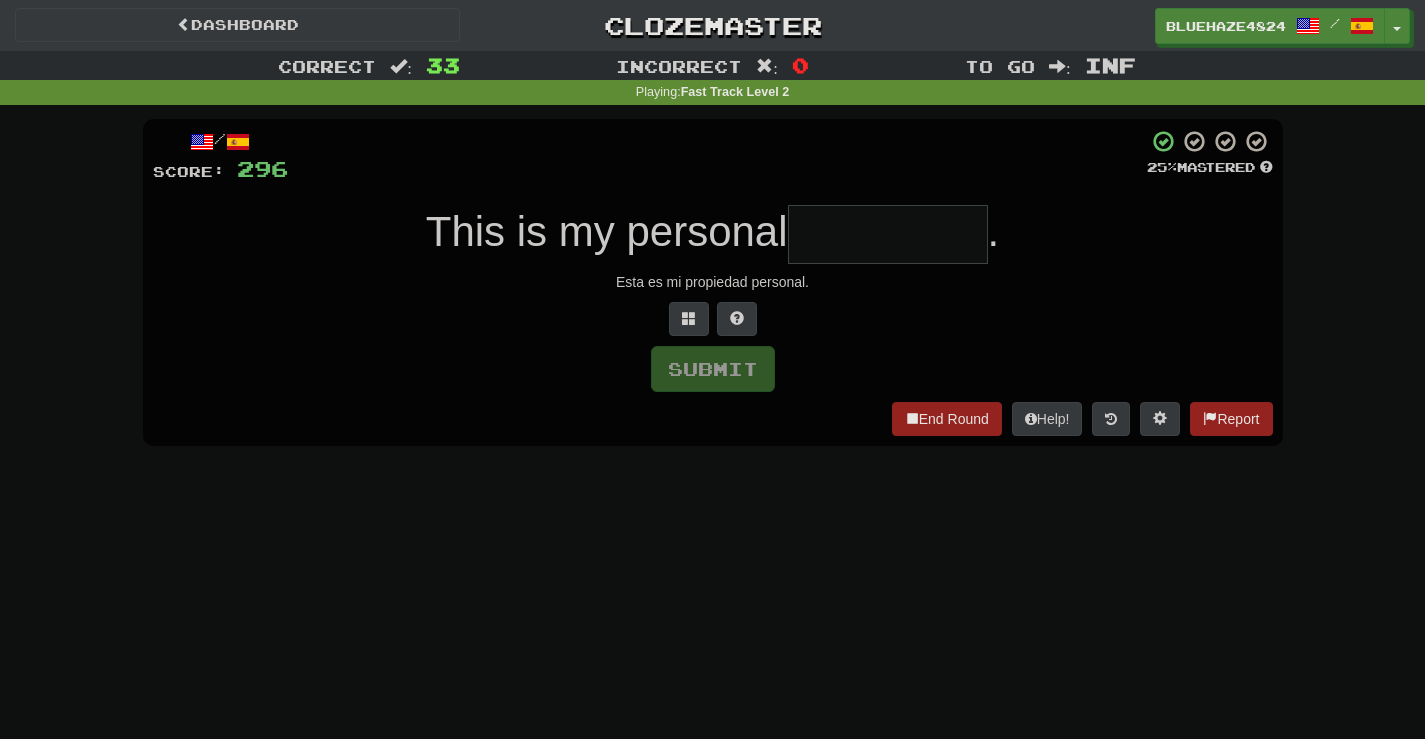click at bounding box center (888, 234) 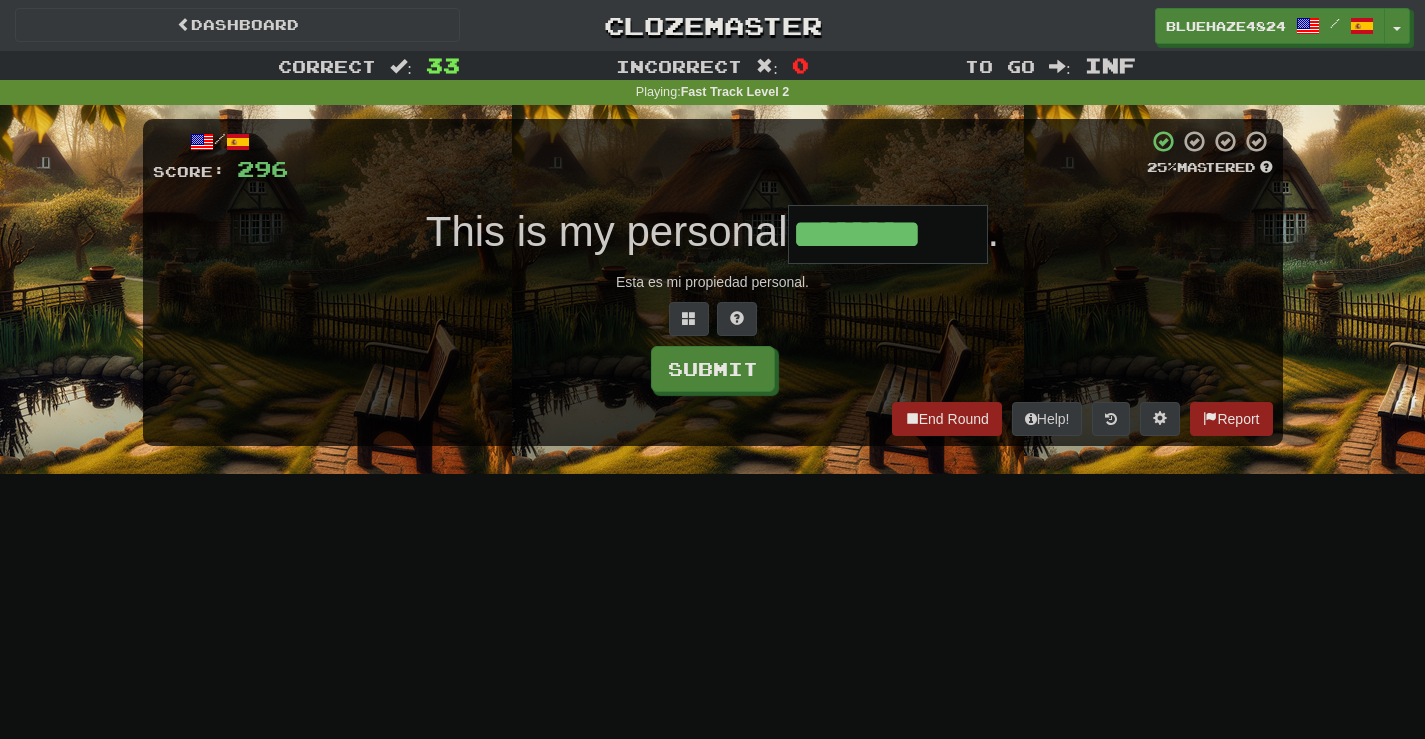 type on "********" 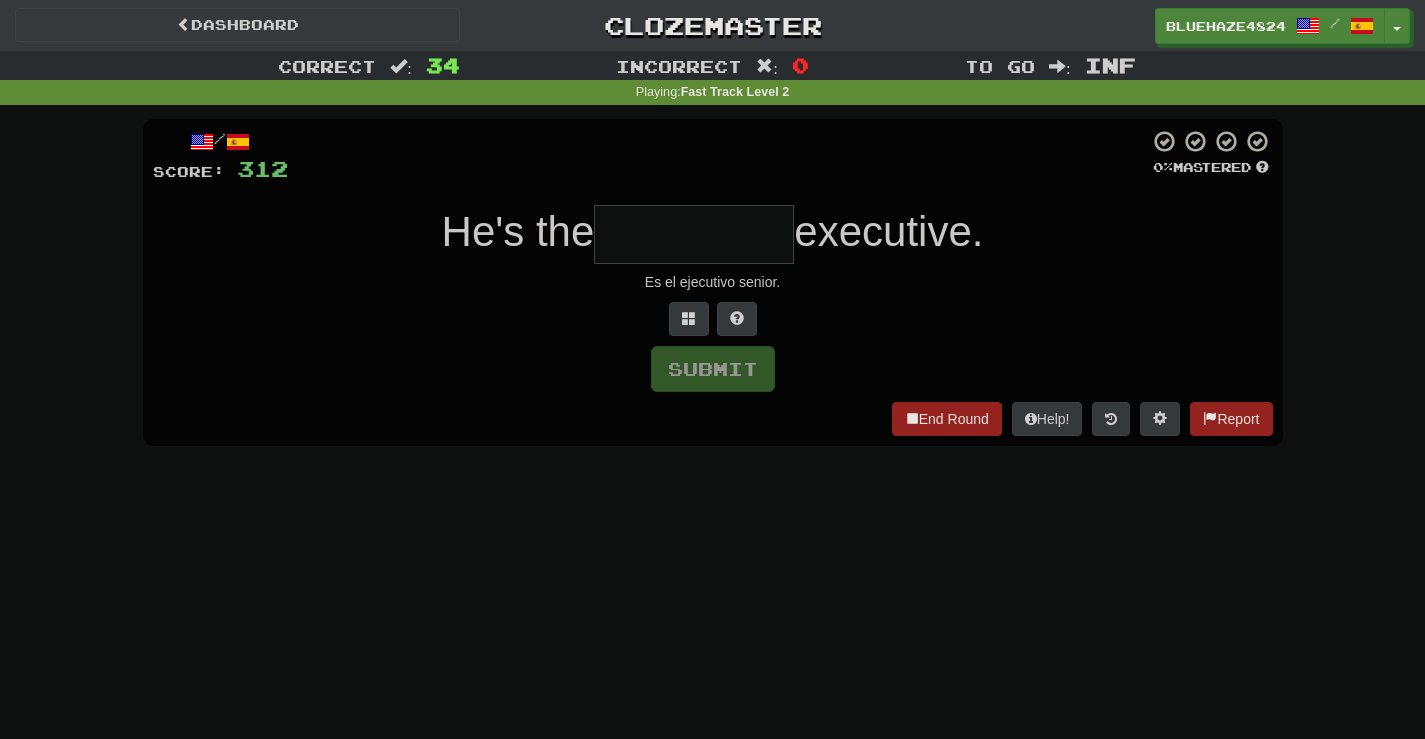 click at bounding box center [694, 234] 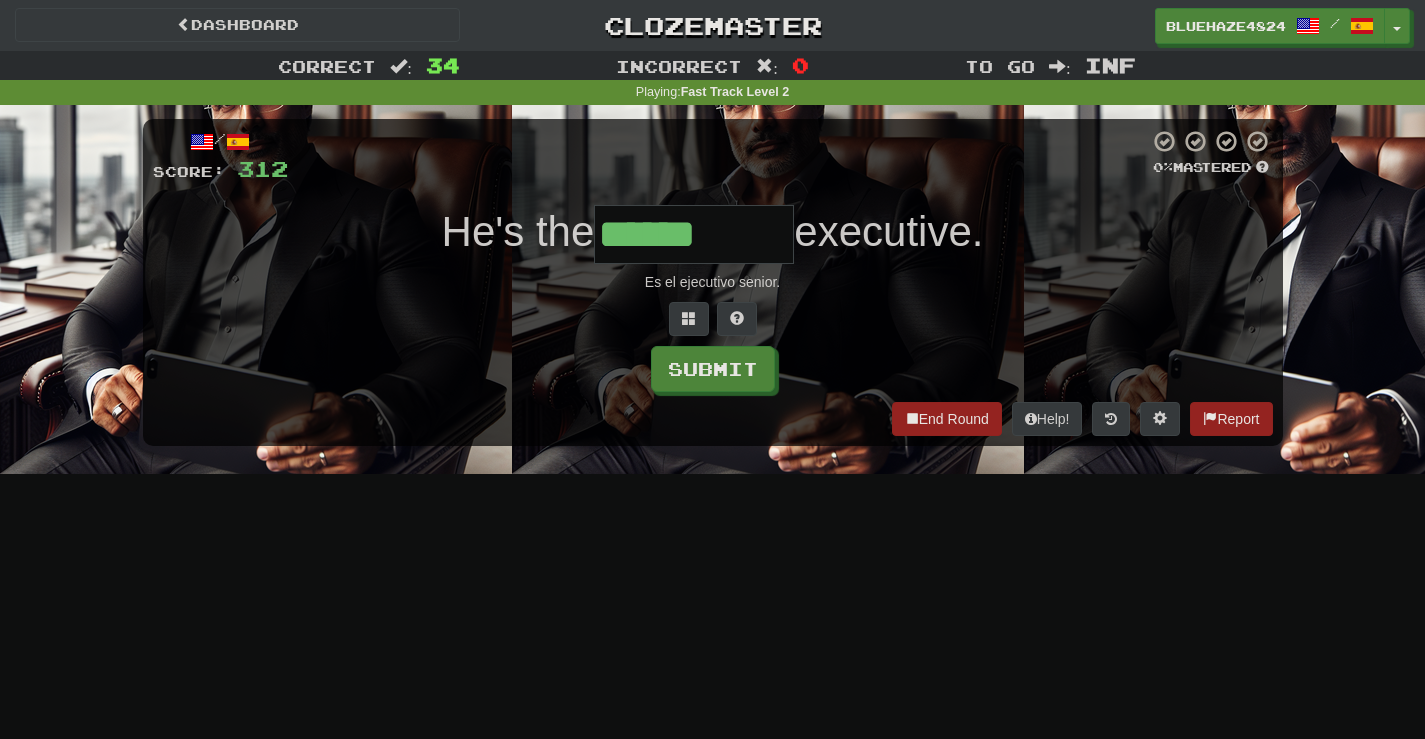 type on "******" 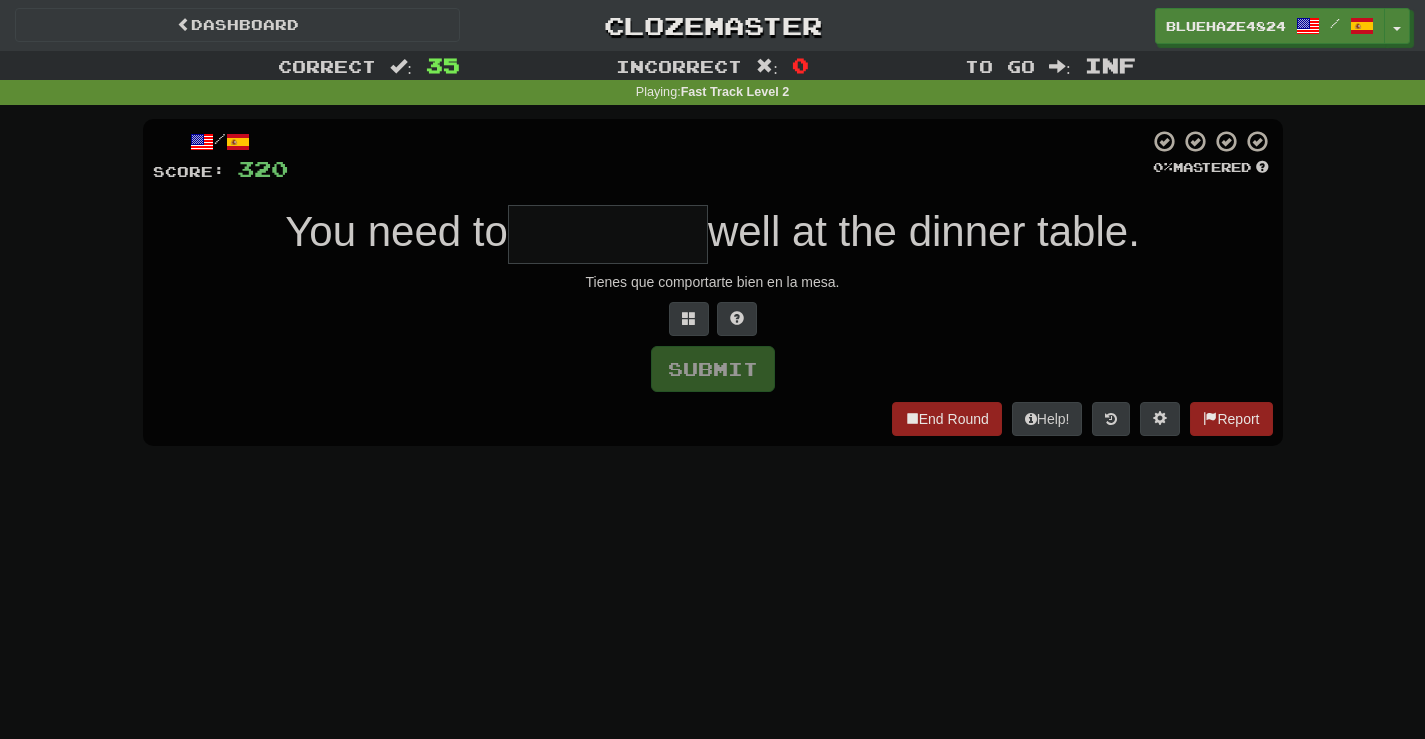 click at bounding box center [608, 234] 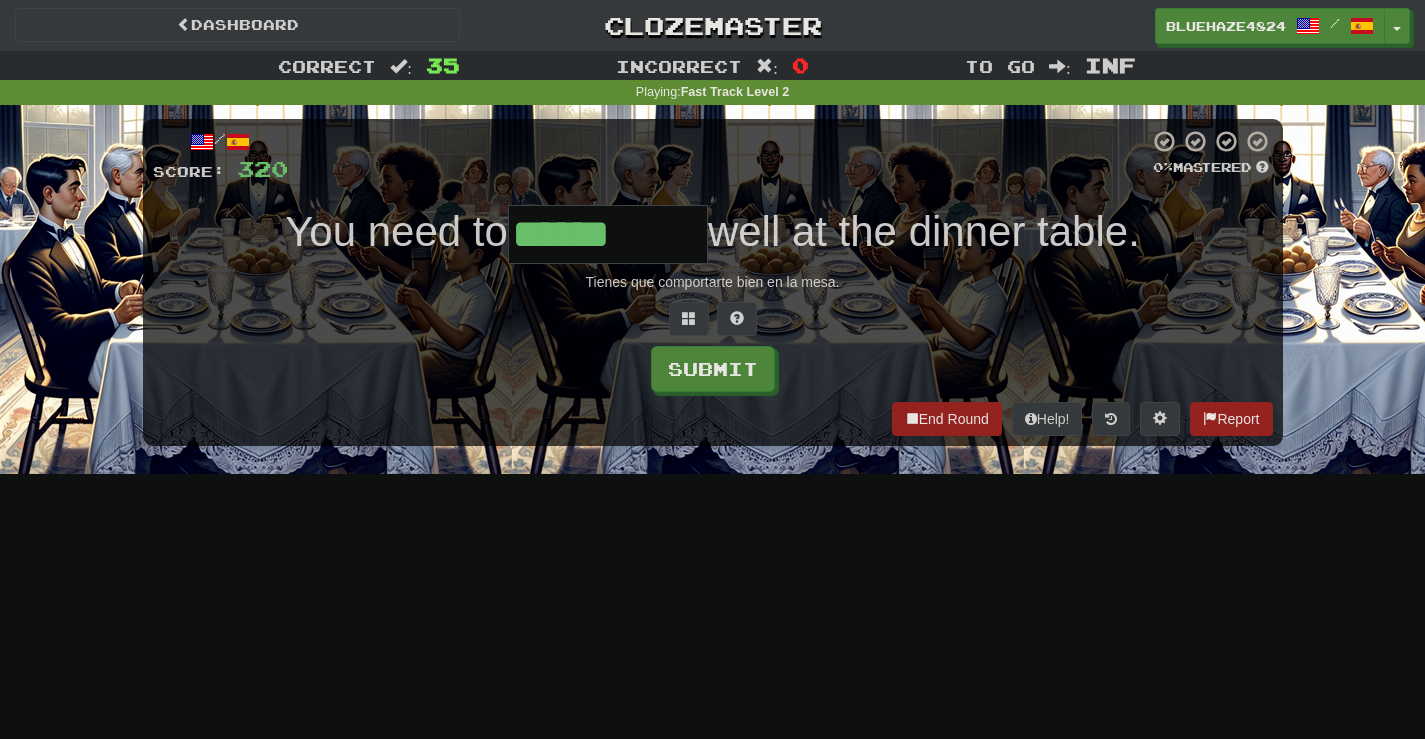 type on "******" 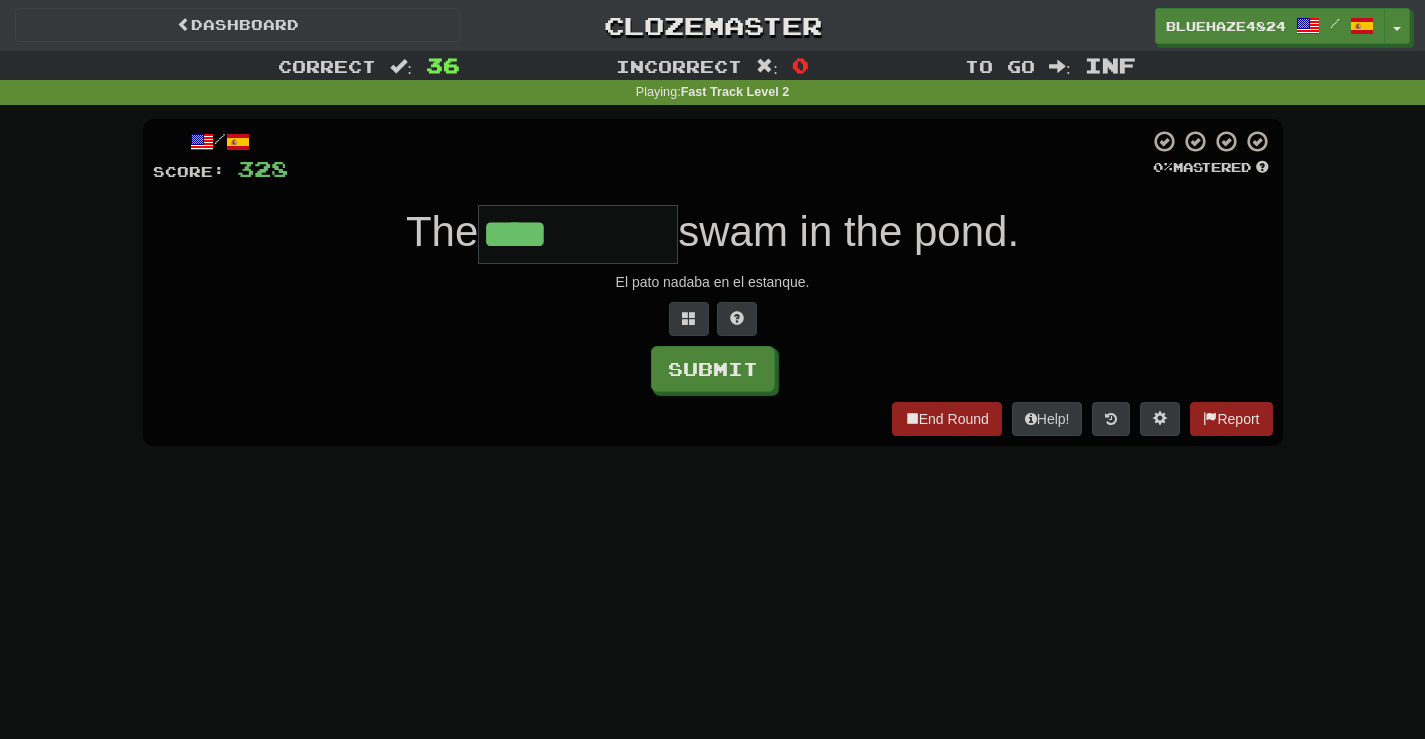 type on "****" 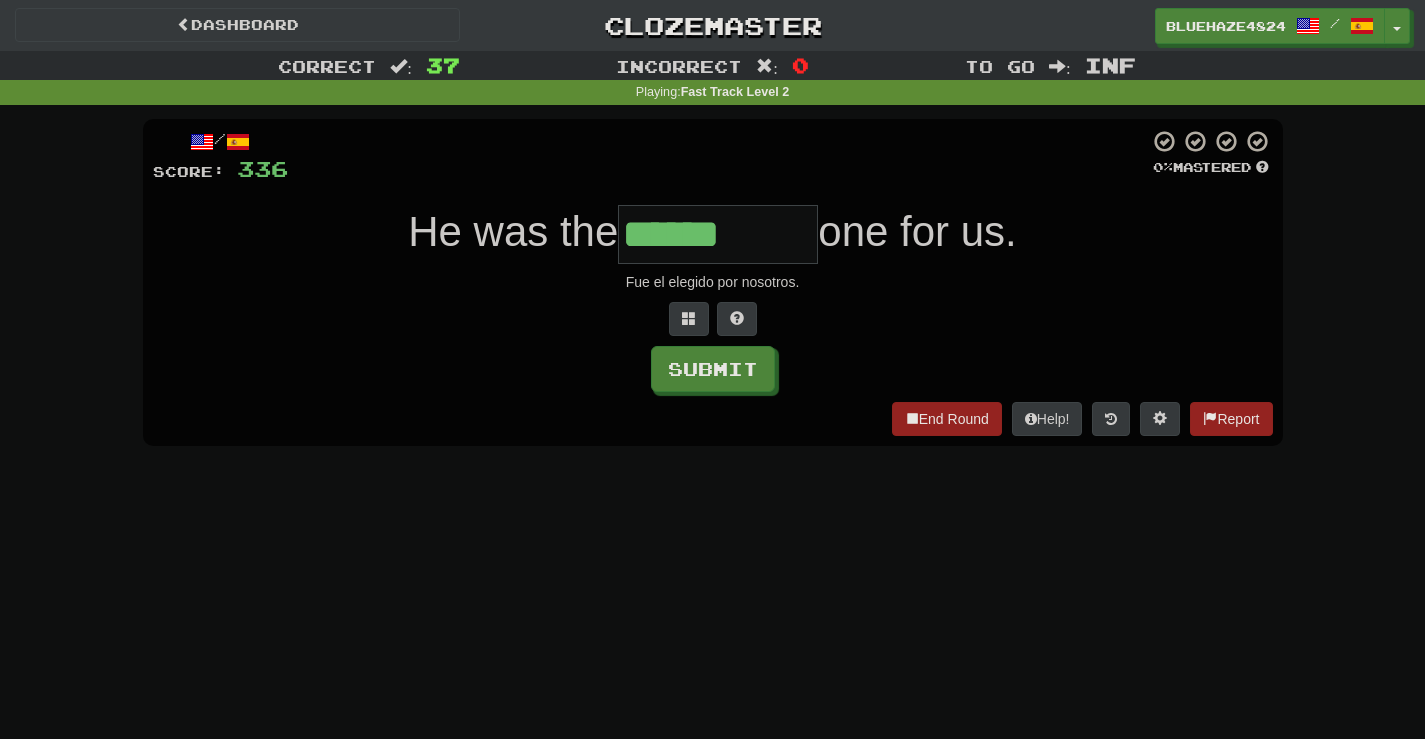 type on "******" 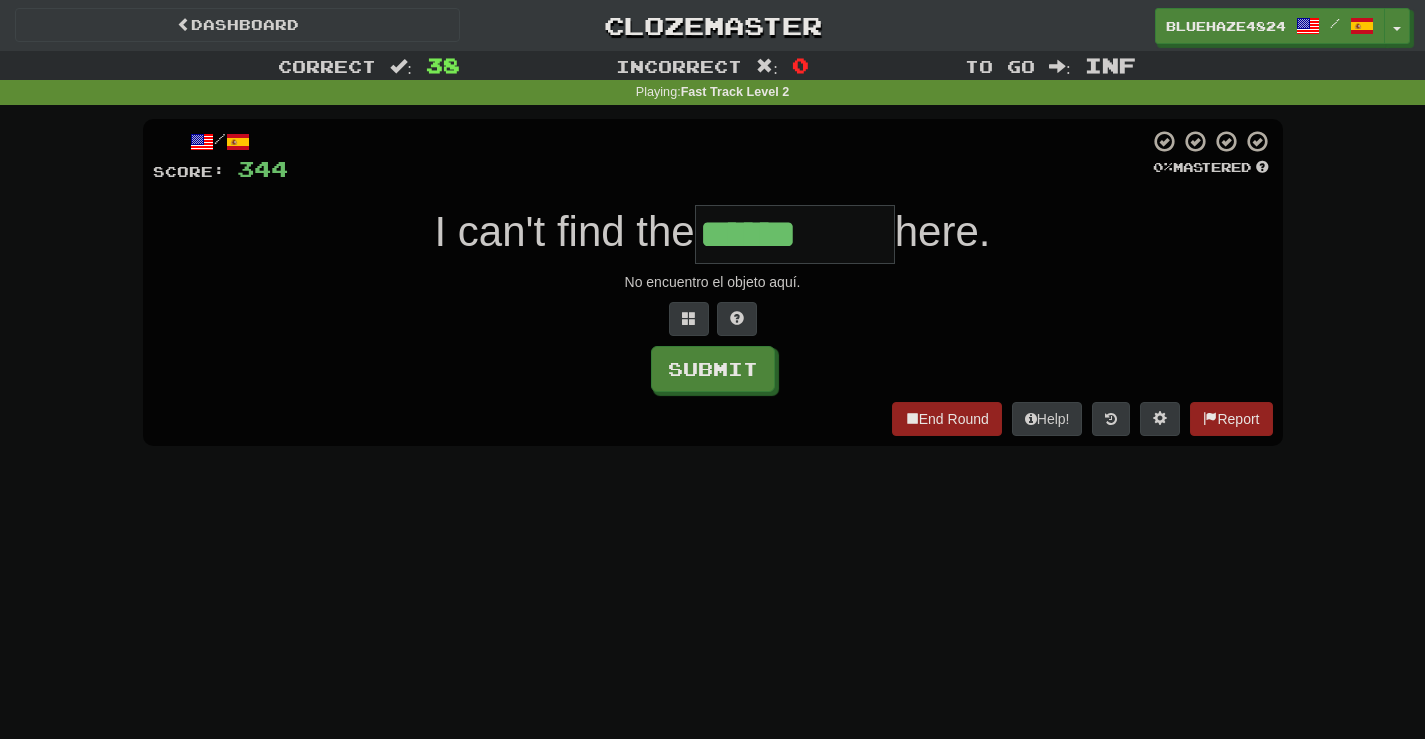 type on "******" 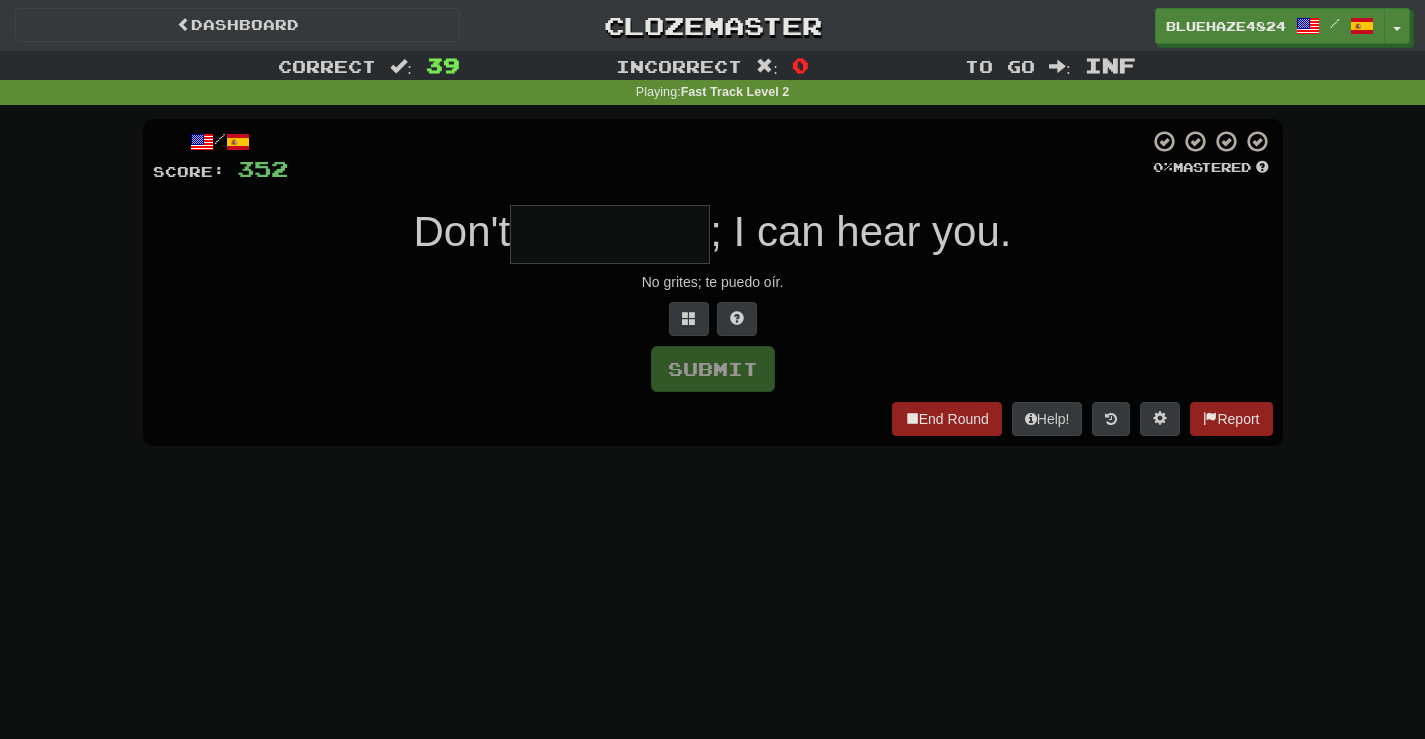 type on "*" 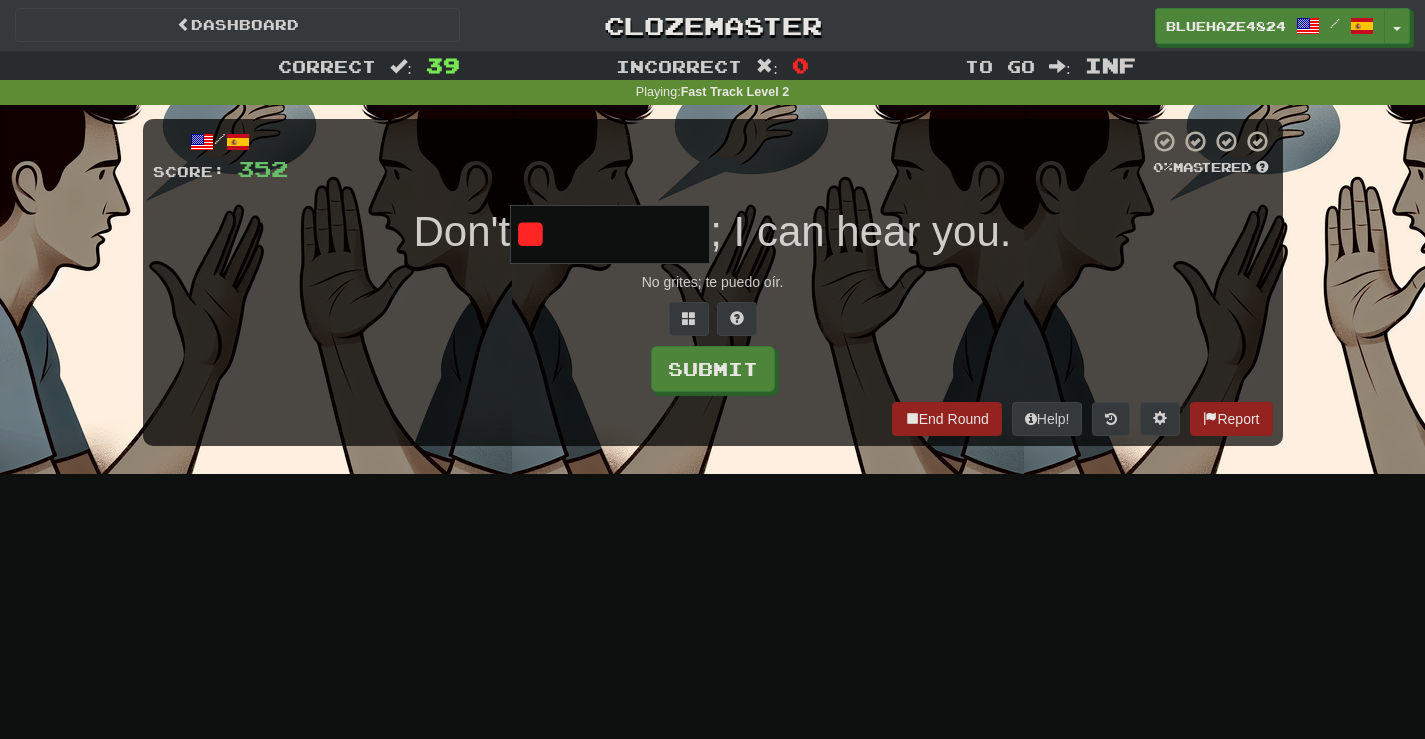 type on "*" 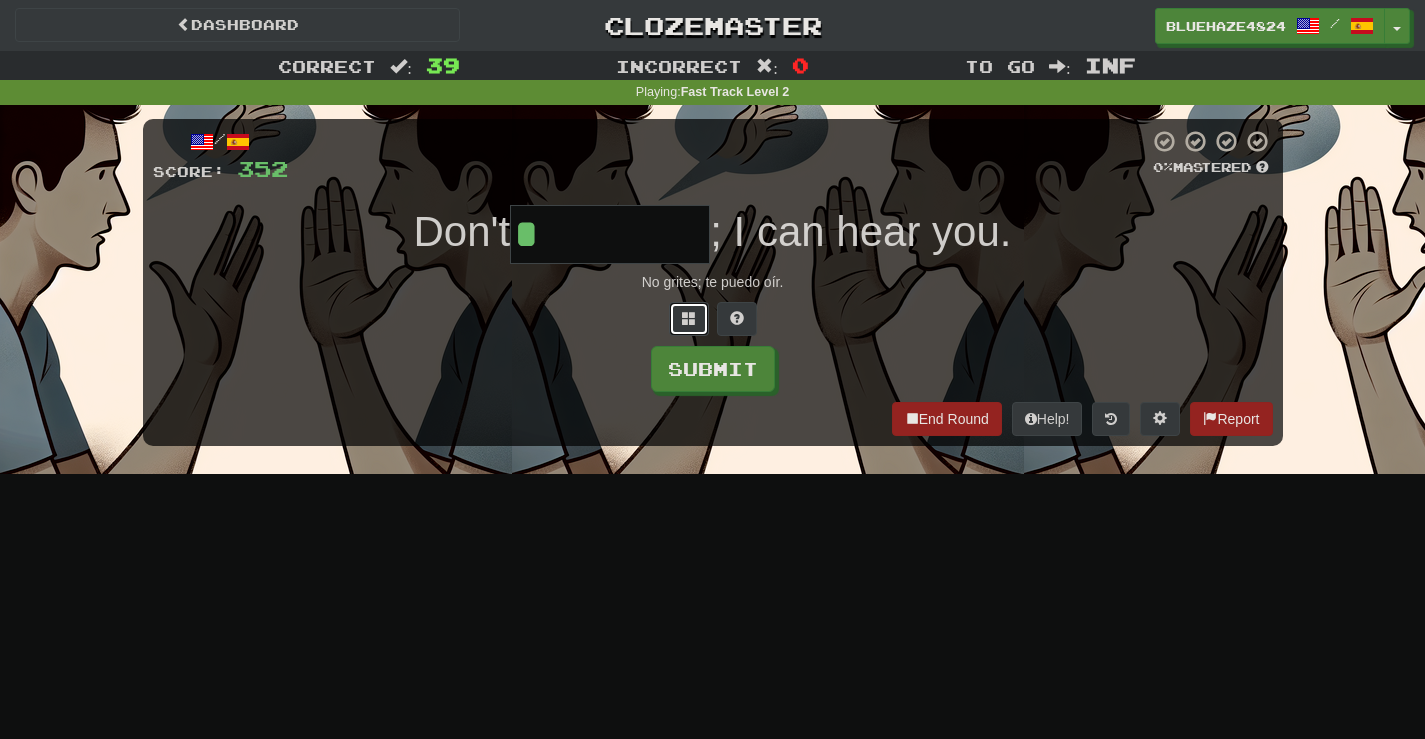 click at bounding box center (689, 318) 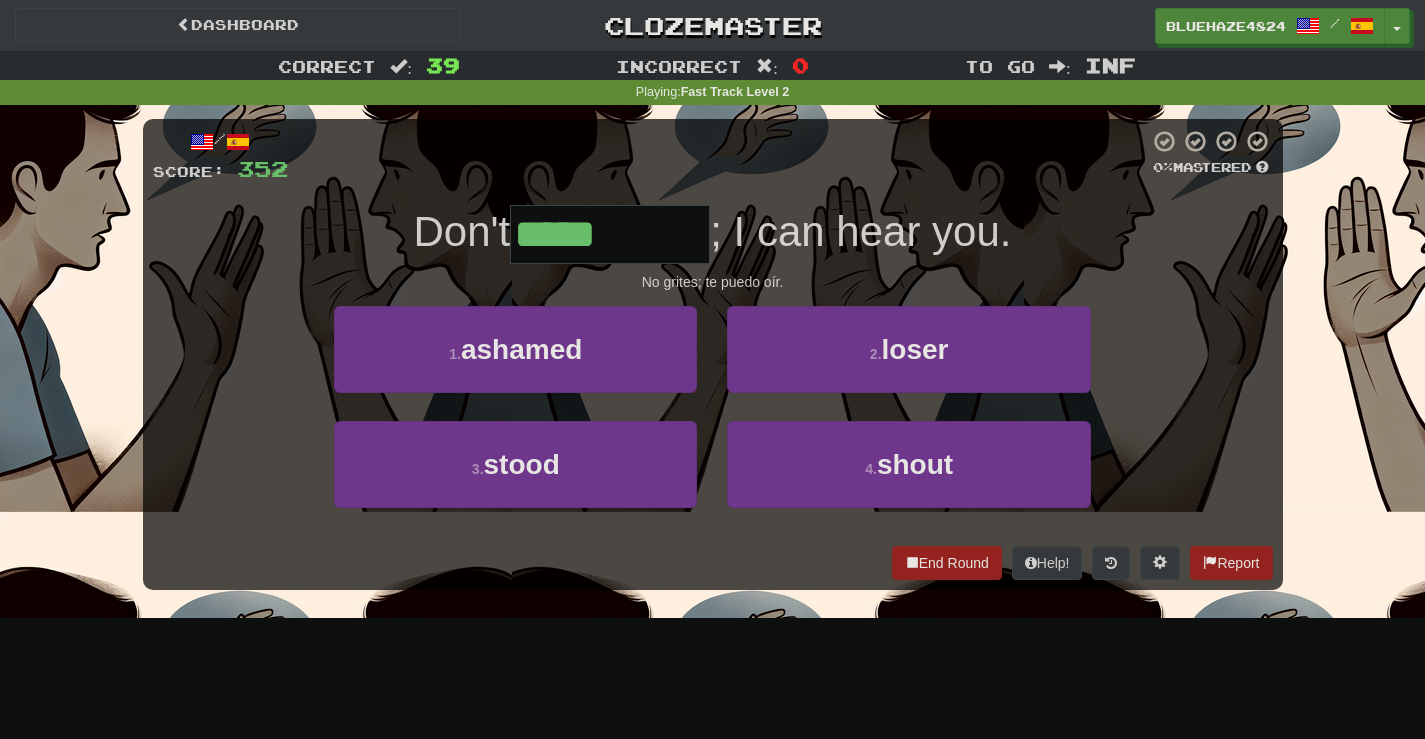 type on "*****" 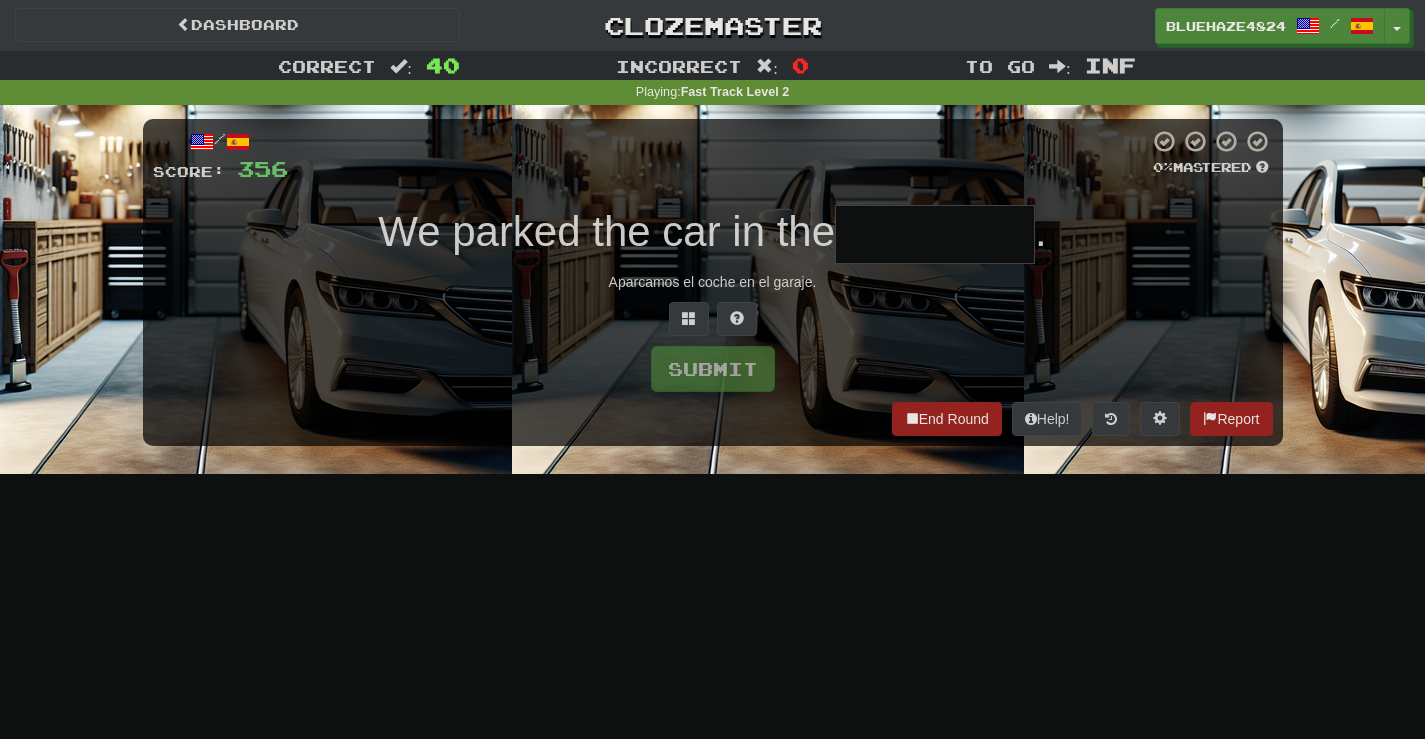 click at bounding box center [935, 234] 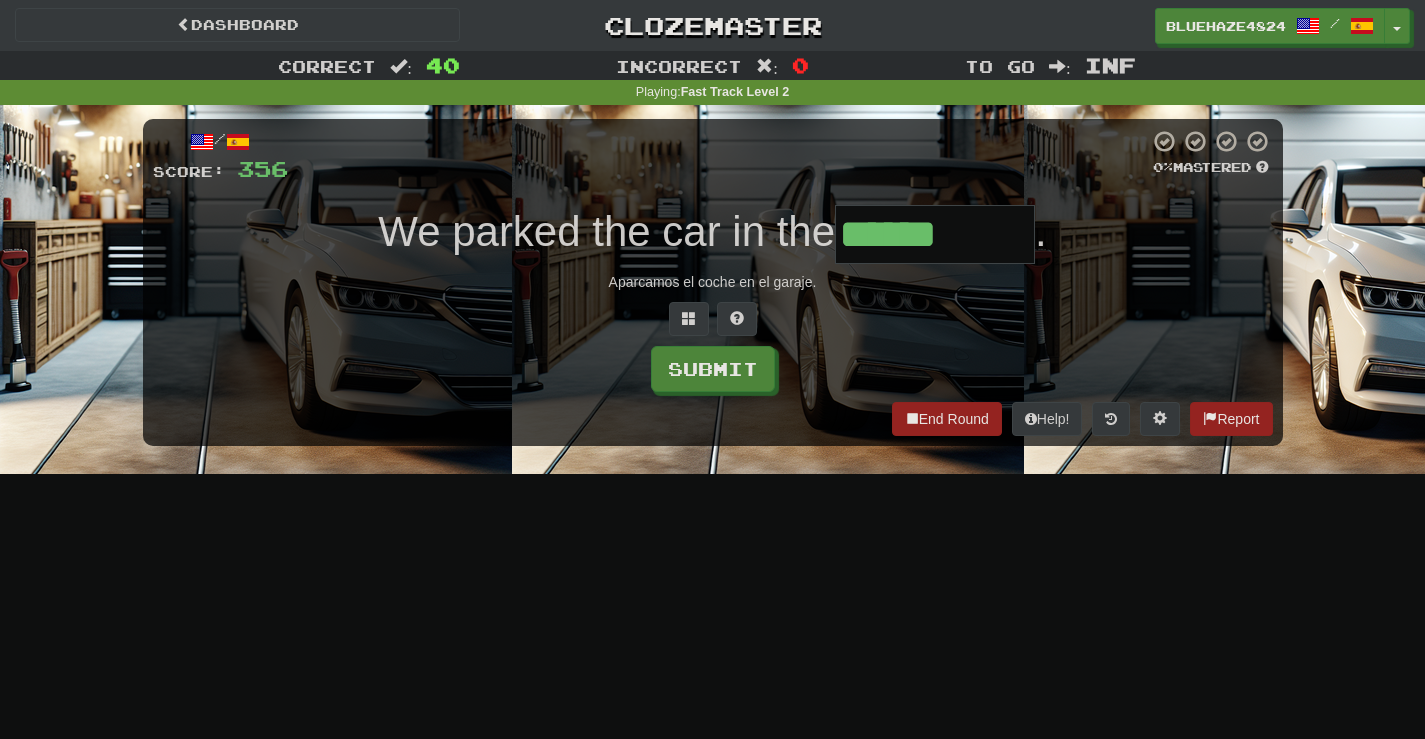 type on "******" 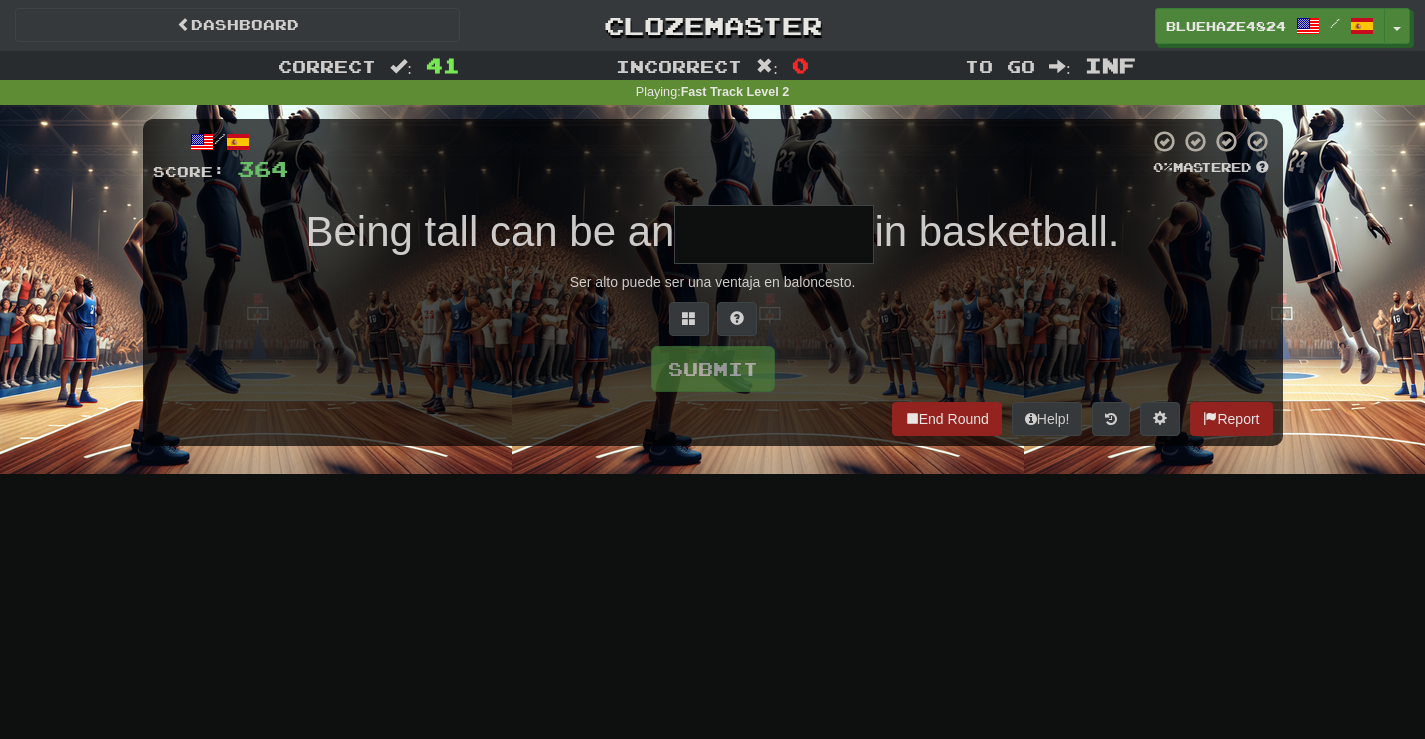 click at bounding box center (774, 234) 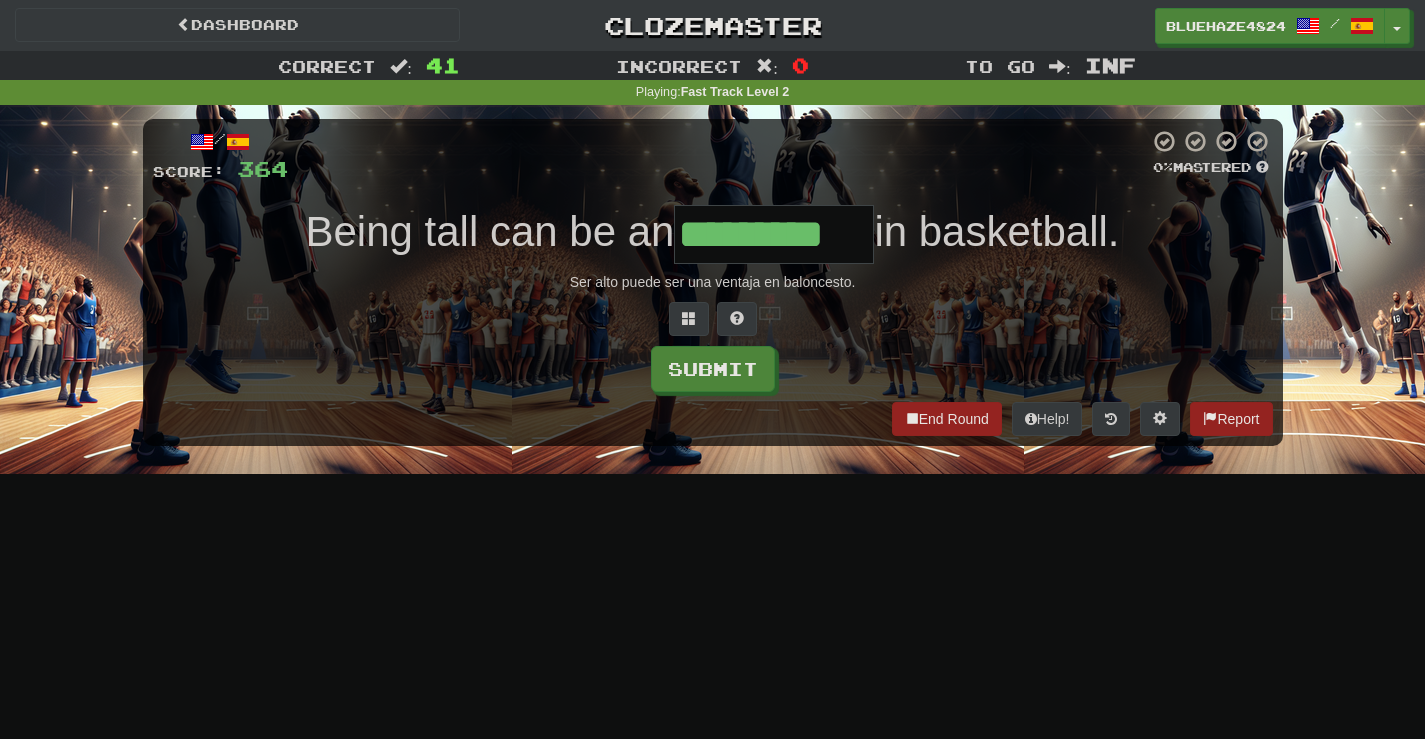 scroll, scrollTop: 0, scrollLeft: 4, axis: horizontal 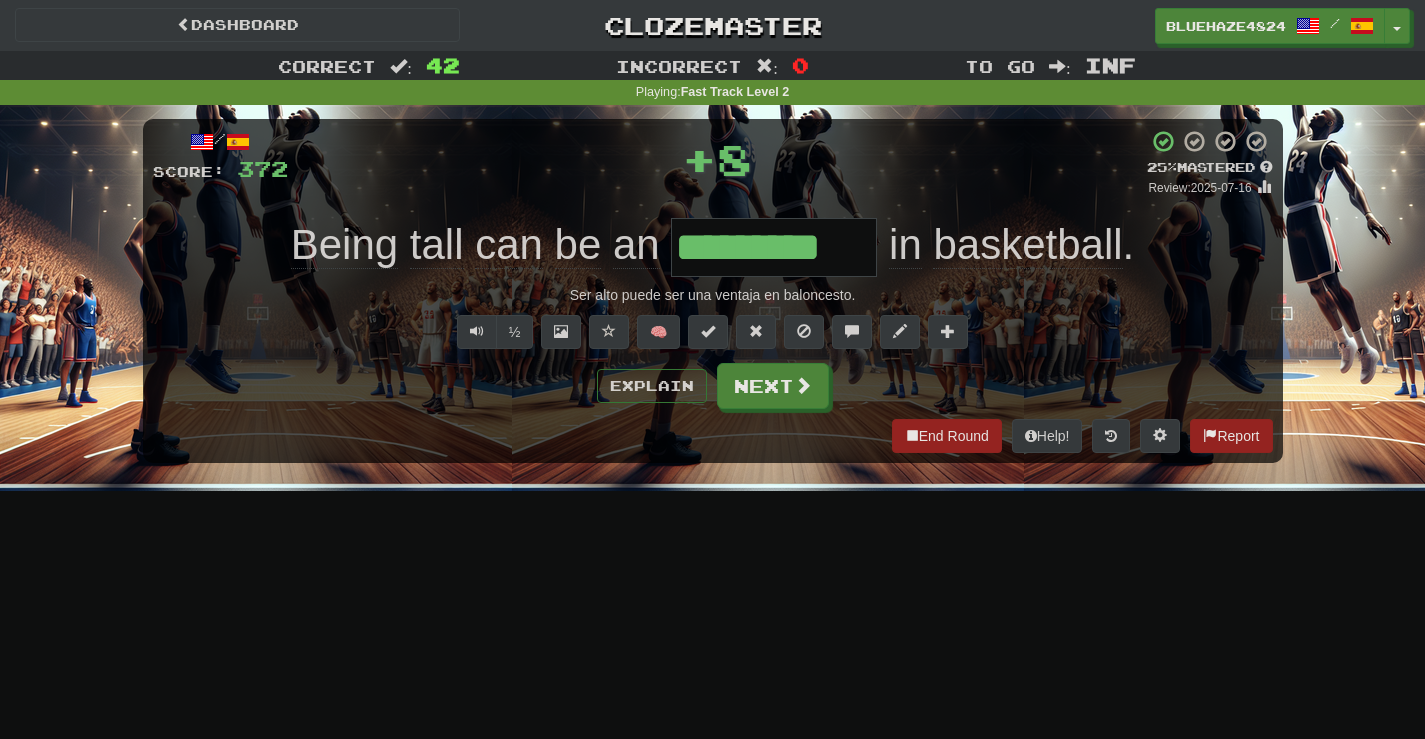 type 